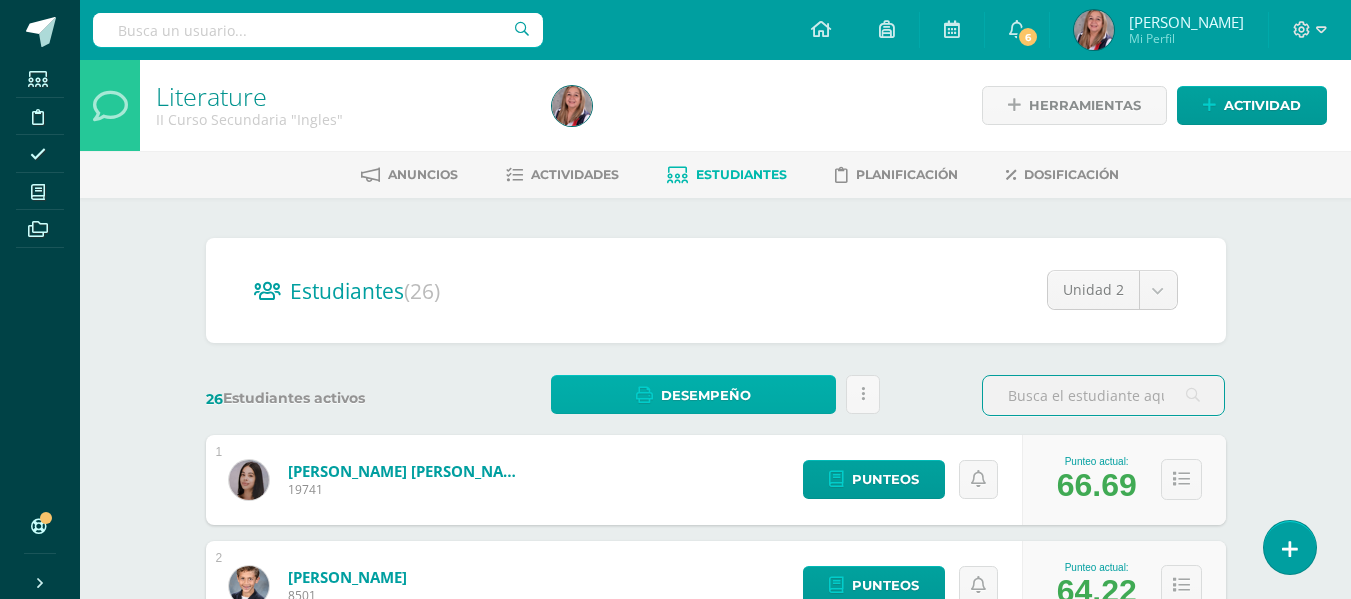 scroll, scrollTop: 1, scrollLeft: 0, axis: vertical 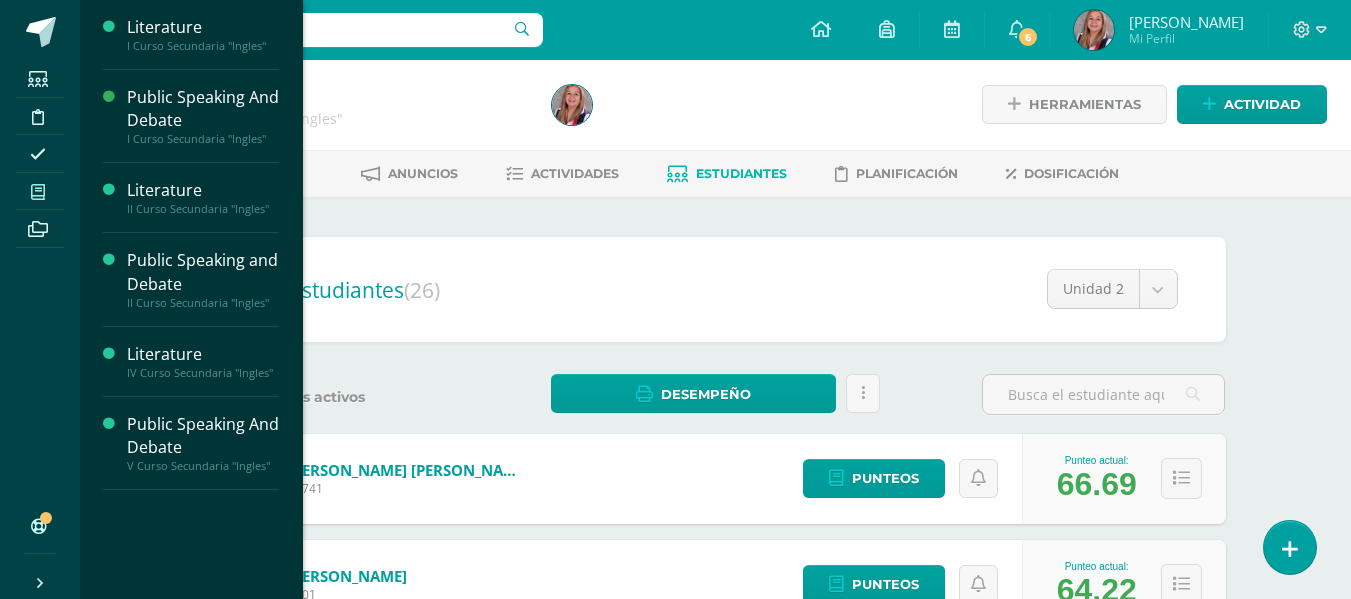 click at bounding box center [38, 192] 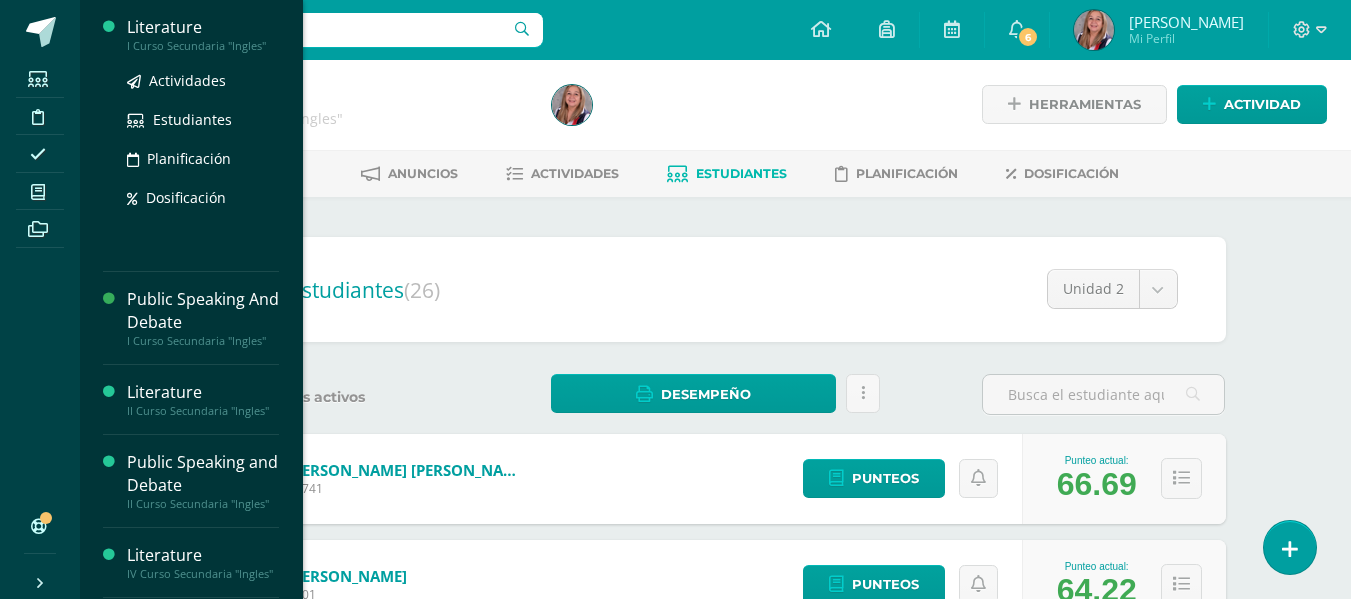 click on "I Curso
Secundaria
"Ingles"" at bounding box center [203, 46] 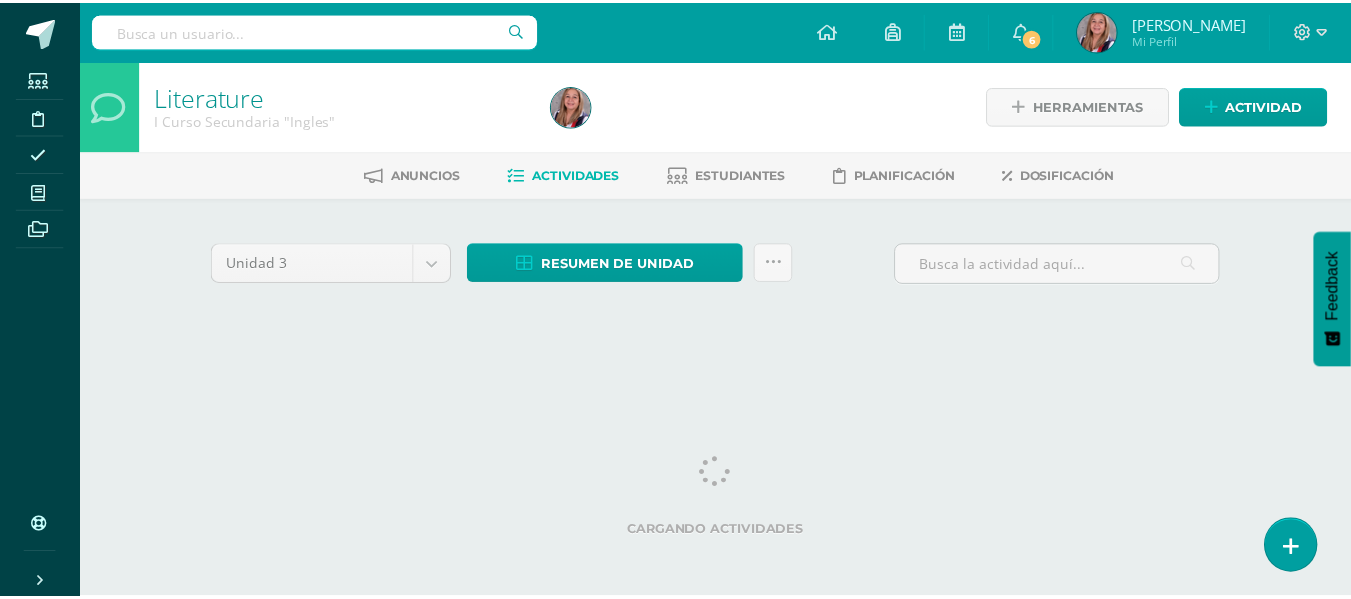 scroll, scrollTop: 0, scrollLeft: 0, axis: both 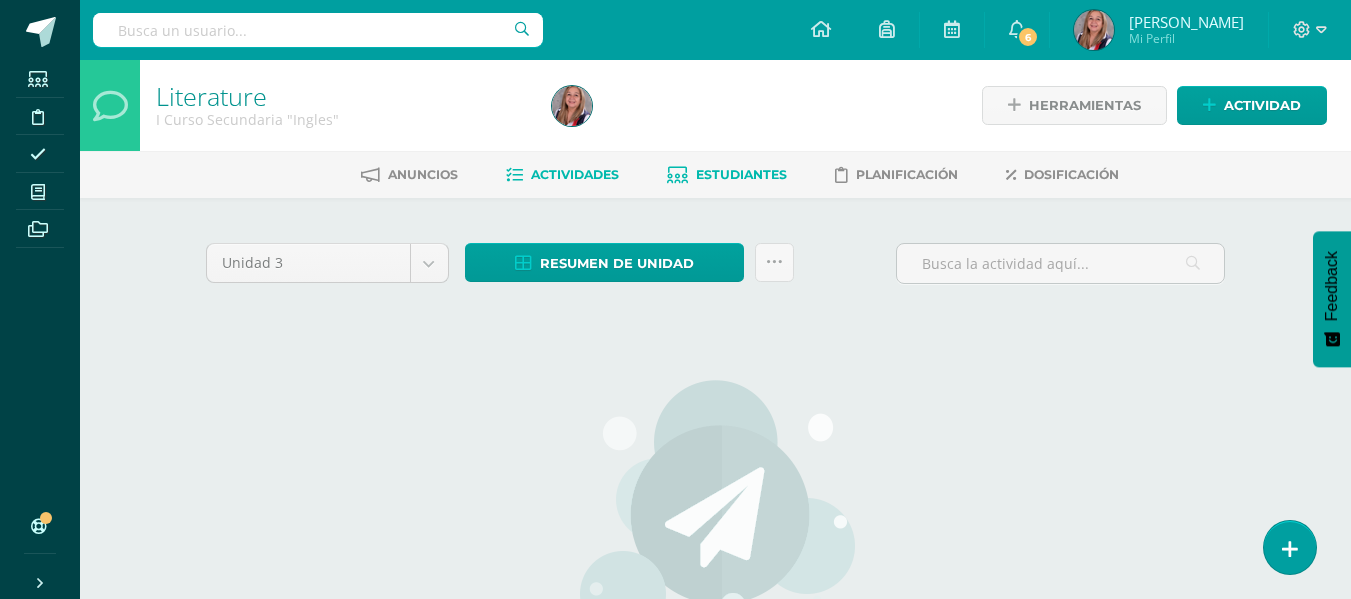 click on "Estudiantes" at bounding box center (741, 174) 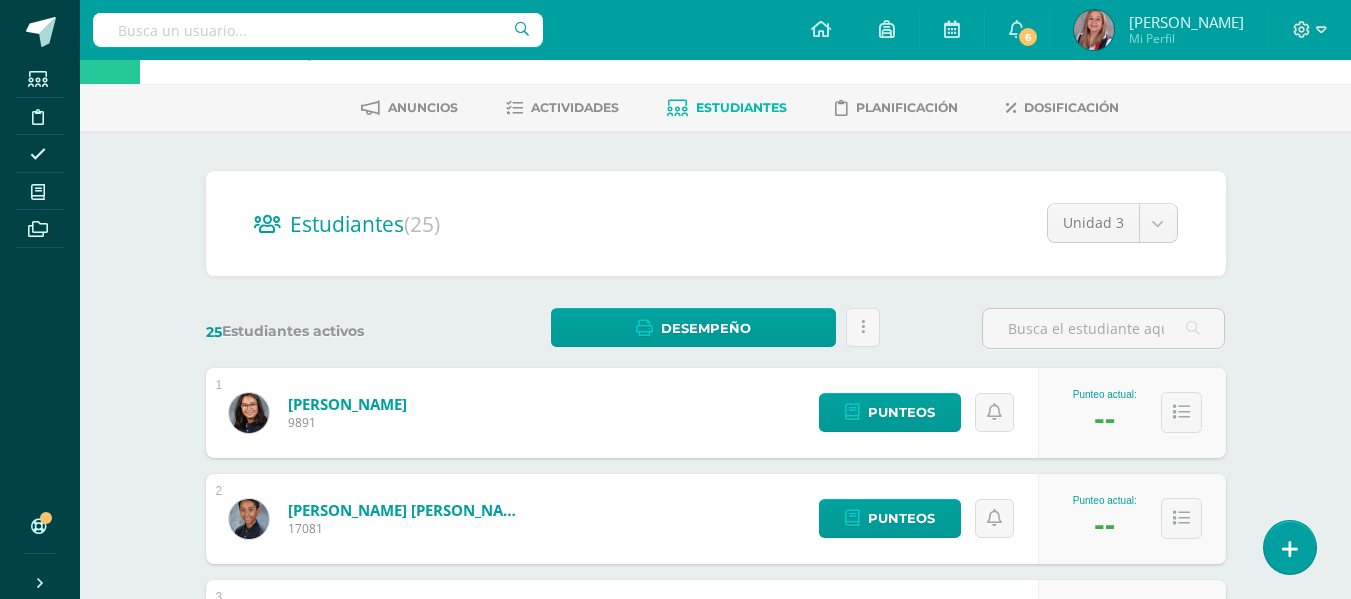 scroll, scrollTop: 106, scrollLeft: 0, axis: vertical 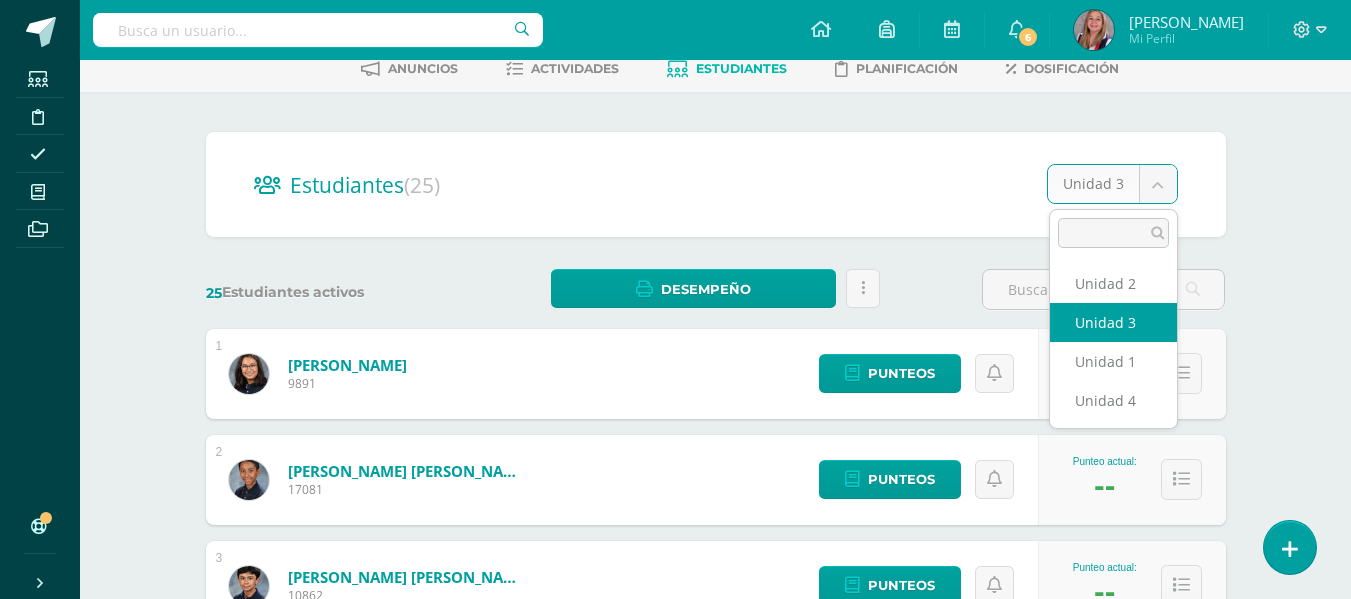 click on "Estudiantes Disciplina Asistencia Mis cursos Archivos Soporte
Centro de ayuda
Últimas actualizaciones
10+ Cerrar panel
Literature
I Curso
Secundaria
"Ingles"
Actividades Estudiantes Planificación Dosificación
Public Speaking And Debate
I Curso
Secundaria
"Ingles"
Actividades Estudiantes Planificación Dosificación
Literature
II Curso
Secundaria
"Ingles"
Actividades Estudiantes Planificación Dosificación
Public Speaking and Debate
Actividades Estudiantes 6" at bounding box center [675, 1226] 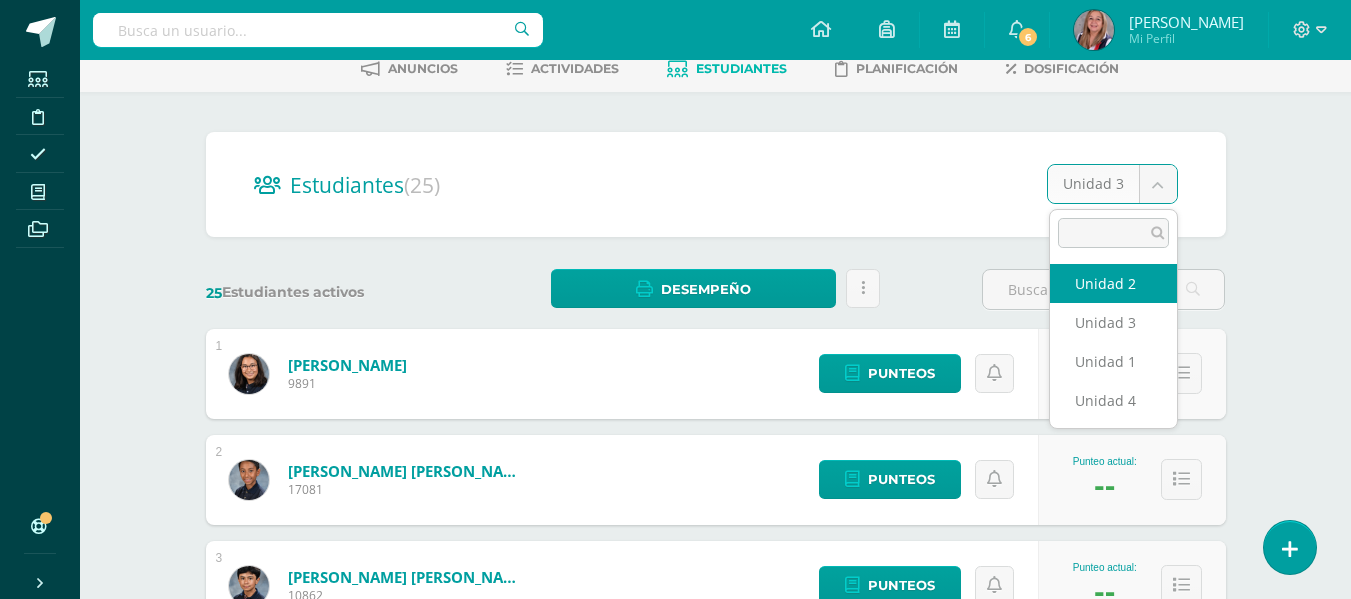 select on "/dashboard/teacher/section/4855/students/?unit=208156" 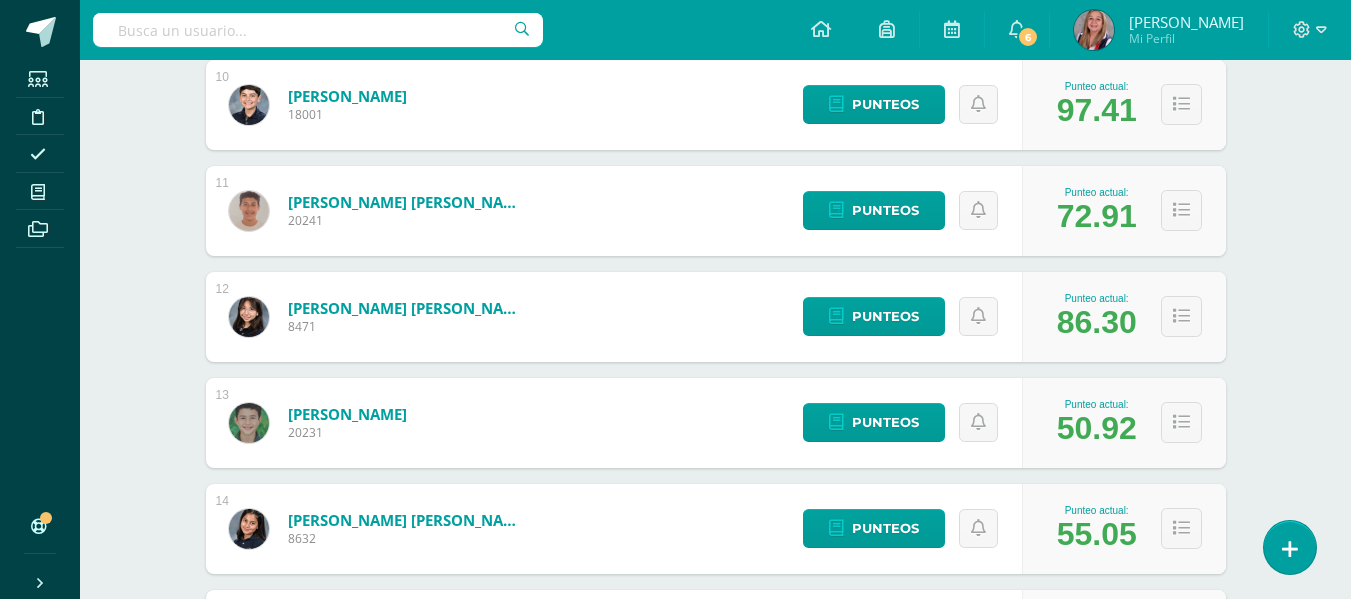 scroll, scrollTop: 1351, scrollLeft: 0, axis: vertical 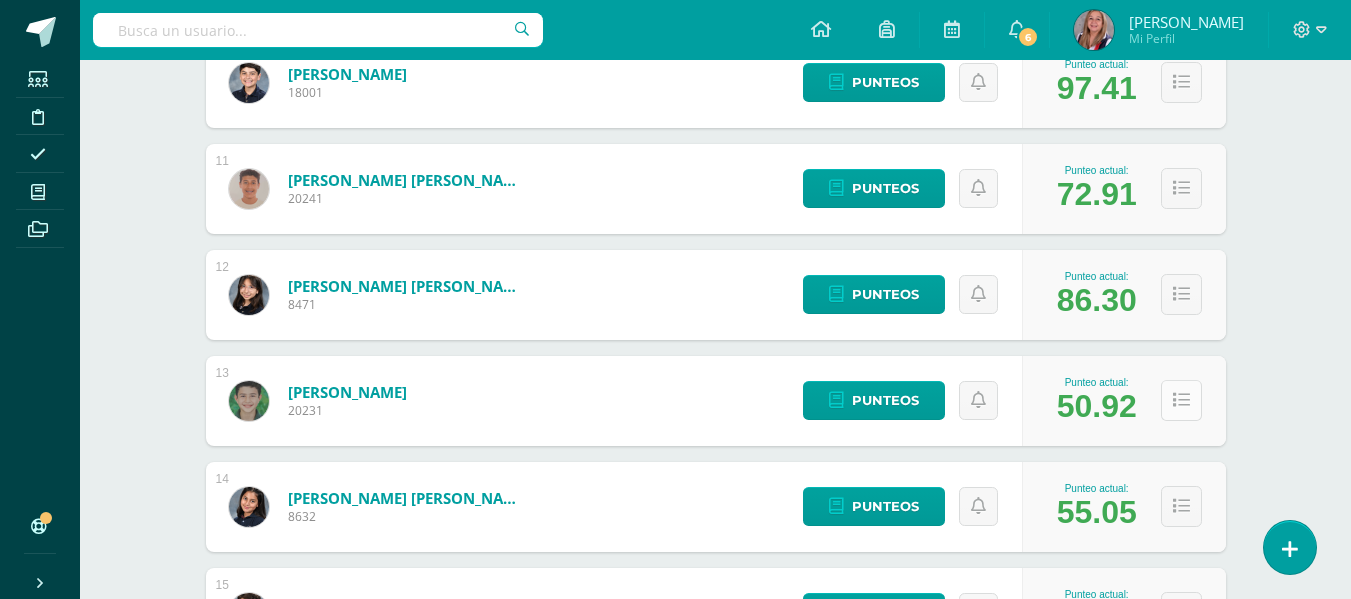 click at bounding box center [1181, 400] 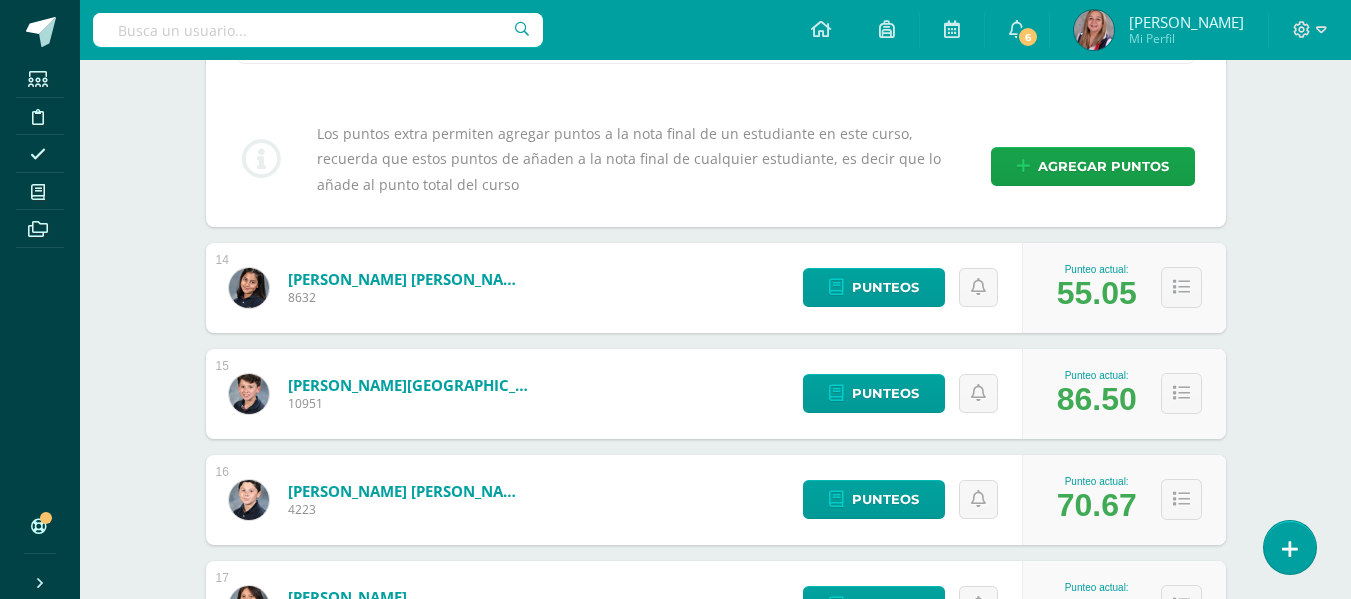 scroll, scrollTop: 2159, scrollLeft: 0, axis: vertical 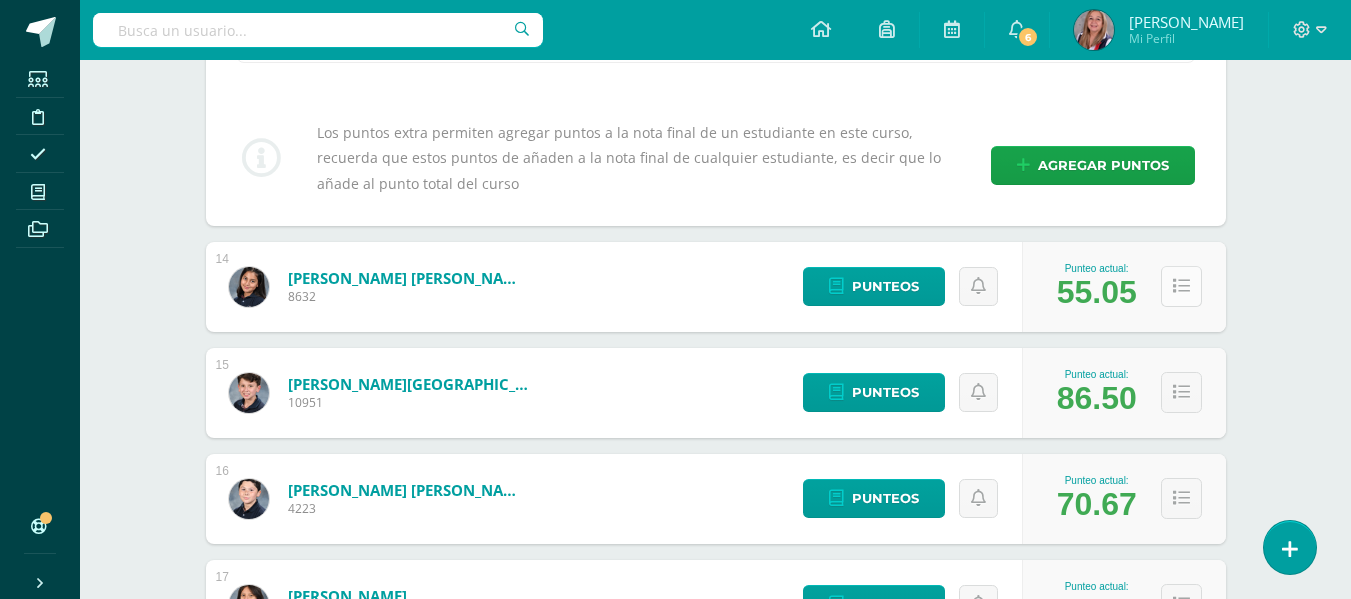 drag, startPoint x: 1174, startPoint y: 404, endPoint x: 1185, endPoint y: 292, distance: 112.53888 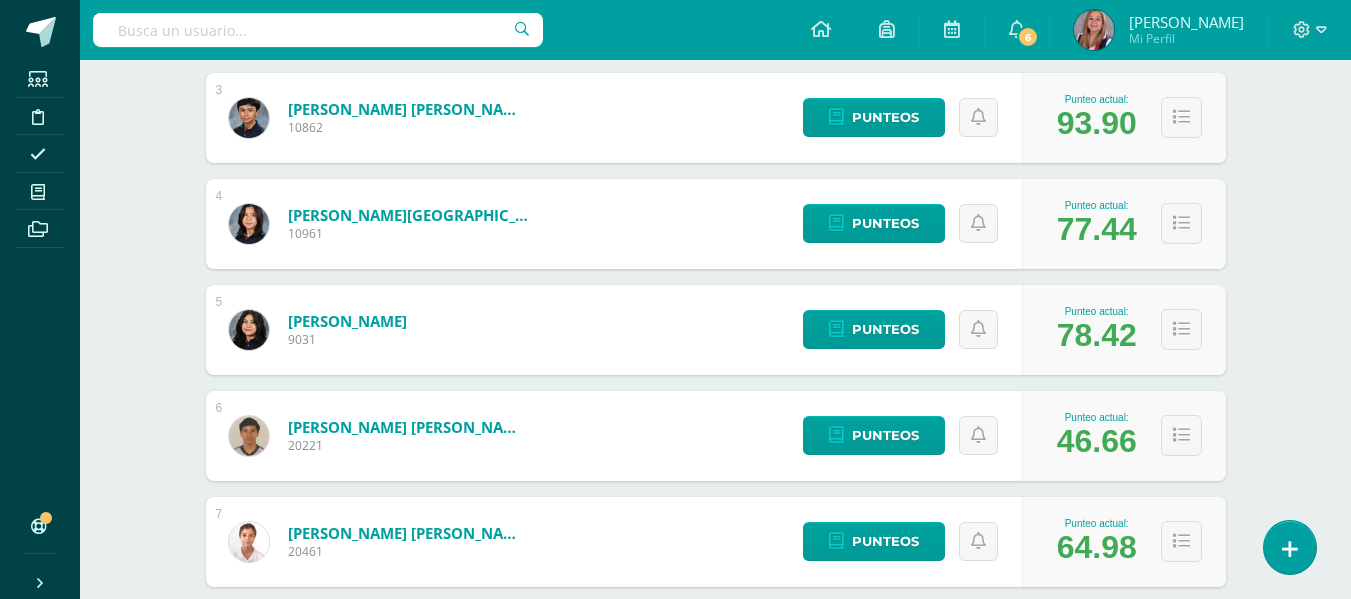 scroll, scrollTop: 0, scrollLeft: 0, axis: both 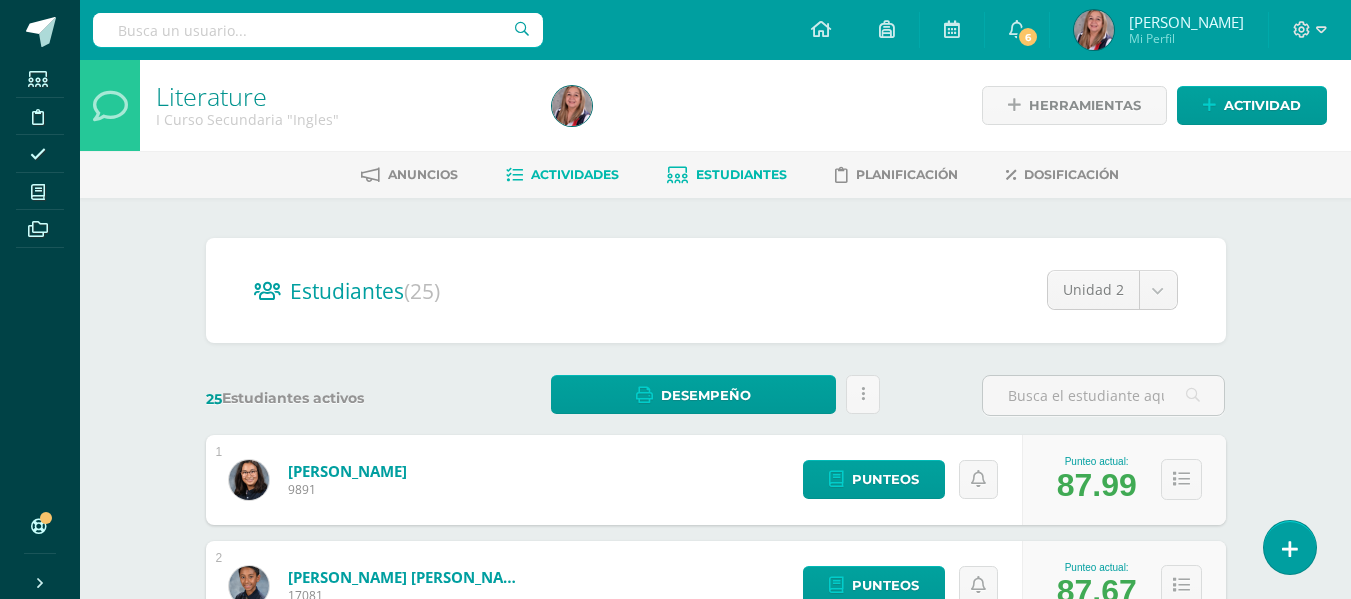click on "Actividades" at bounding box center [575, 174] 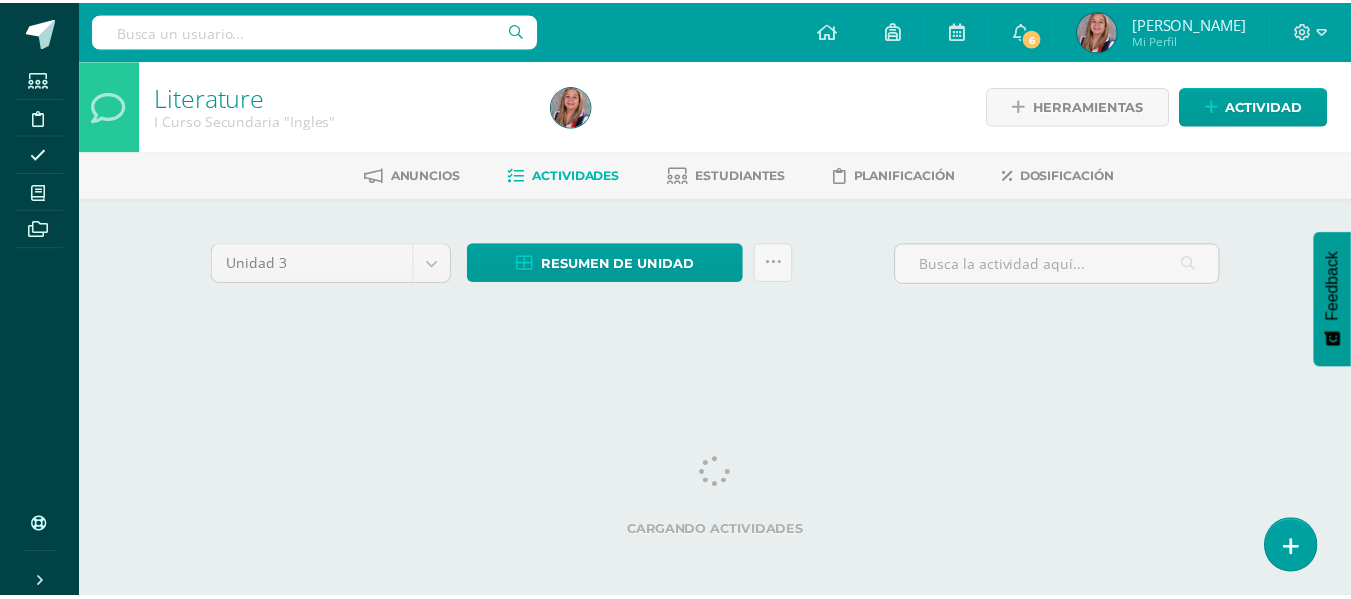 scroll, scrollTop: 0, scrollLeft: 0, axis: both 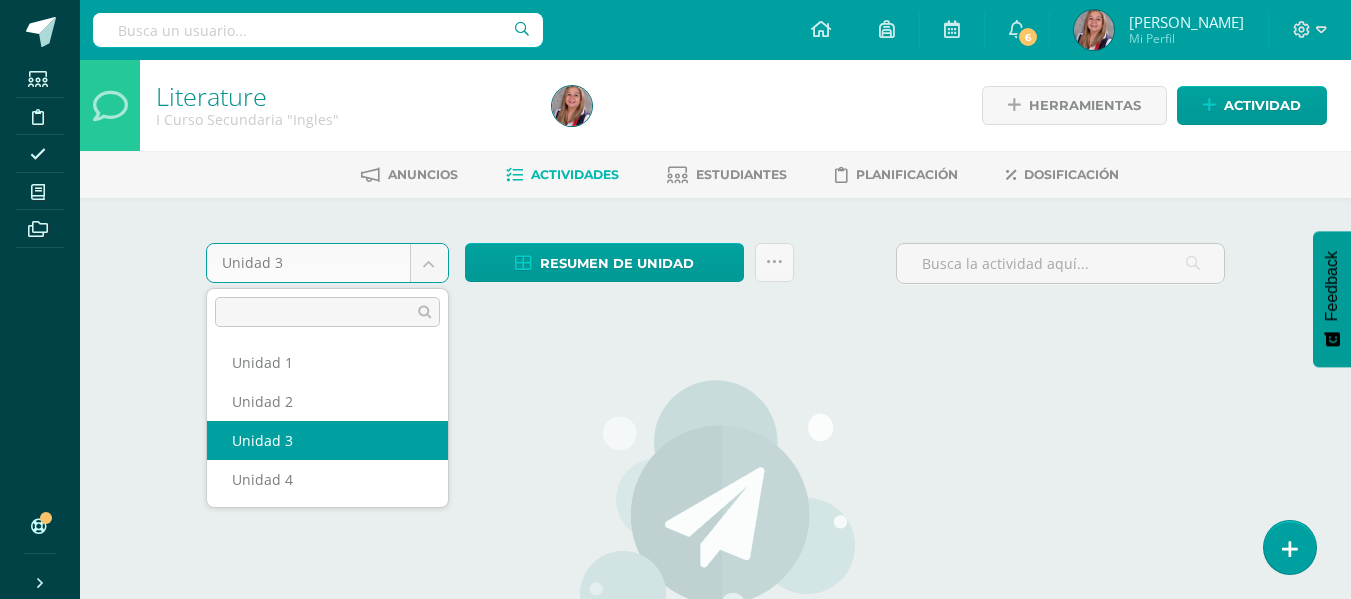 click on "Estudiantes Disciplina Asistencia Mis cursos Archivos Soporte
Centro de ayuda
Últimas actualizaciones
10+ Cerrar panel
Literature
I Curso
Secundaria
"Ingles"
Actividades Estudiantes Planificación Dosificación
Public Speaking And Debate
I Curso
Secundaria
"Ingles"
Actividades Estudiantes Planificación Dosificación
Literature
II Curso
Secundaria
"Ingles"
Actividades Estudiantes Planificación Dosificación
Public Speaking and Debate
Actividades Estudiantes 6" at bounding box center [675, 432] 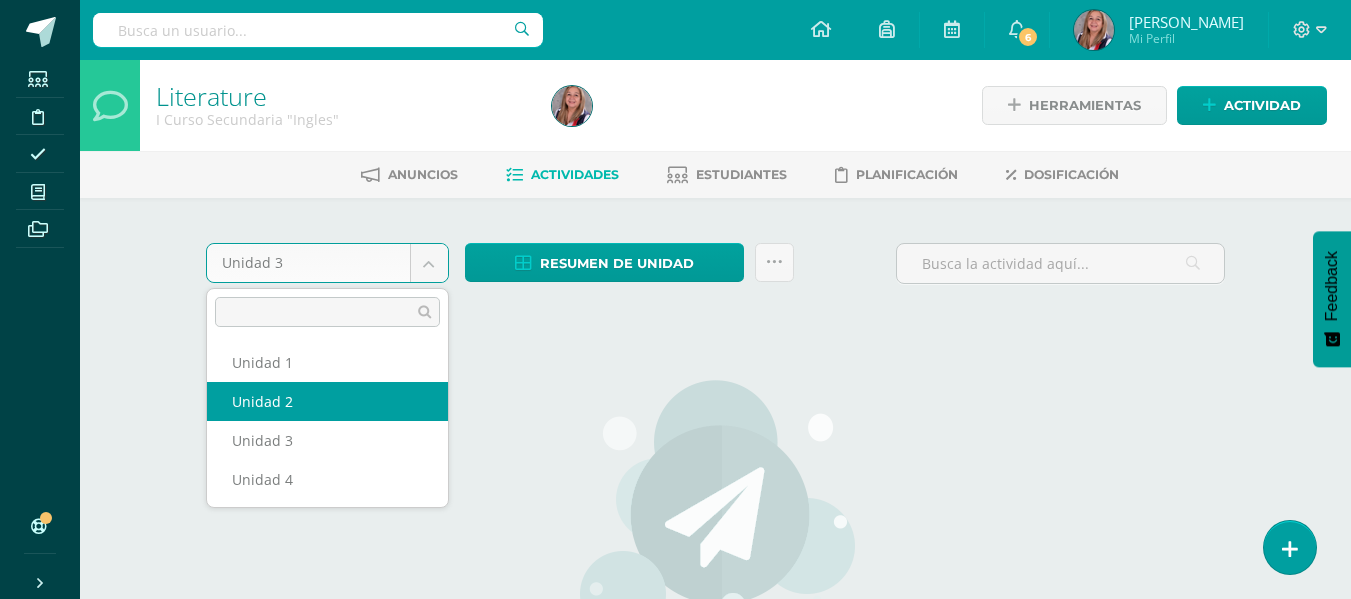 select on "Unidad 2" 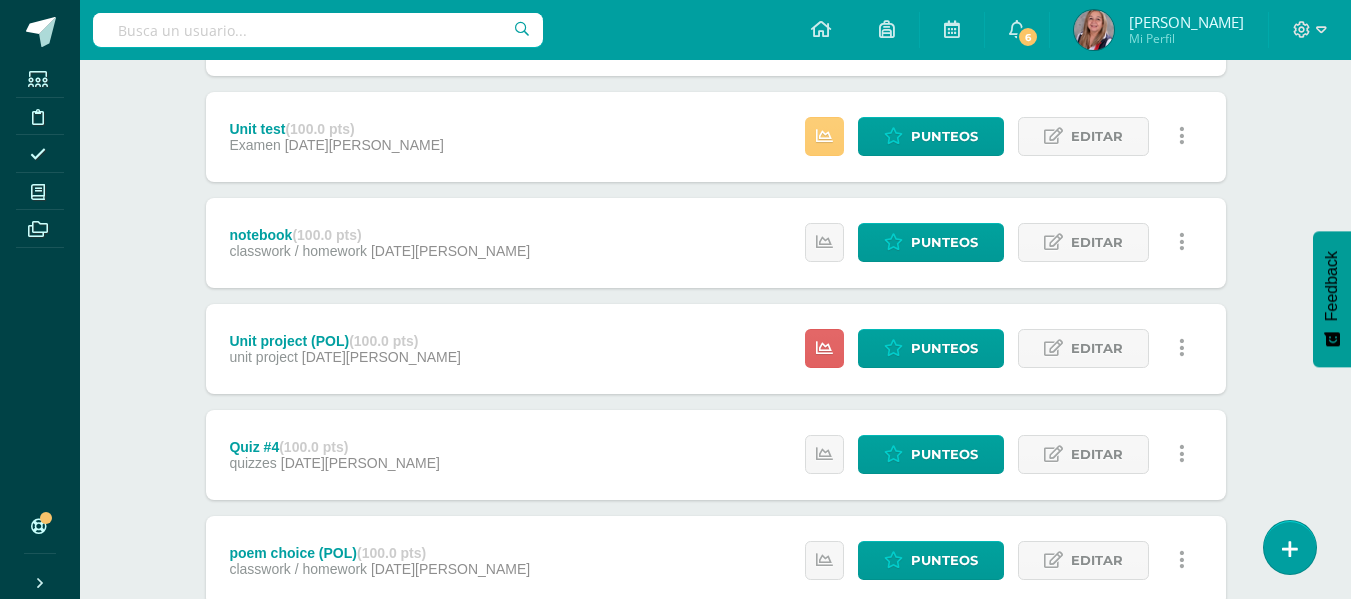 scroll, scrollTop: 355, scrollLeft: 0, axis: vertical 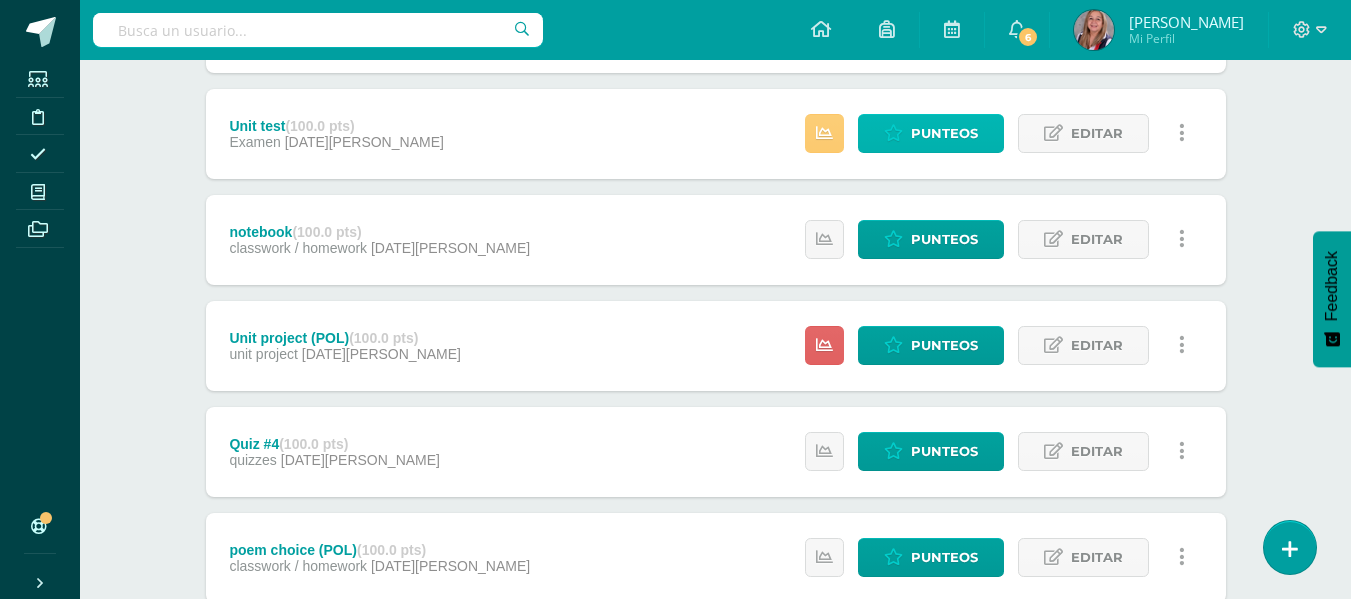 click on "Punteos" at bounding box center (944, 133) 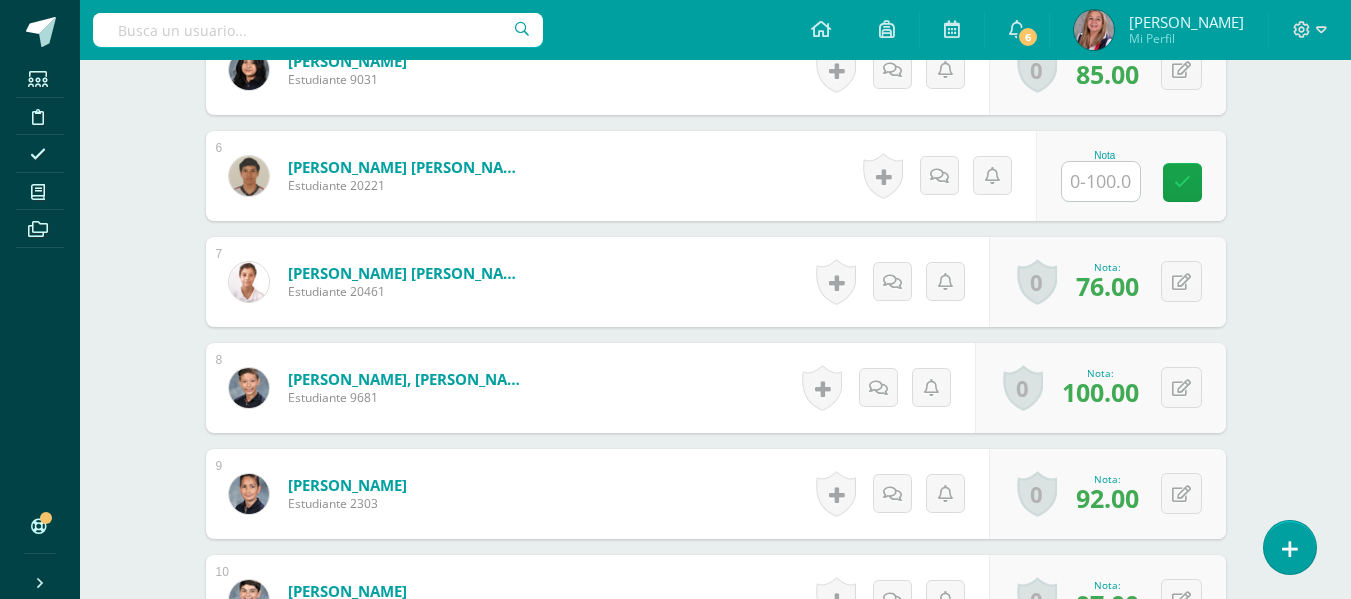 scroll, scrollTop: 1093, scrollLeft: 0, axis: vertical 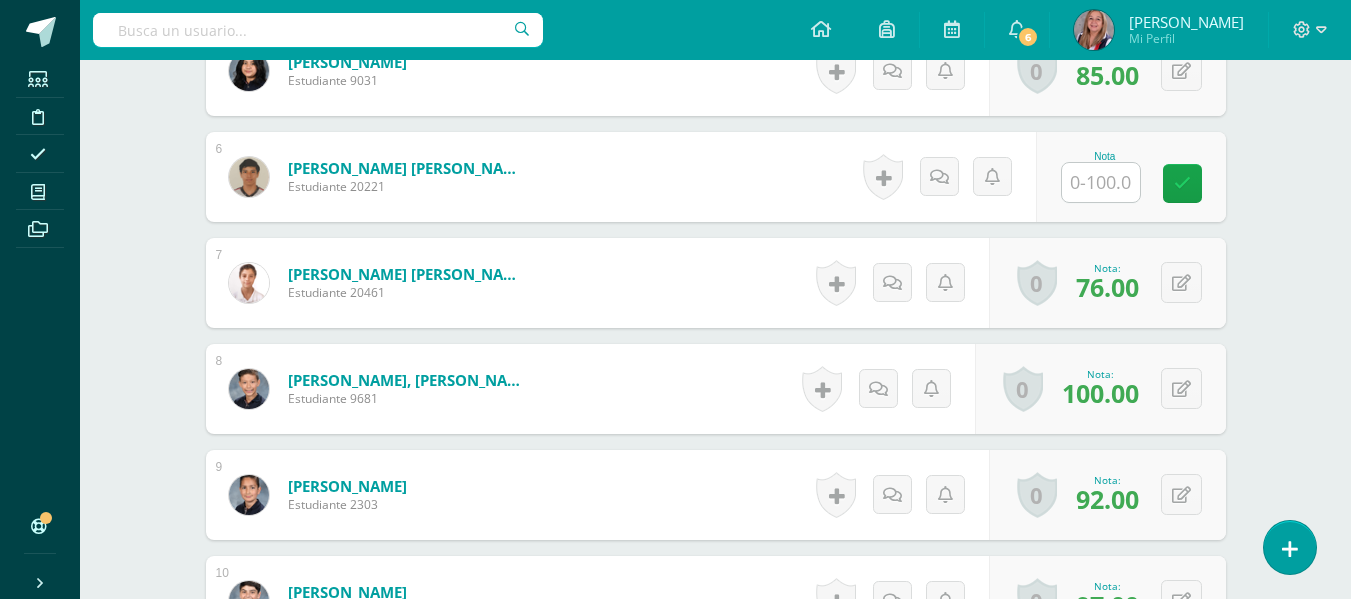 click at bounding box center [1101, 182] 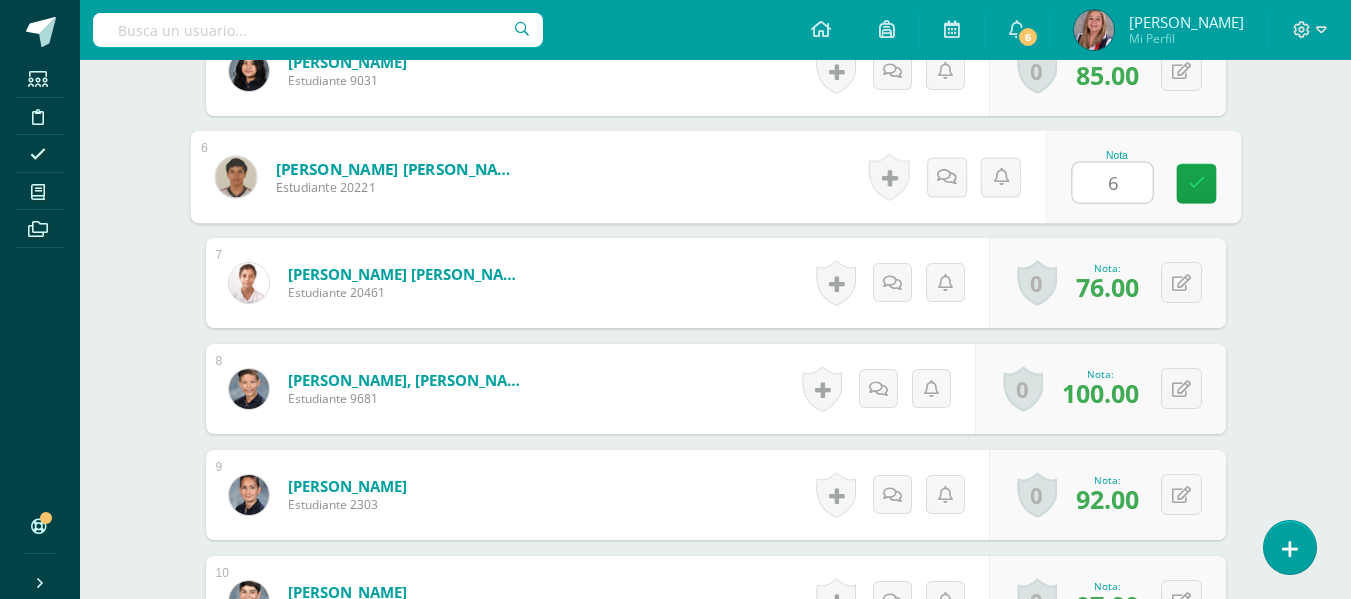 scroll, scrollTop: 1094, scrollLeft: 0, axis: vertical 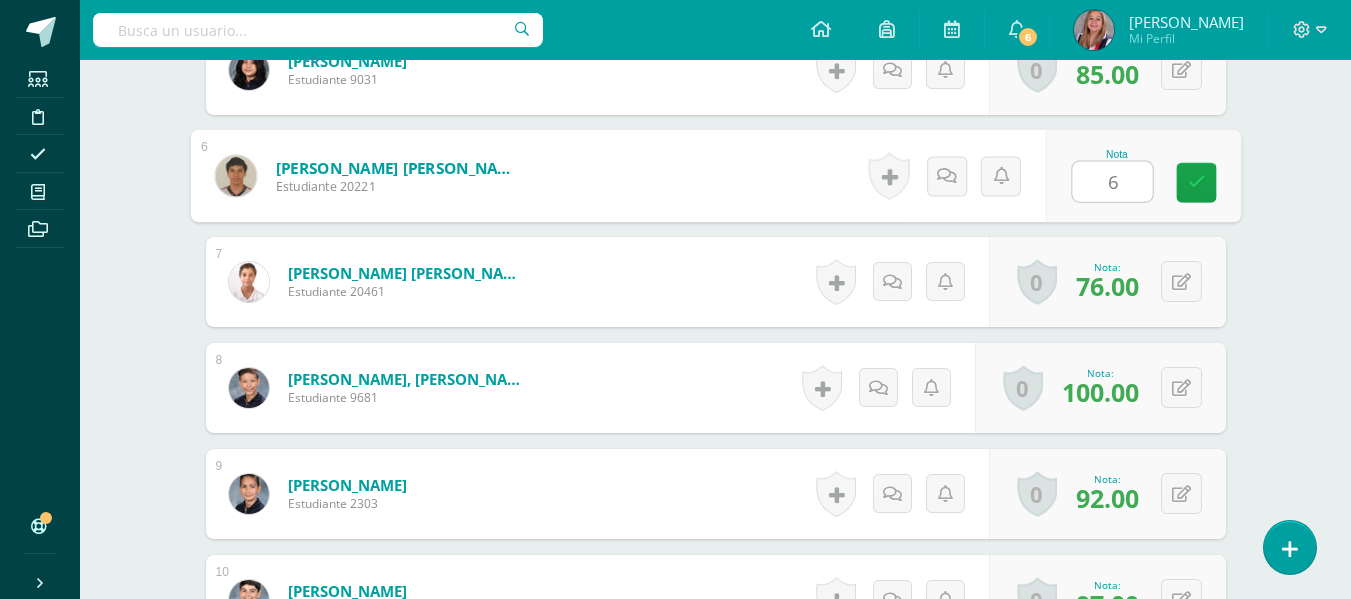 type on "62" 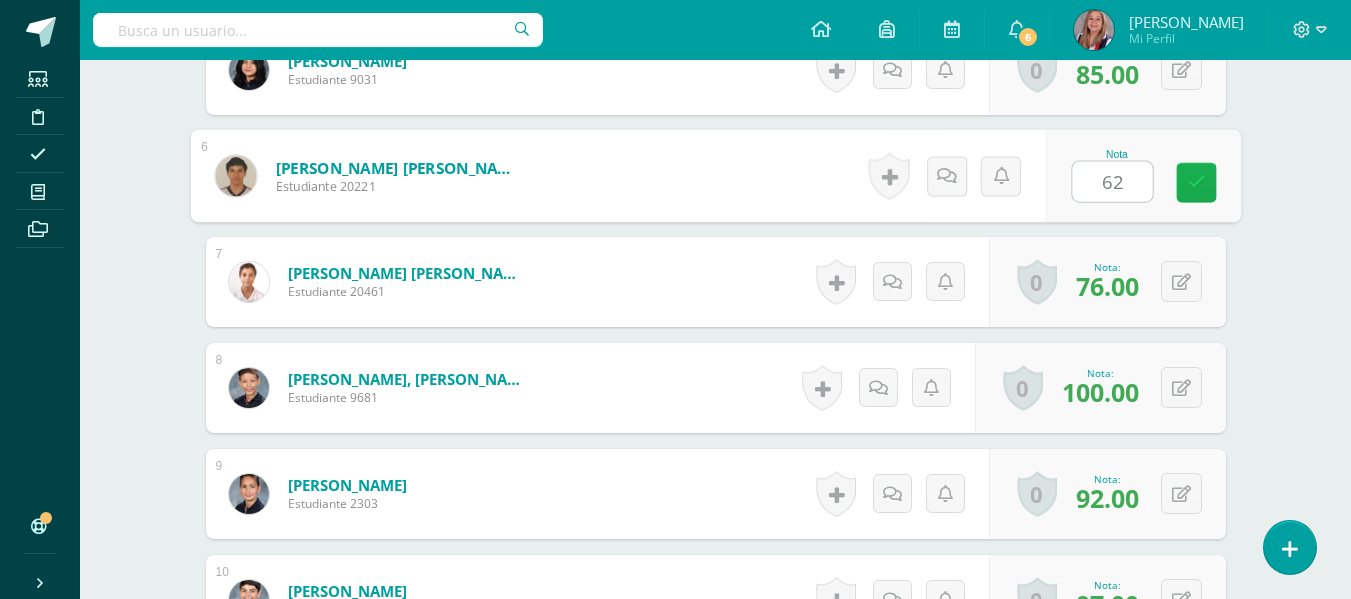 click at bounding box center (1196, 182) 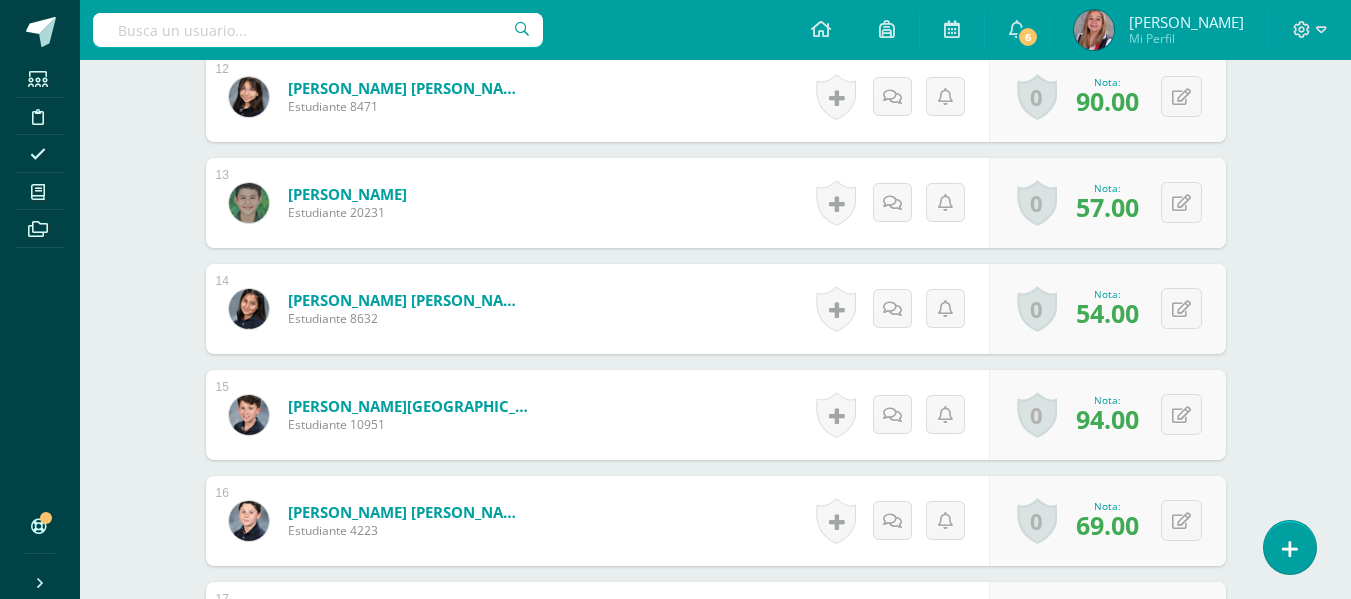 scroll, scrollTop: 1815, scrollLeft: 0, axis: vertical 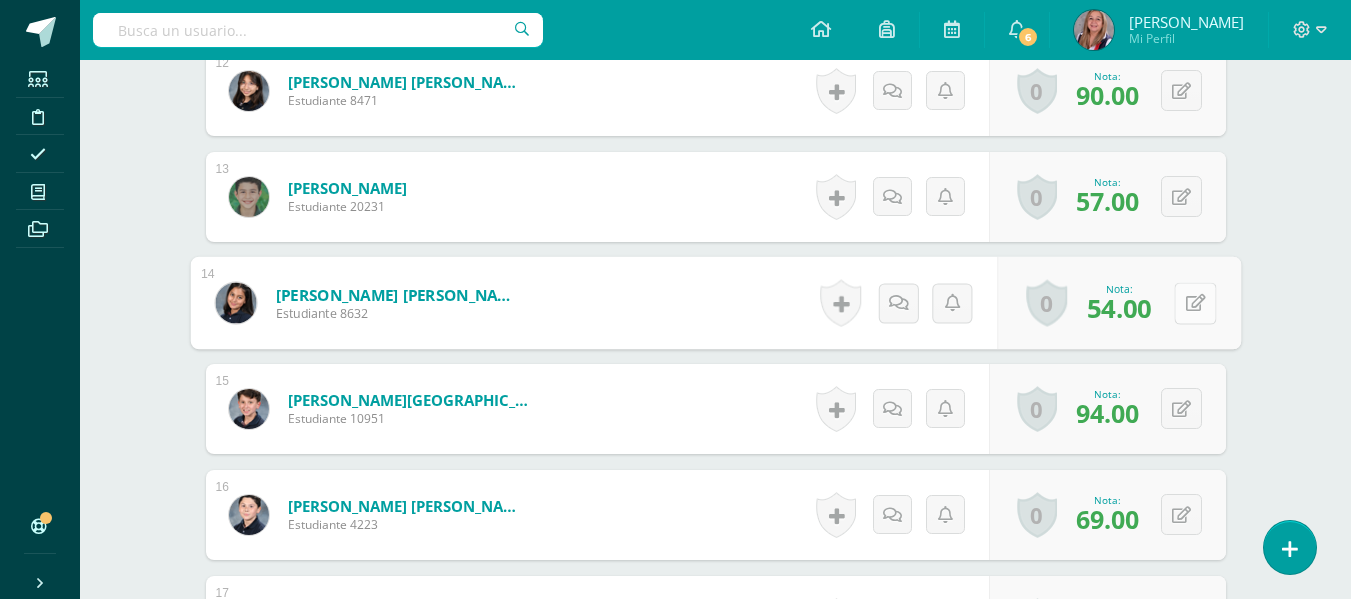 click at bounding box center [1195, 302] 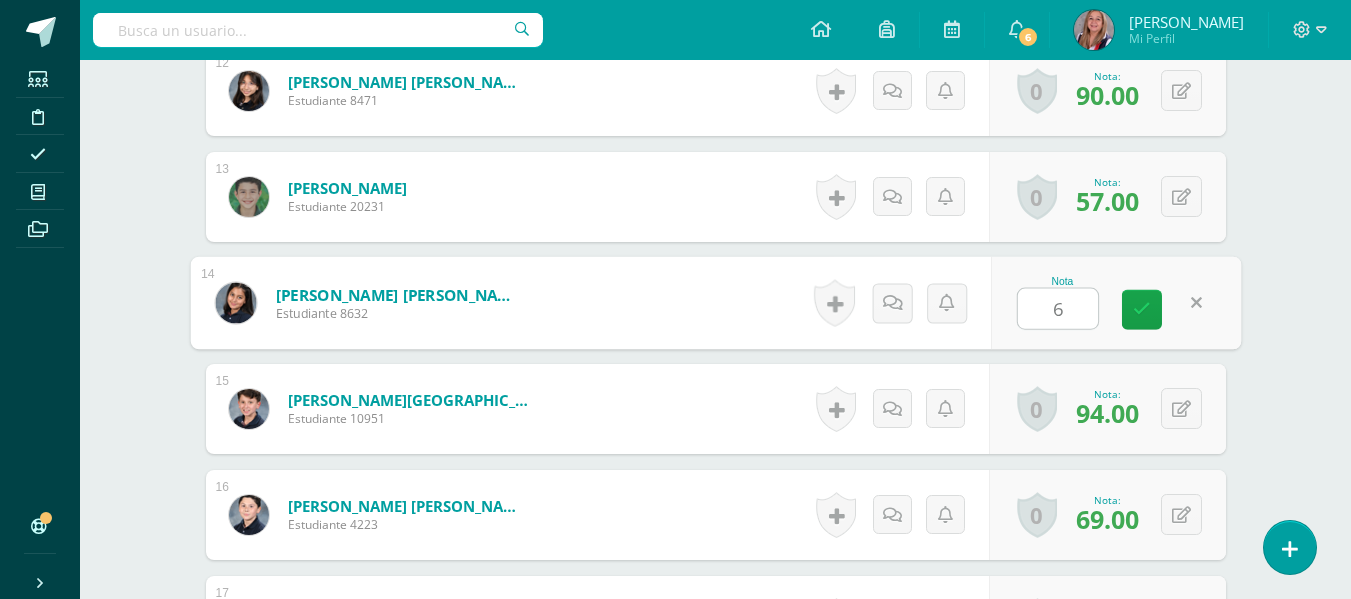 type on "60" 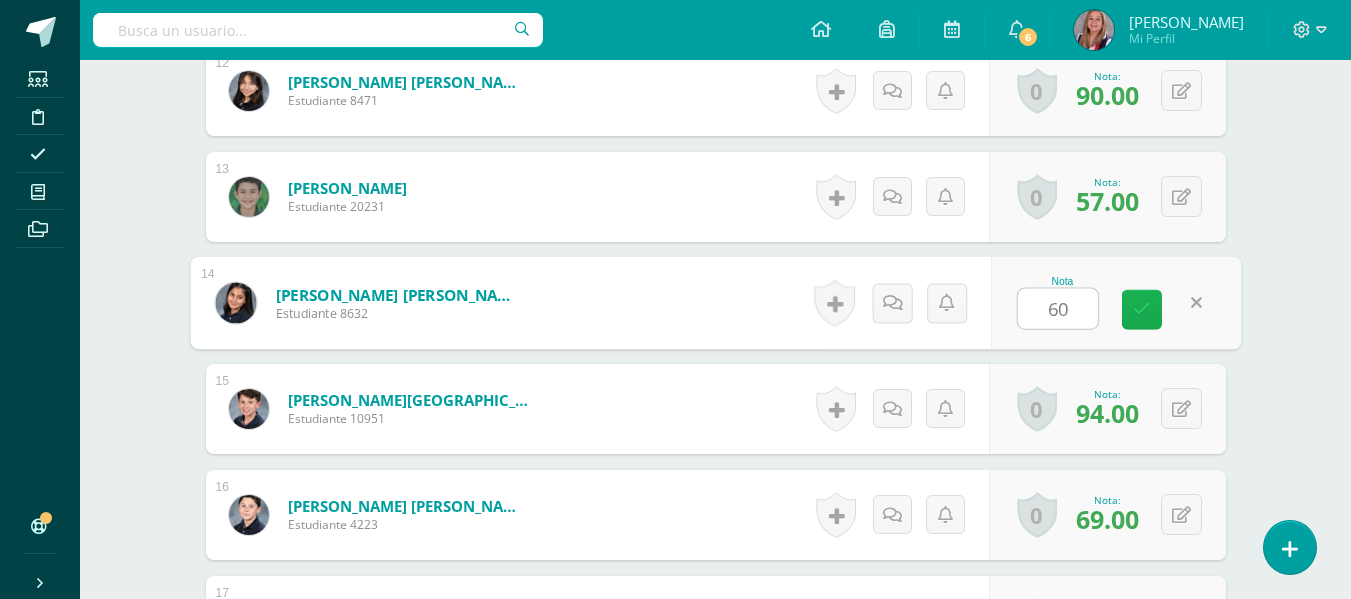 click at bounding box center [1142, 309] 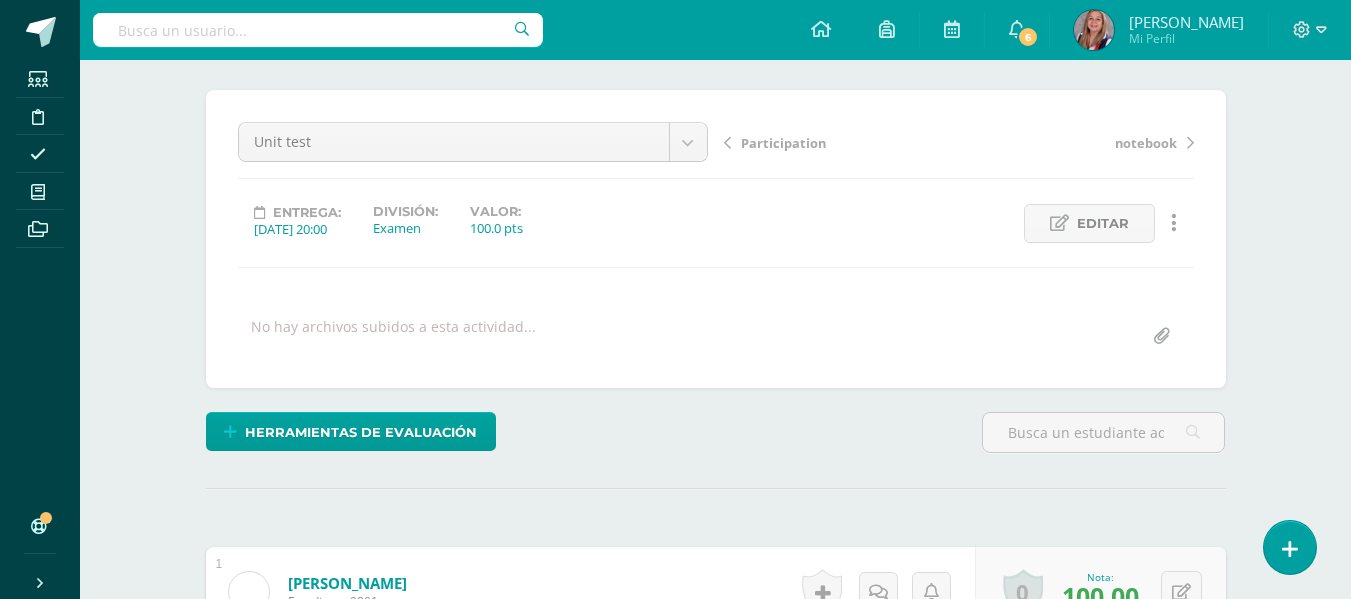 scroll, scrollTop: 0, scrollLeft: 0, axis: both 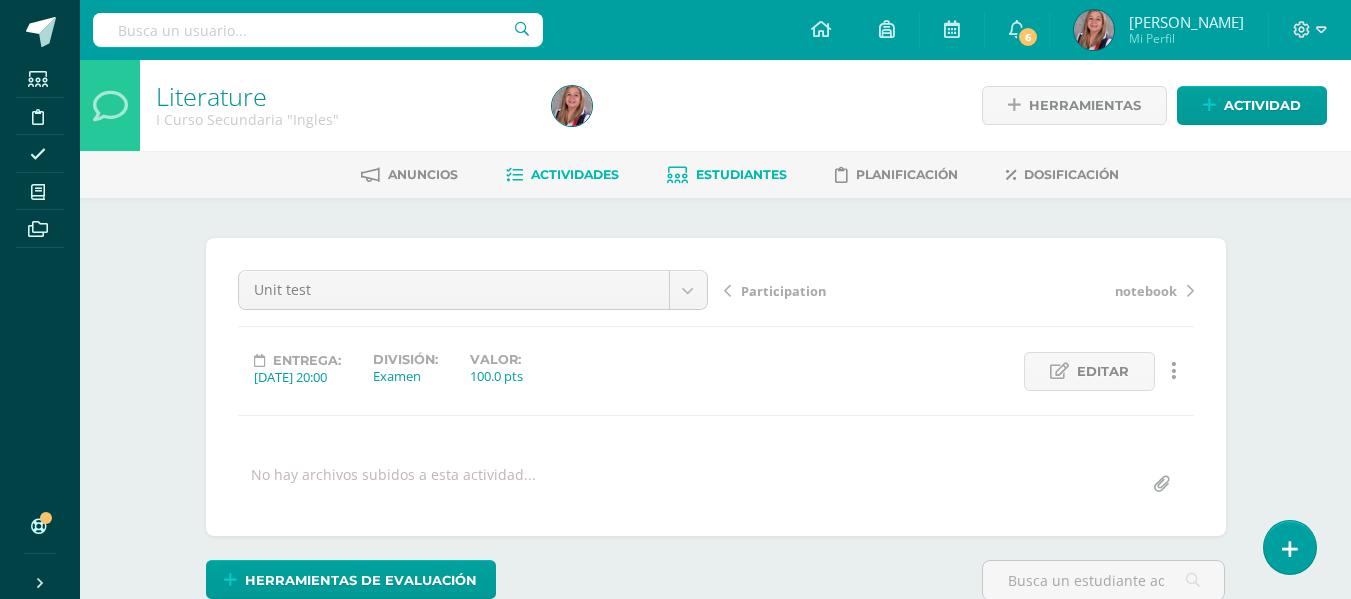 click on "Estudiantes" at bounding box center [727, 175] 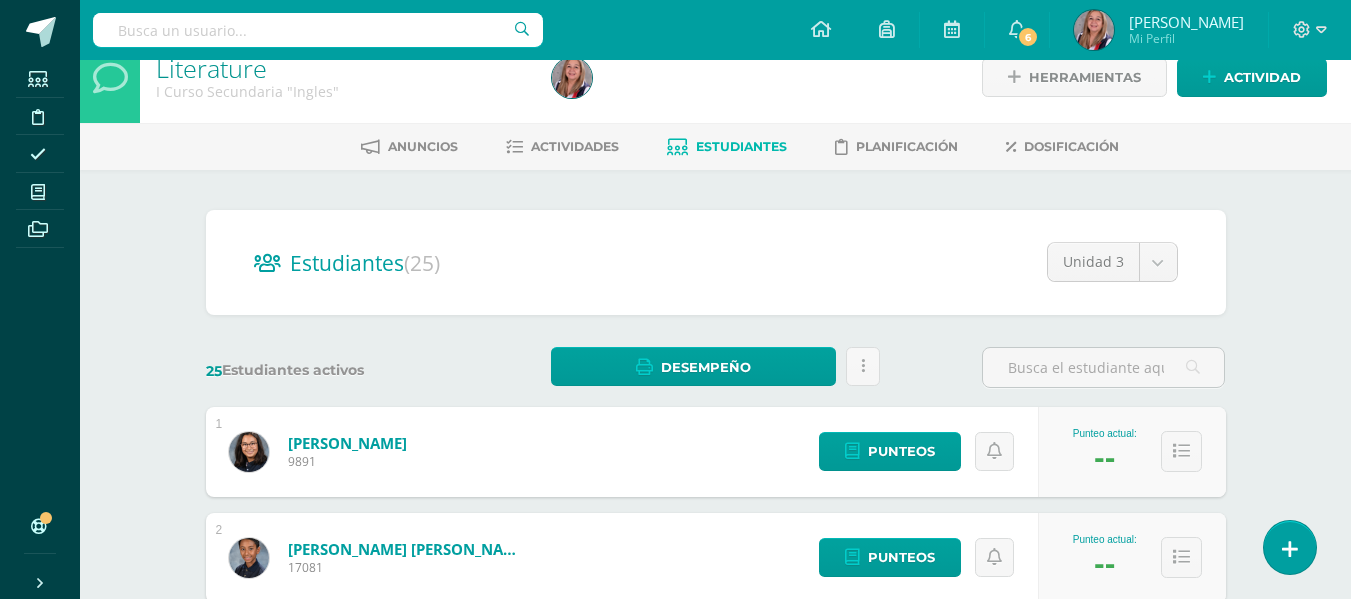 scroll, scrollTop: 29, scrollLeft: 0, axis: vertical 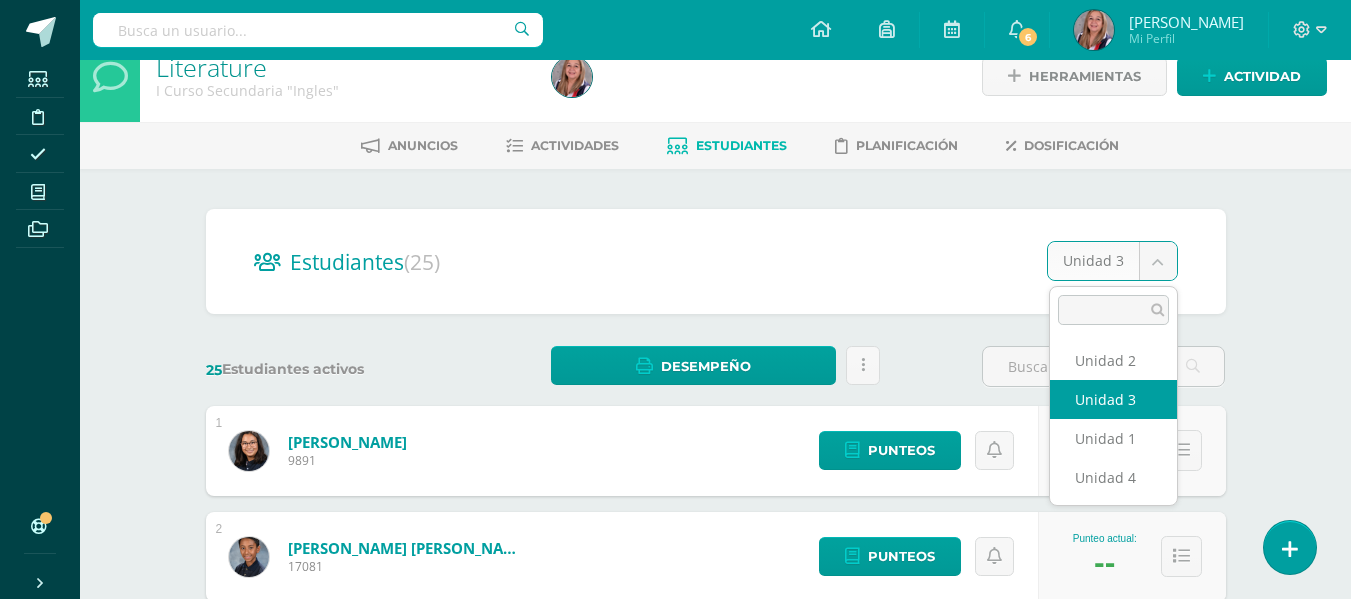 click on "Estudiantes Disciplina Asistencia Mis cursos Archivos Soporte
Centro de ayuda
Últimas actualizaciones
10+ Cerrar panel
Literature
I Curso
Secundaria
"Ingles"
Actividades Estudiantes Planificación Dosificación
Public Speaking And Debate
I Curso
Secundaria
"Ingles"
Actividades Estudiantes Planificación Dosificación
Literature
II Curso
Secundaria
"Ingles"
Actividades Estudiantes Planificación Dosificación
Public Speaking and Debate
Actividades Estudiantes 6" at bounding box center [675, 1303] 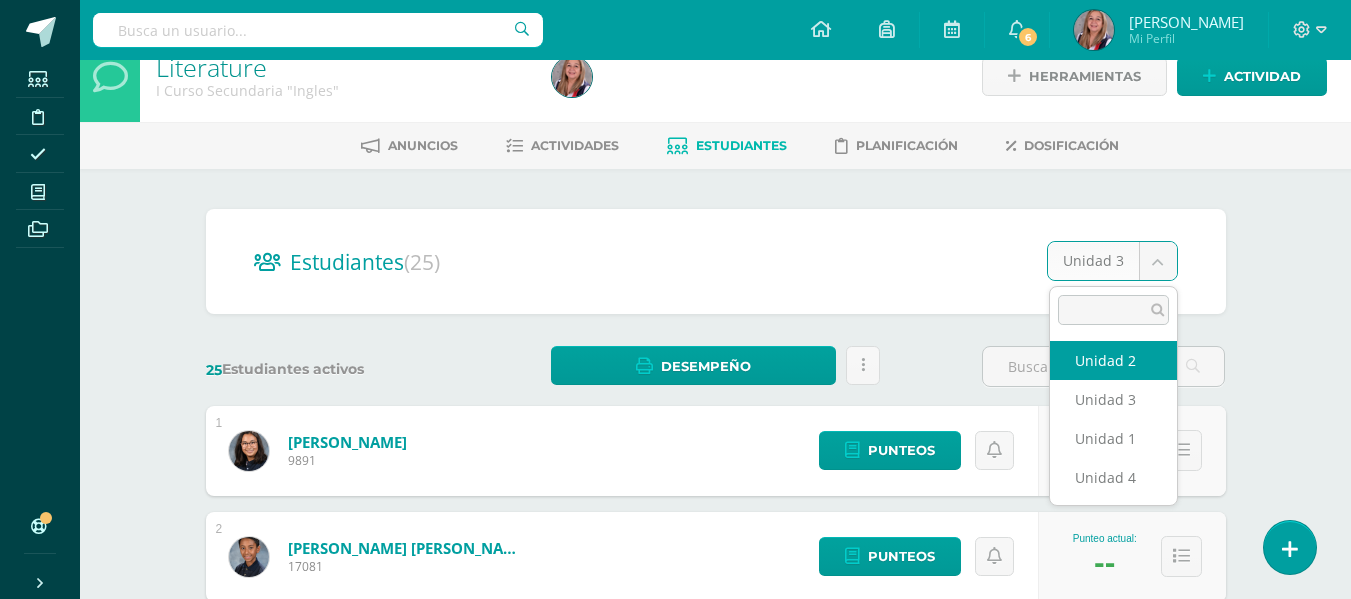 select on "/dashboard/teacher/section/4855/students/?unit=208156" 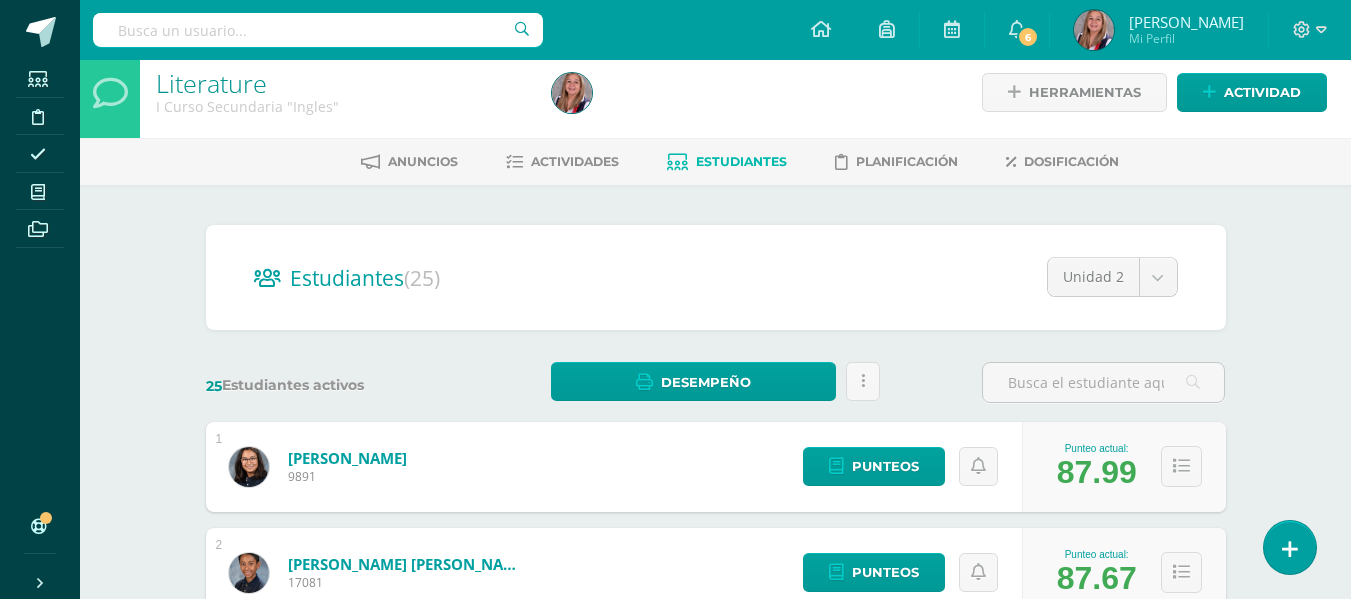 scroll, scrollTop: 0, scrollLeft: 0, axis: both 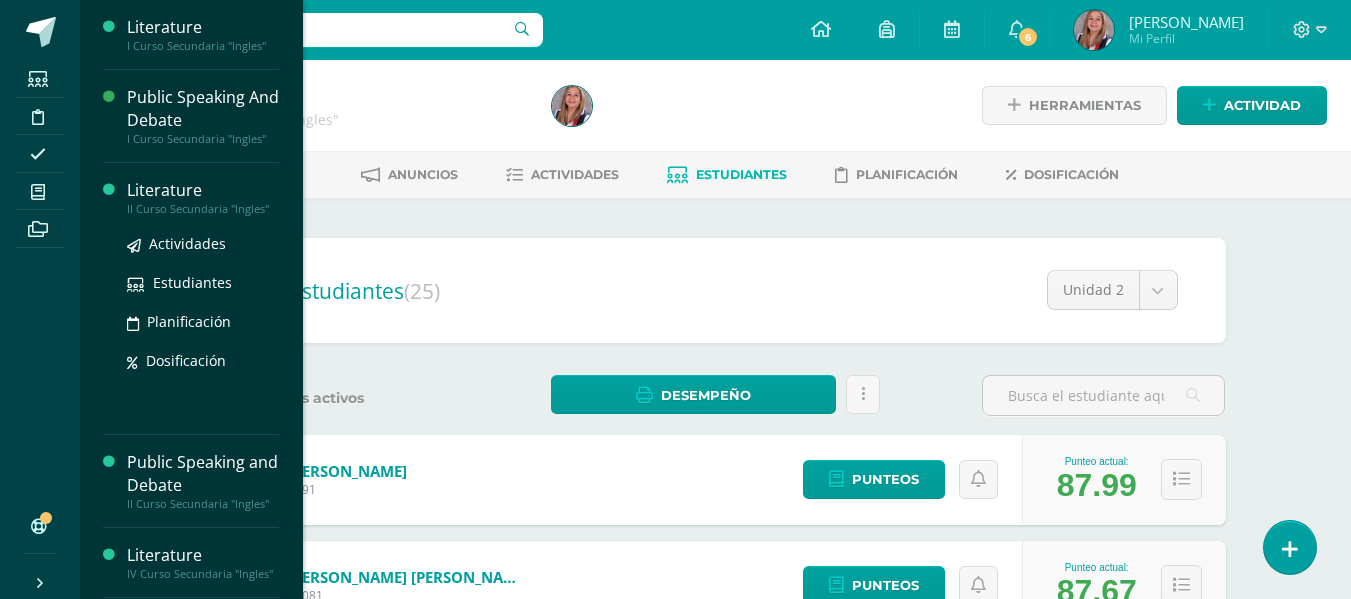click on "II Curso
Secundaria
"Ingles"" at bounding box center [203, 209] 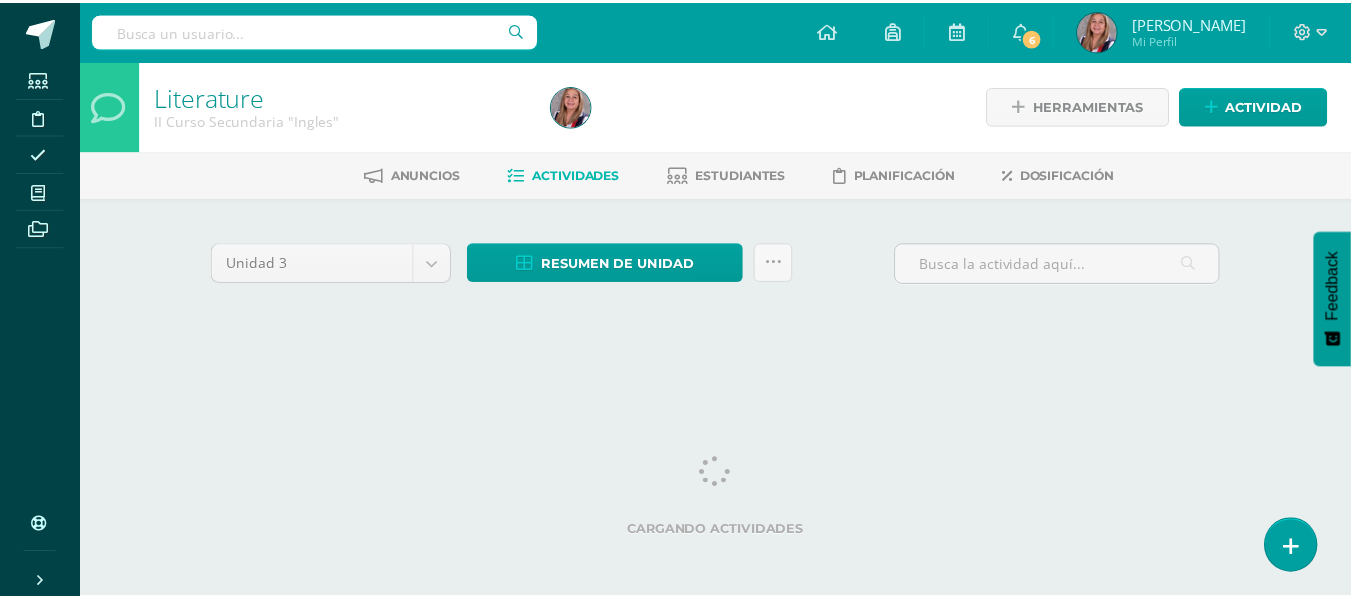 scroll, scrollTop: 0, scrollLeft: 0, axis: both 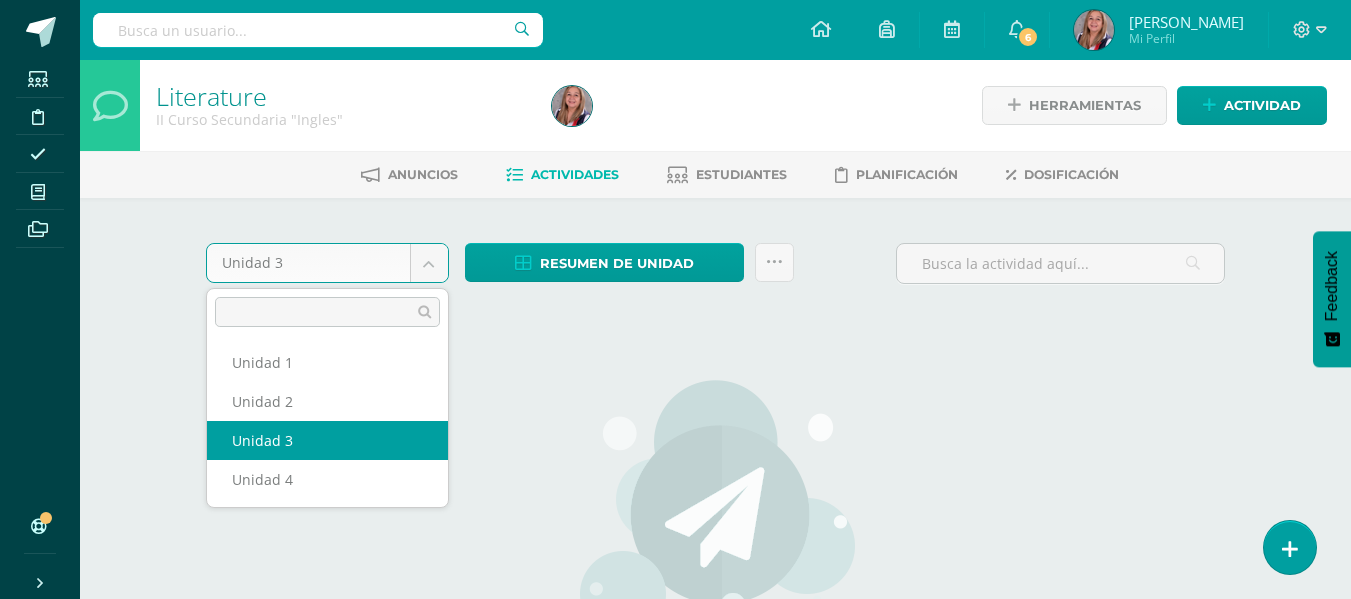 click on "Estudiantes Disciplina Asistencia Mis cursos Archivos Soporte
Centro de ayuda
Últimas actualizaciones
10+ Cerrar panel
Literature
I Curso
Secundaria
"Ingles"
Actividades Estudiantes Planificación Dosificación
Public Speaking And Debate
I Curso
Secundaria
"Ingles"
Actividades Estudiantes Planificación Dosificación
Literature
II Curso
Secundaria
"Ingles"
Actividades Estudiantes Planificación Dosificación
Public Speaking and Debate
Actividades Estudiantes 6" at bounding box center (675, 432) 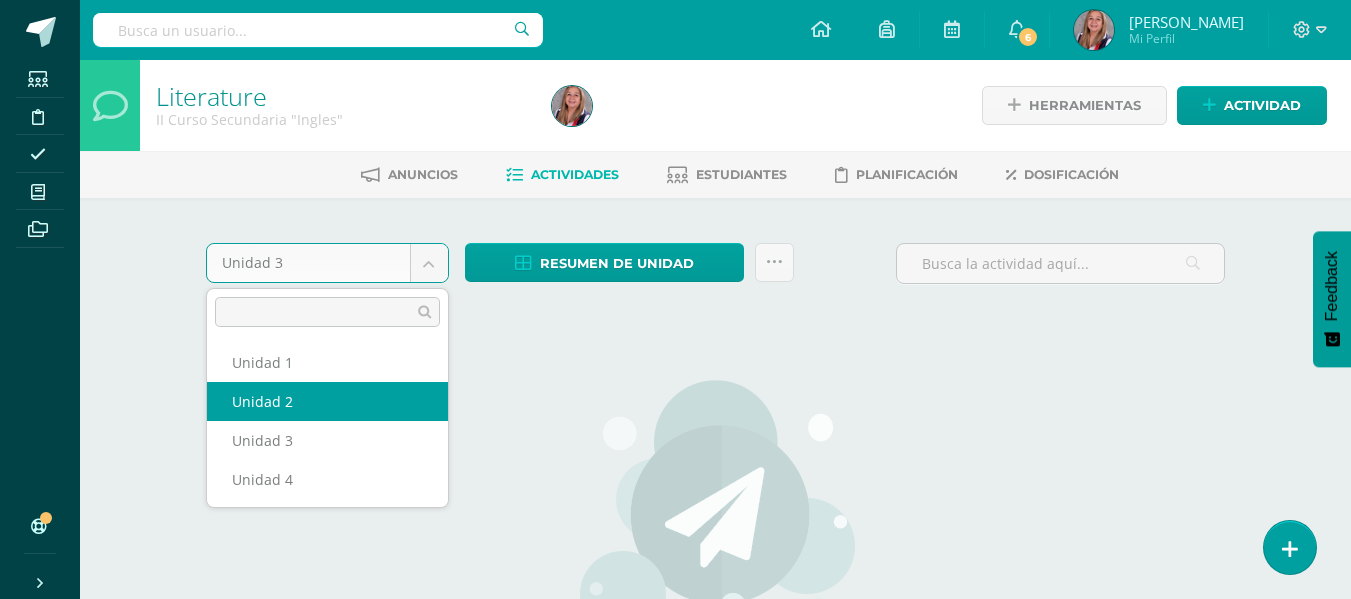select on "Unidad 2" 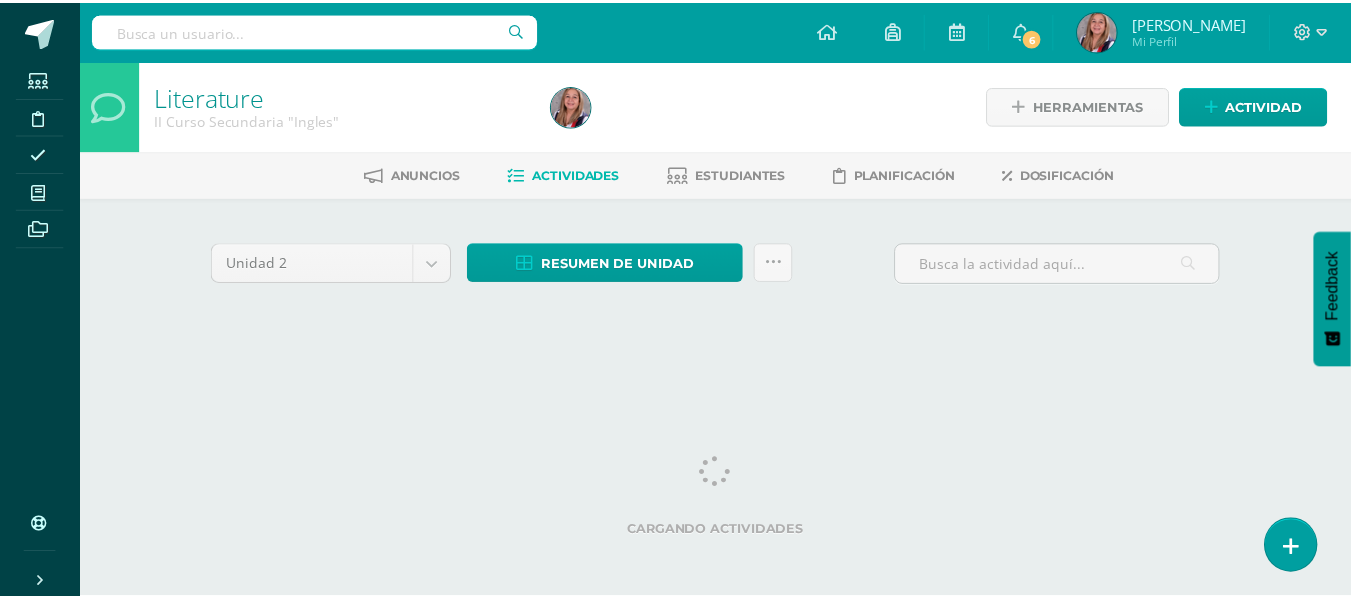 scroll, scrollTop: 0, scrollLeft: 0, axis: both 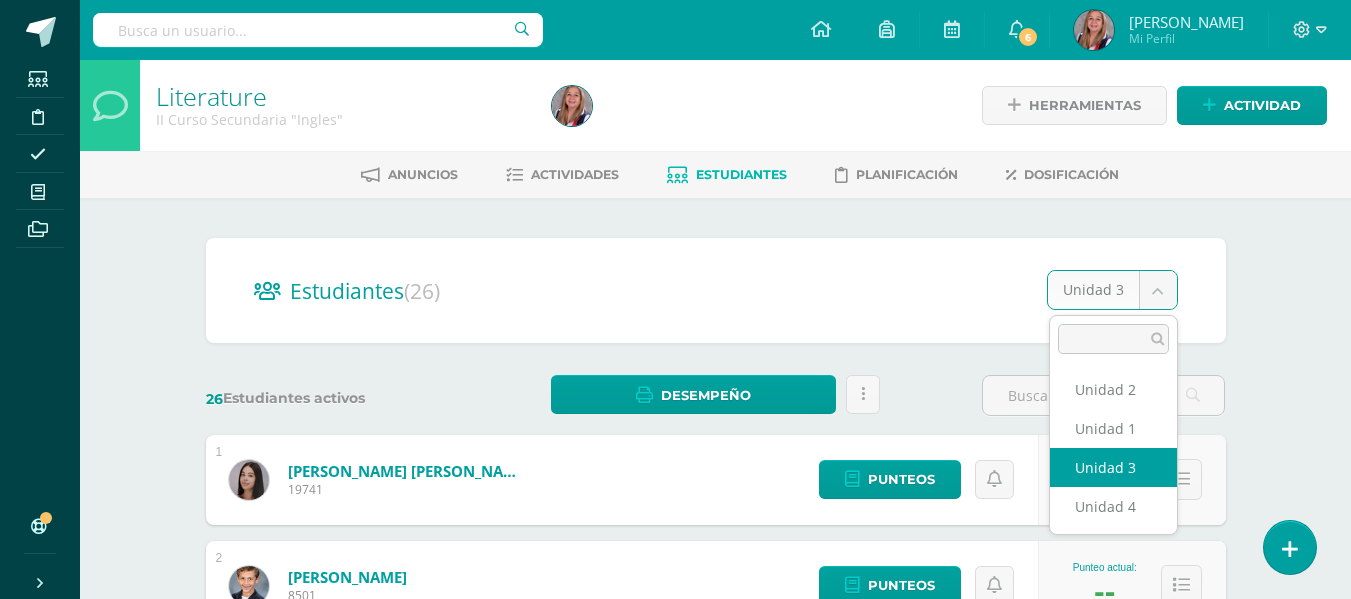 click on "Estudiantes Disciplina Asistencia Mis cursos Archivos Soporte
Centro de ayuda
Últimas actualizaciones
10+ Cerrar panel
Literature
I Curso
Secundaria
"Ingles"
Actividades Estudiantes Planificación Dosificación
Public Speaking And Debate
I Curso
Secundaria
"Ingles"
Actividades Estudiantes Planificación Dosificación
Literature
II Curso
Secundaria
"Ingles"
Actividades Estudiantes Planificación Dosificación
Public Speaking and Debate
Actividades Estudiantes 6" at bounding box center [675, 802] 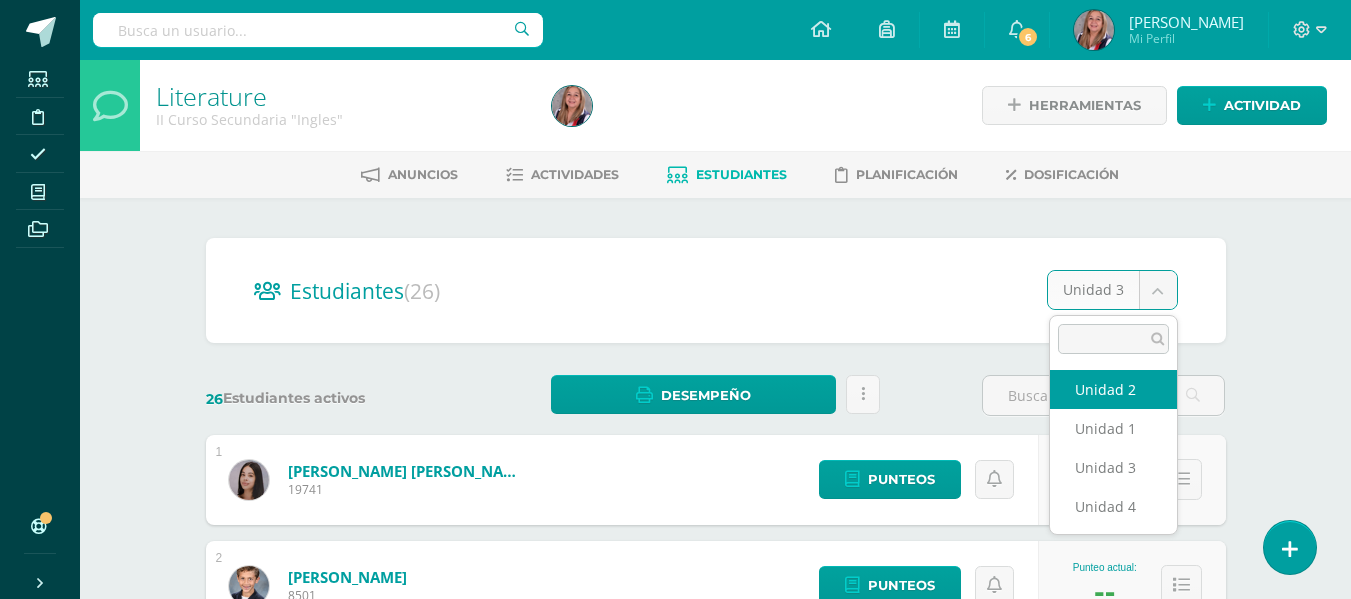 select on "/dashboard/teacher/section/4885/students/?unit=208396" 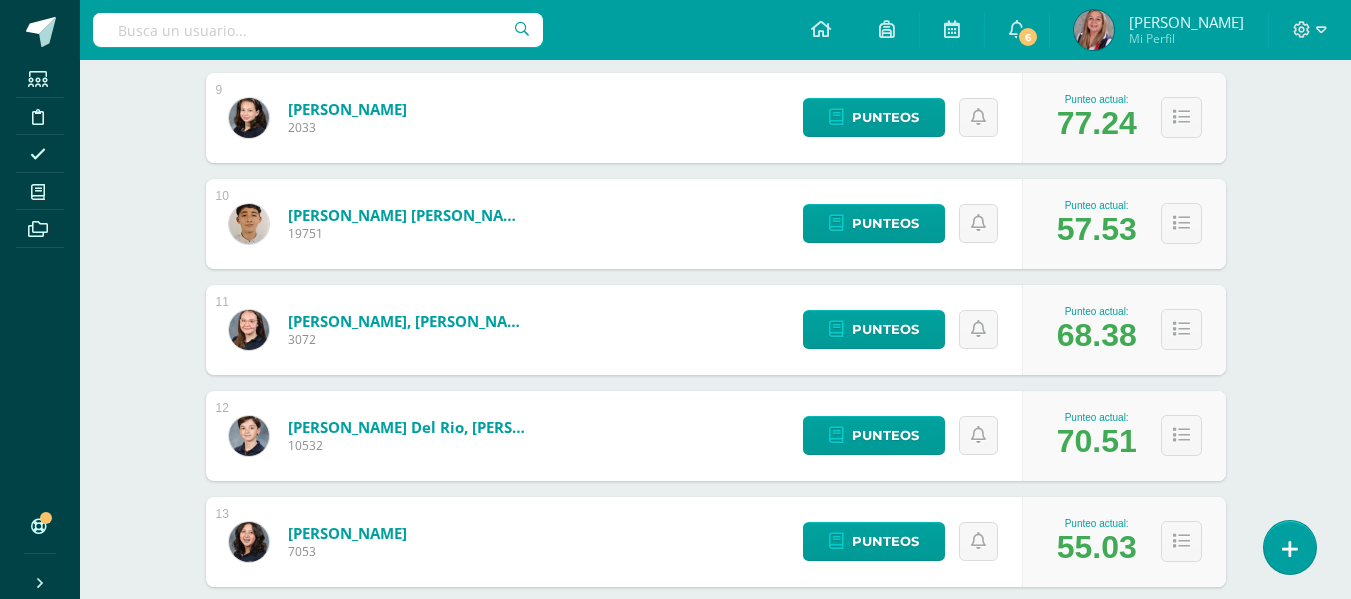 scroll, scrollTop: 1234, scrollLeft: 0, axis: vertical 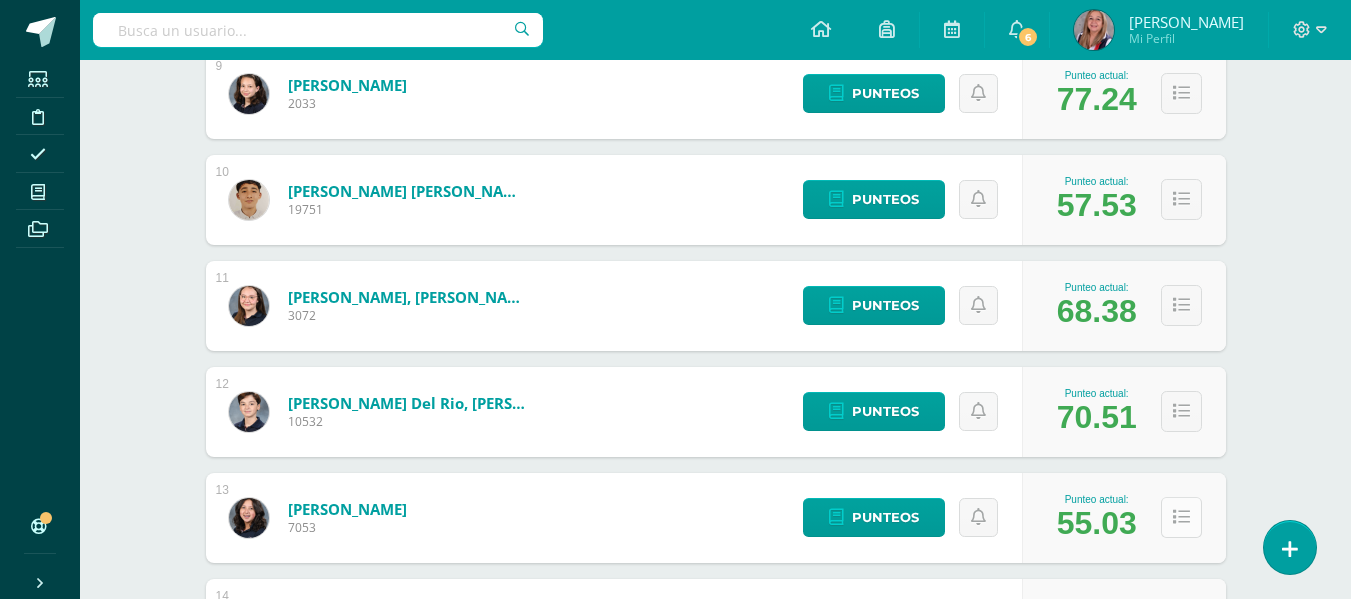 click at bounding box center (1181, 517) 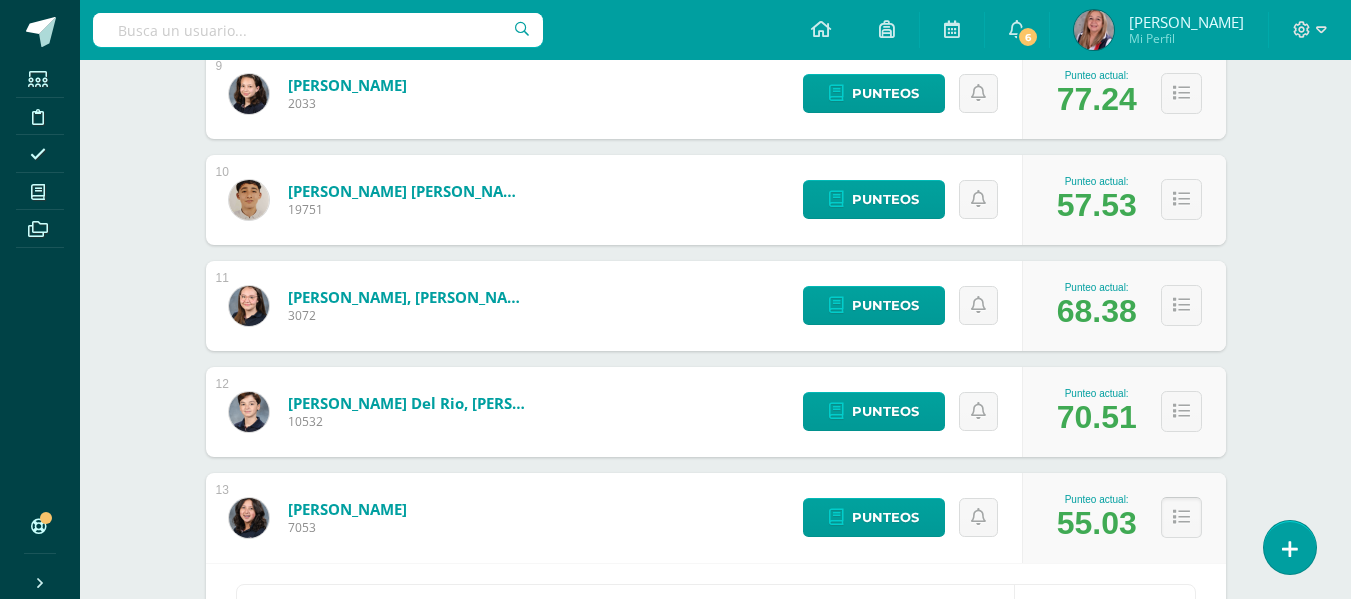 click at bounding box center (1181, 517) 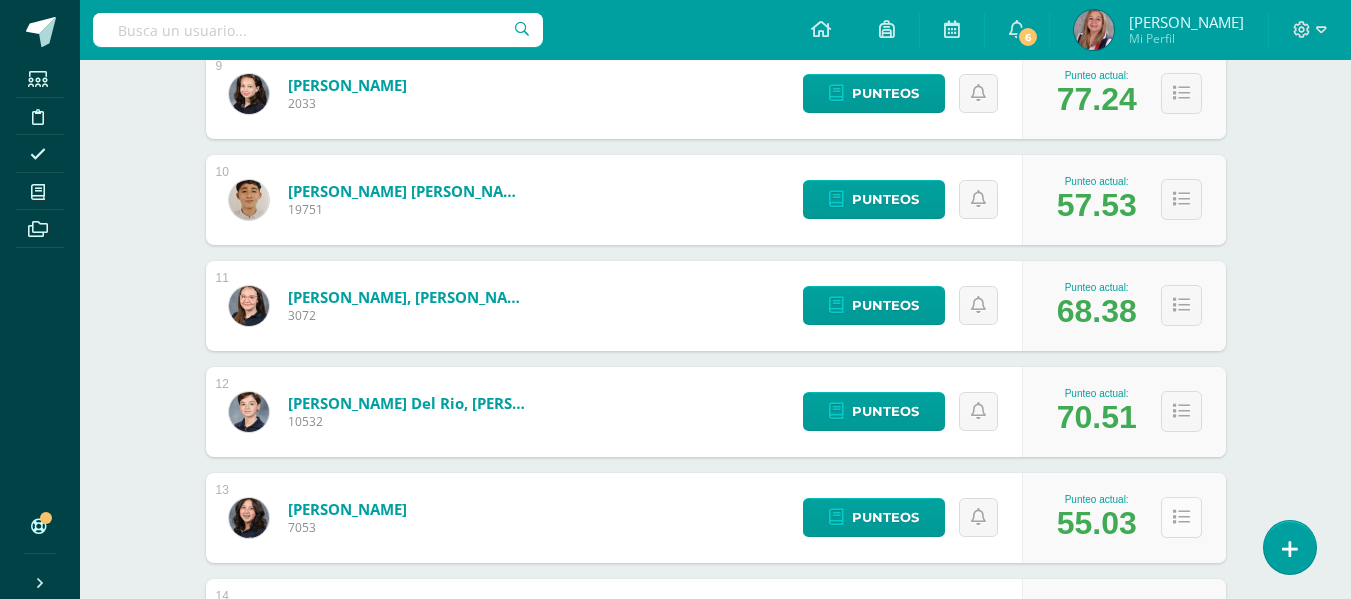 click at bounding box center (1181, 517) 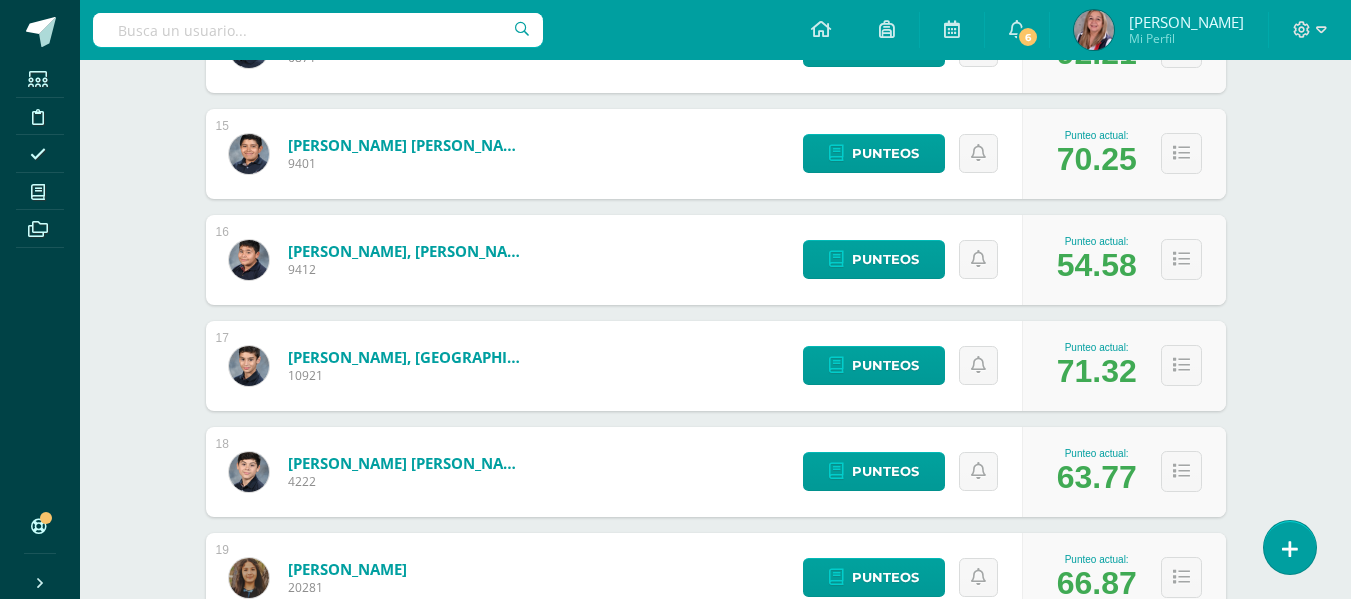 scroll, scrollTop: 2399, scrollLeft: 0, axis: vertical 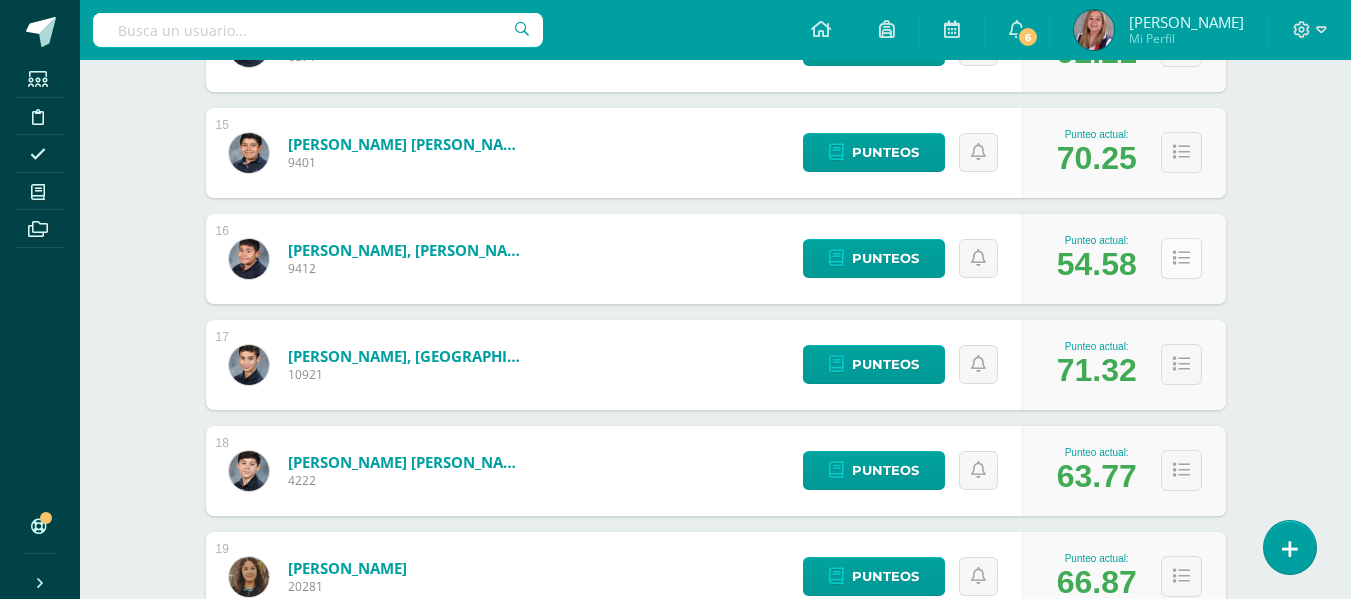 click at bounding box center (1181, 258) 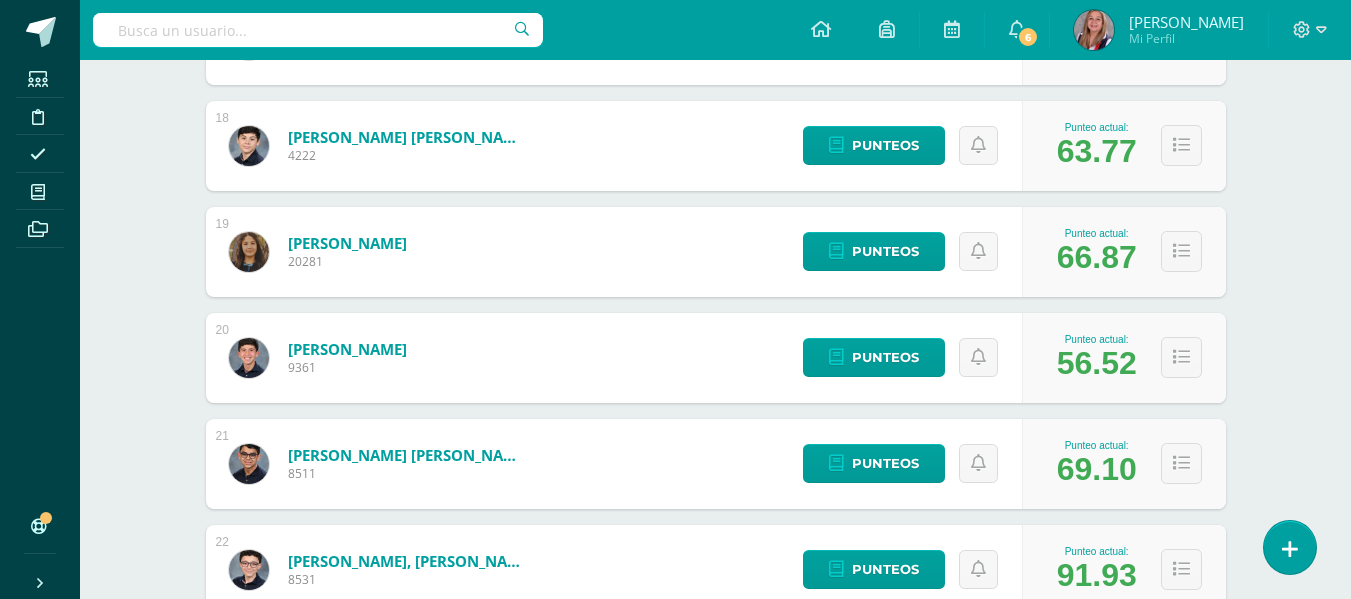 scroll, scrollTop: 3313, scrollLeft: 0, axis: vertical 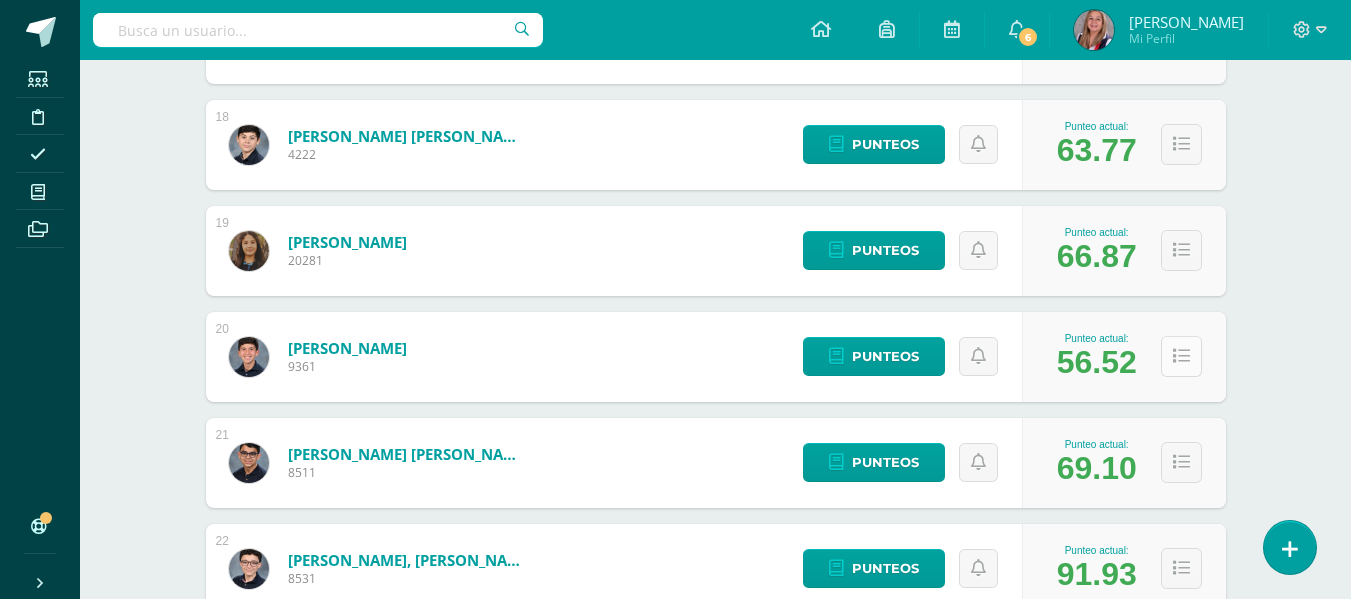 click at bounding box center [1181, 356] 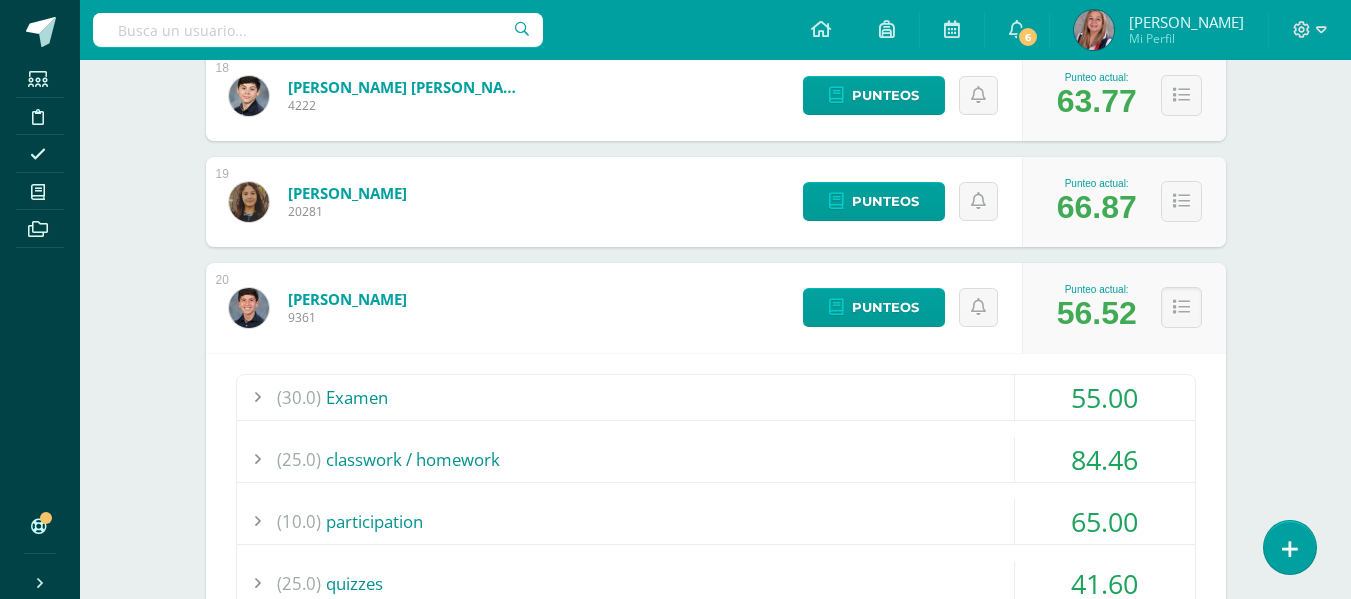 scroll, scrollTop: 3364, scrollLeft: 0, axis: vertical 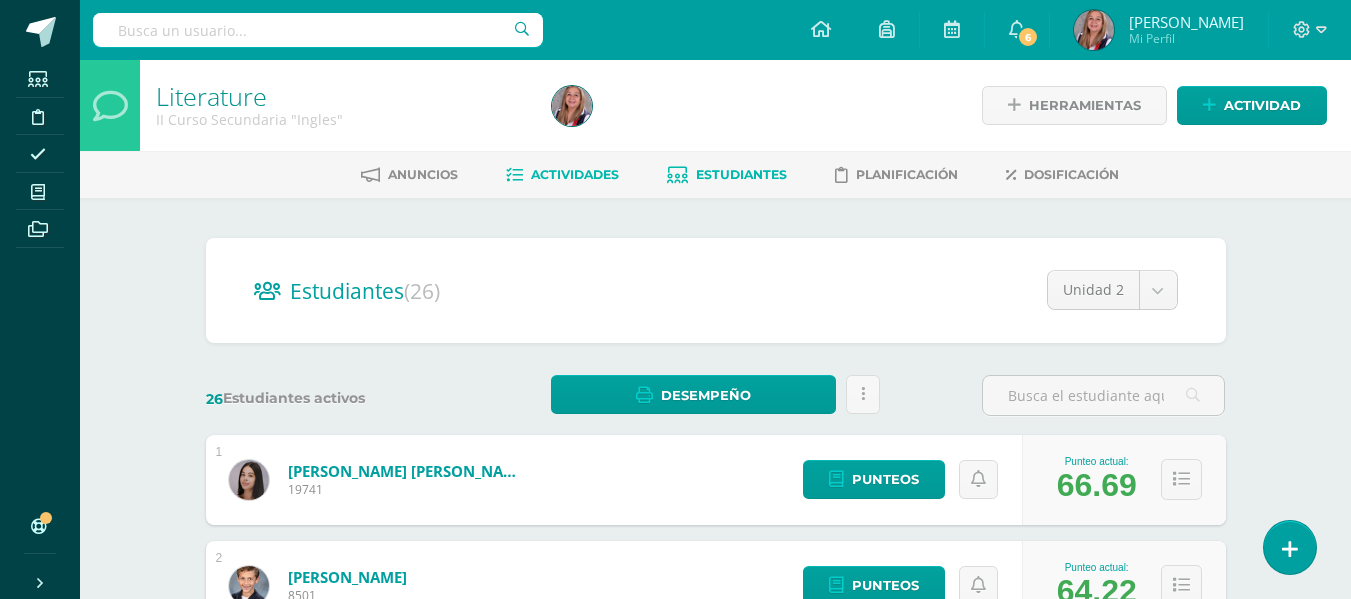 click on "Actividades" at bounding box center (575, 174) 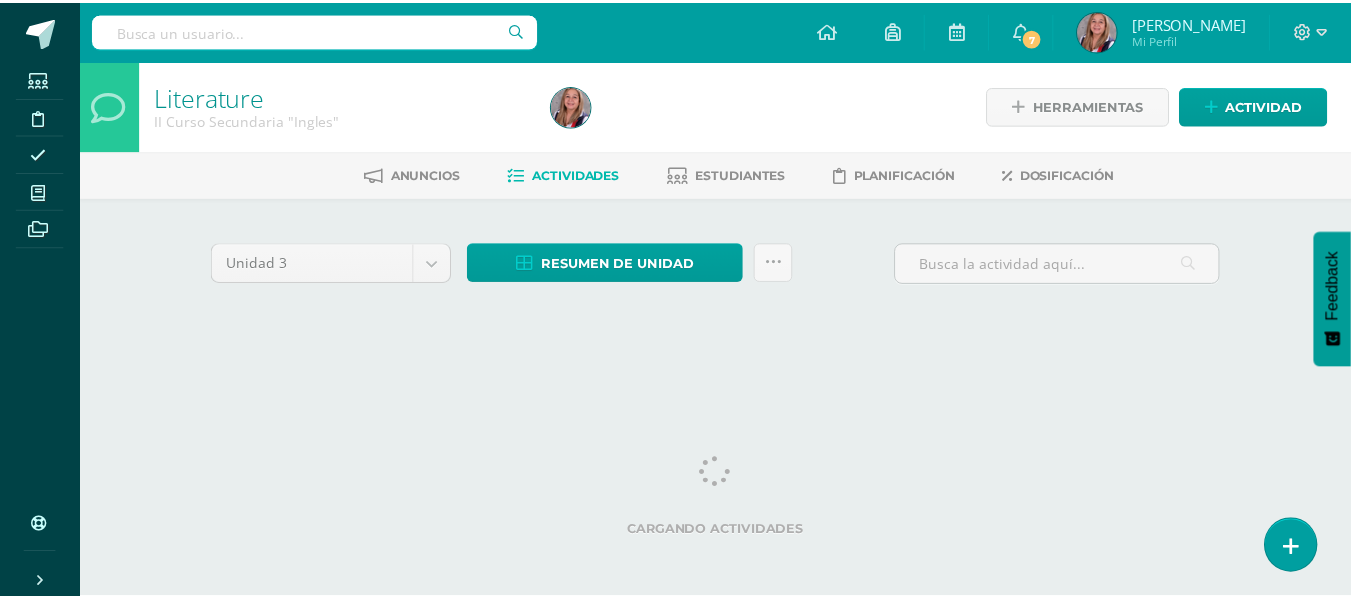 scroll, scrollTop: 0, scrollLeft: 0, axis: both 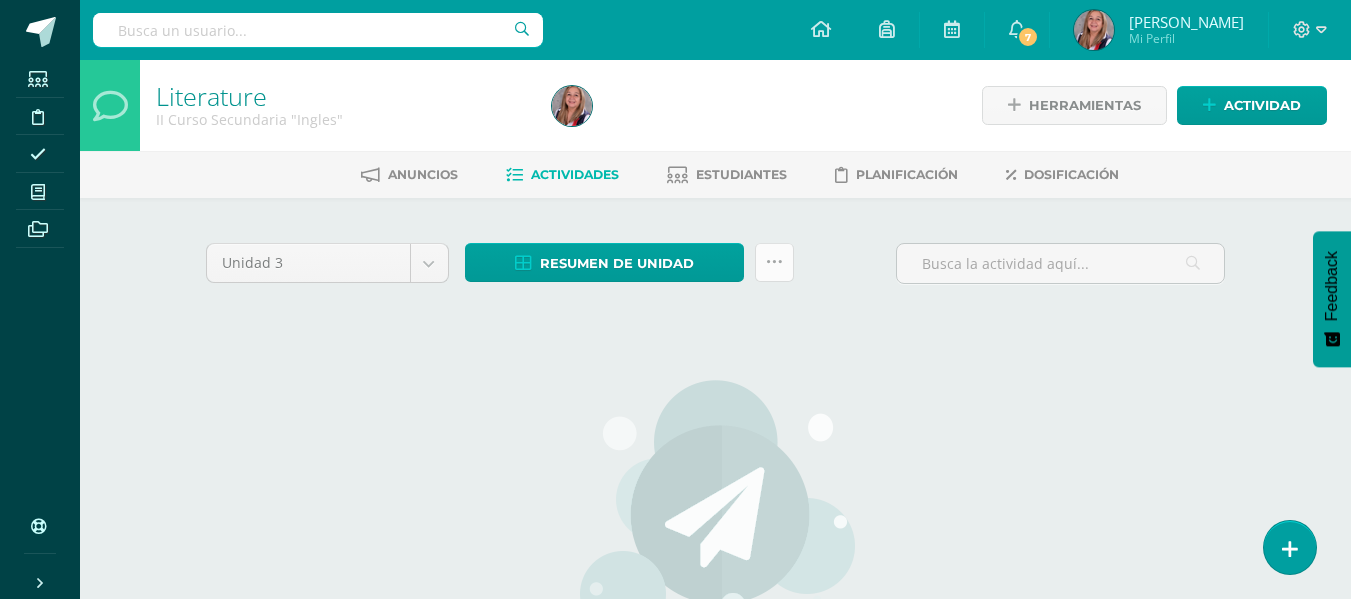 click at bounding box center (774, 262) 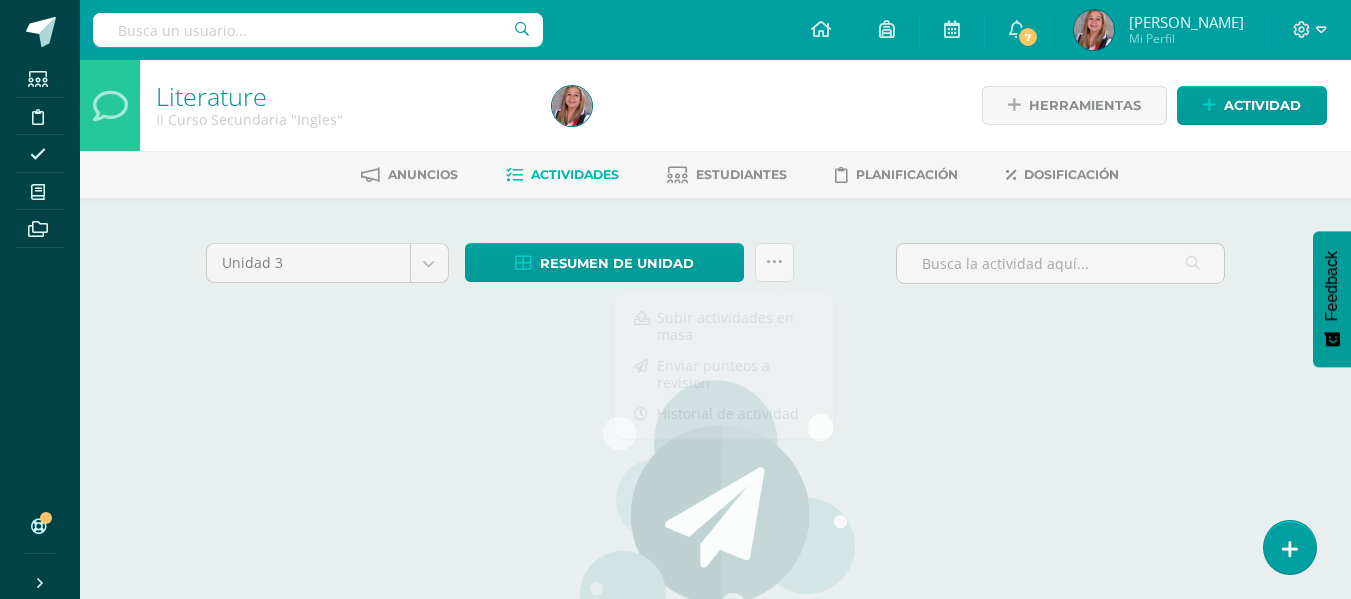 click on "No hay actividades Este curso no tiene ninguna actividad en esta Unidad, puedes dirigirte a tu dashboard y crear actividades." at bounding box center [716, 581] 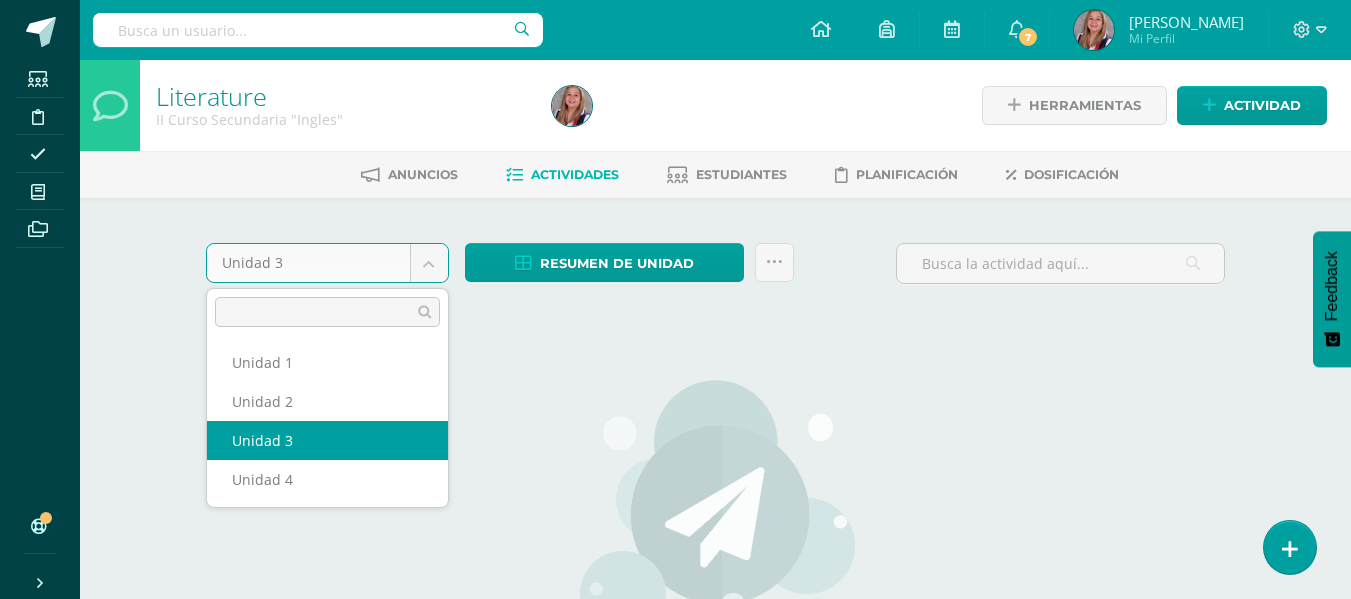 click on "Estudiantes Disciplina Asistencia Mis cursos Archivos Soporte
Centro de ayuda
Últimas actualizaciones
10+ Cerrar panel
Literature
I Curso
Secundaria
"Ingles"
Actividades Estudiantes Planificación Dosificación
Public Speaking And Debate
I Curso
Secundaria
"Ingles"
Actividades Estudiantes Planificación Dosificación
Literature
II Curso
Secundaria
"Ingles"
Actividades Estudiantes Planificación Dosificación
Public Speaking and Debate
Actividades Estudiantes 7" at bounding box center [675, 432] 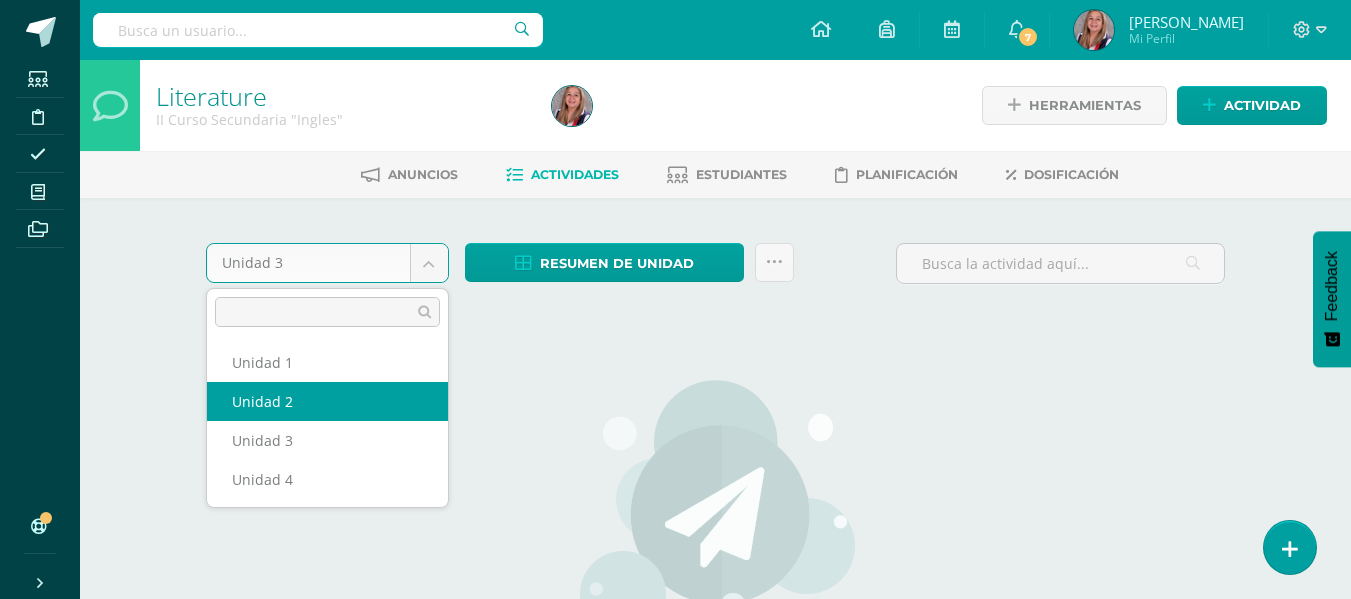 drag, startPoint x: 285, startPoint y: 407, endPoint x: 295, endPoint y: 400, distance: 12.206555 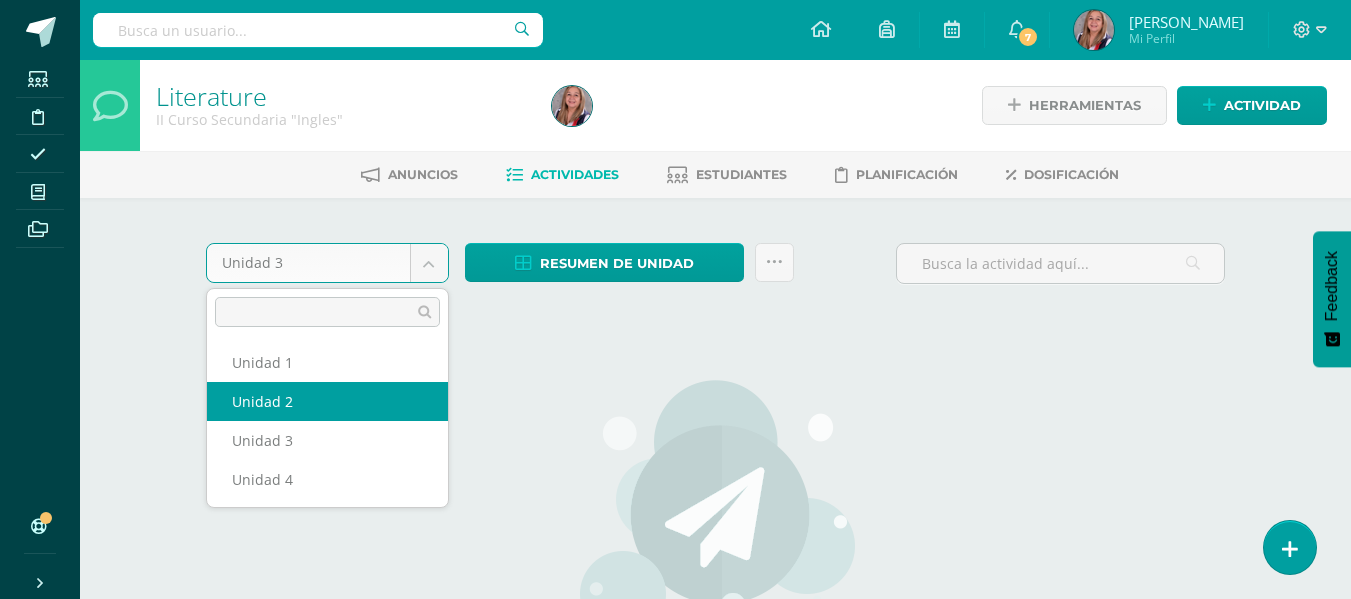 select on "Unidad 2" 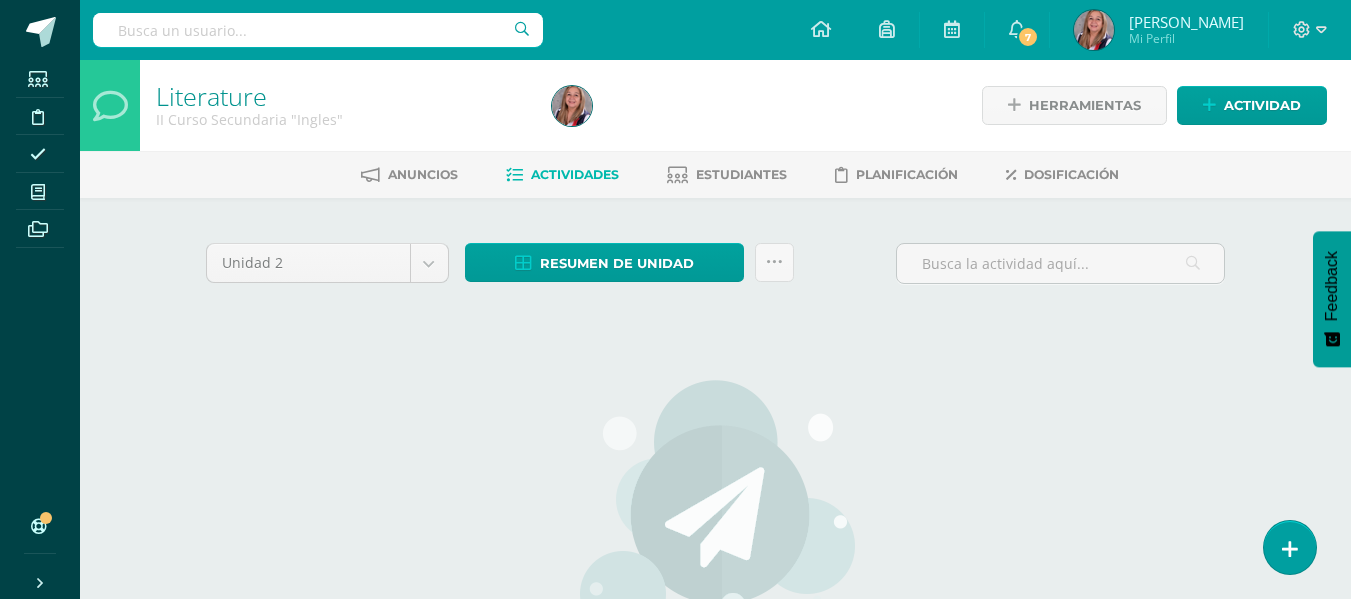 click on "Unidad 2     Unidad 1 Unidad 2 Unidad 3 Unidad 4 Resumen de unidad
Descargar como HTML
Descargar como PDF
Descargar como XLS
¿Estás seguro que deseas  Enviar a revisión  las notas de este curso?
Esta acción  enviará una notificación a tu supervisor y no podrás eliminar o cambiar tus notas.  Esta acción no podrá ser revertida a menos que se te conceda permiso
Cancelar
Enviar a revisión
Creación  y  Calificación   en masa.
Para poder crear actividades y calificar las mismas
deberás subir
un archivo Excel
en el cual incluyas las
o en el formato adjunto.
Cargar formato" at bounding box center [716, 531] 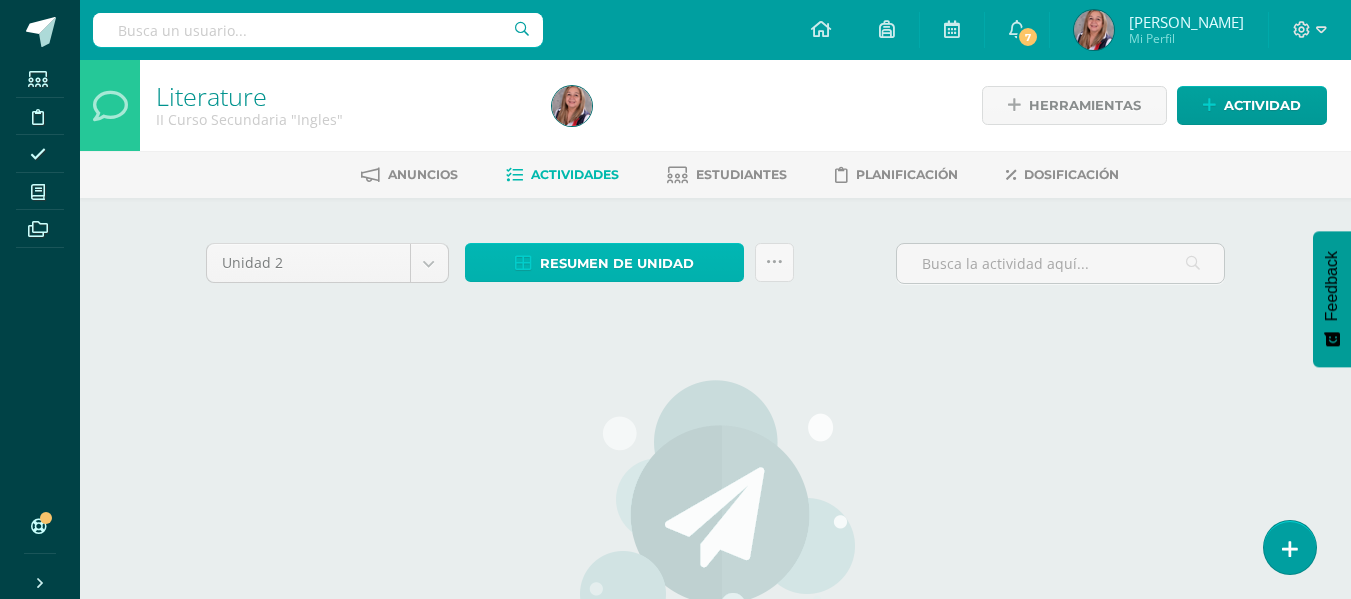 click on "Resumen de unidad" at bounding box center [604, 262] 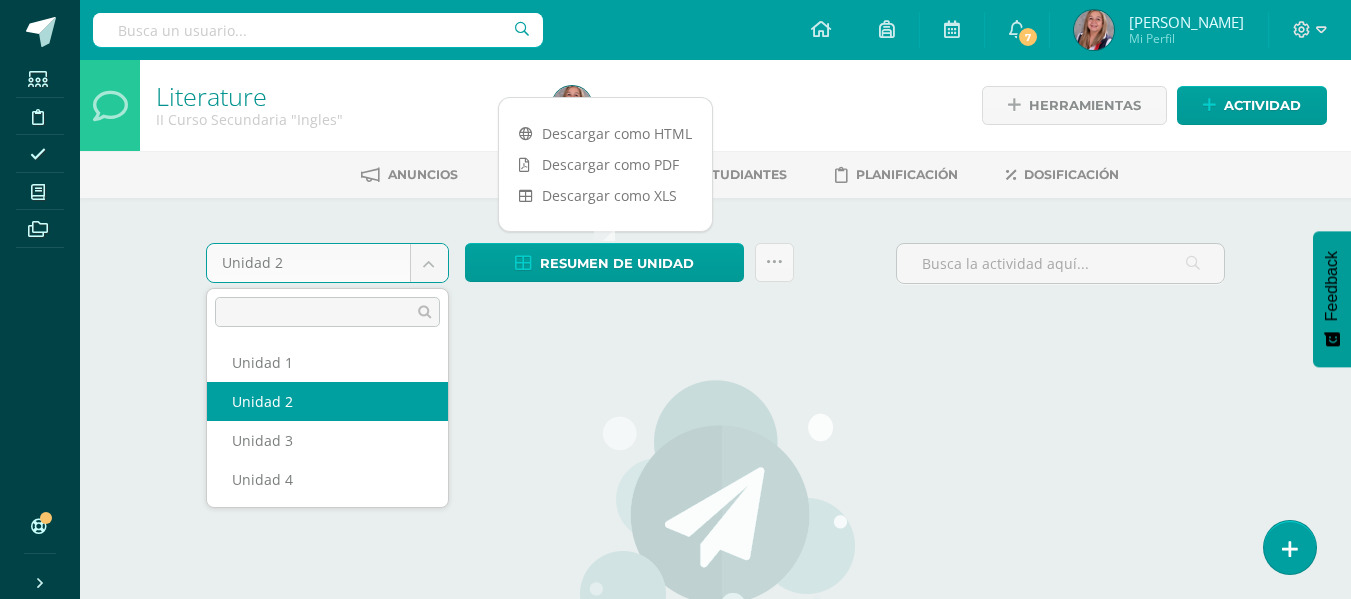 click on "Estudiantes Disciplina Asistencia Mis cursos Archivos Soporte
Centro de ayuda
Últimas actualizaciones
10+ Cerrar panel
Literature
I Curso
Secundaria
"Ingles"
Actividades Estudiantes Planificación Dosificación
Public Speaking And Debate
I Curso
Secundaria
"Ingles"
Actividades Estudiantes Planificación Dosificación
Literature
II Curso
Secundaria
"Ingles"
Actividades Estudiantes Planificación Dosificación
Public Speaking and Debate
Actividades Estudiantes 7" at bounding box center (675, 432) 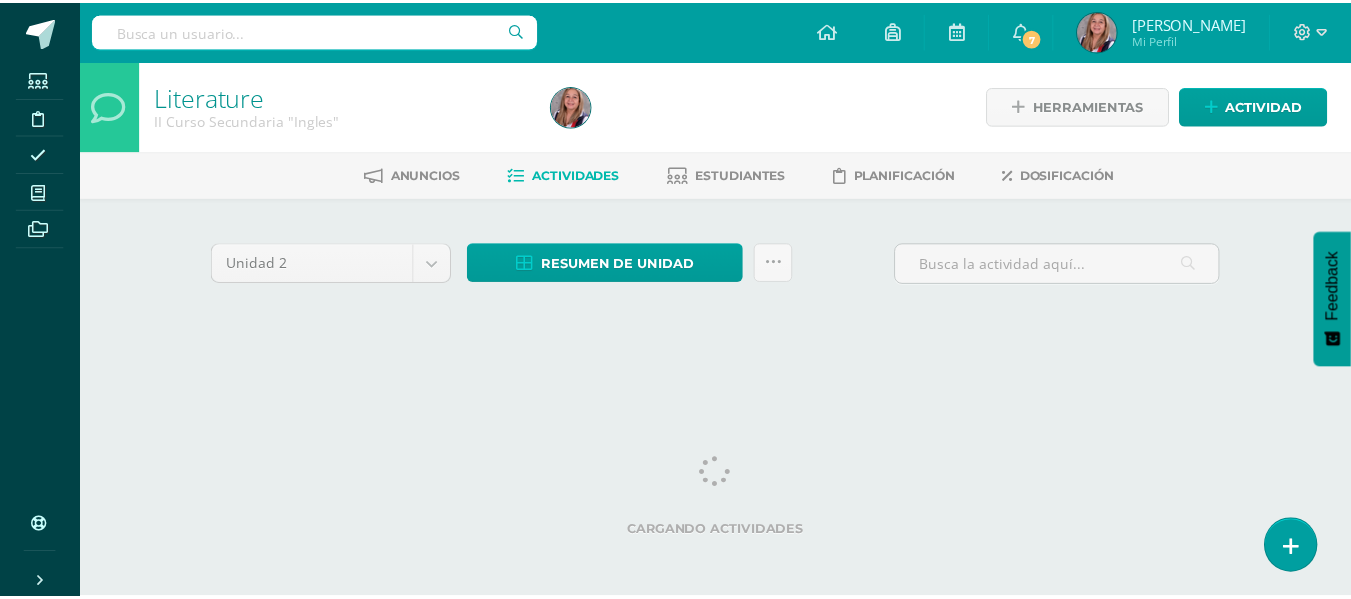 scroll, scrollTop: 0, scrollLeft: 0, axis: both 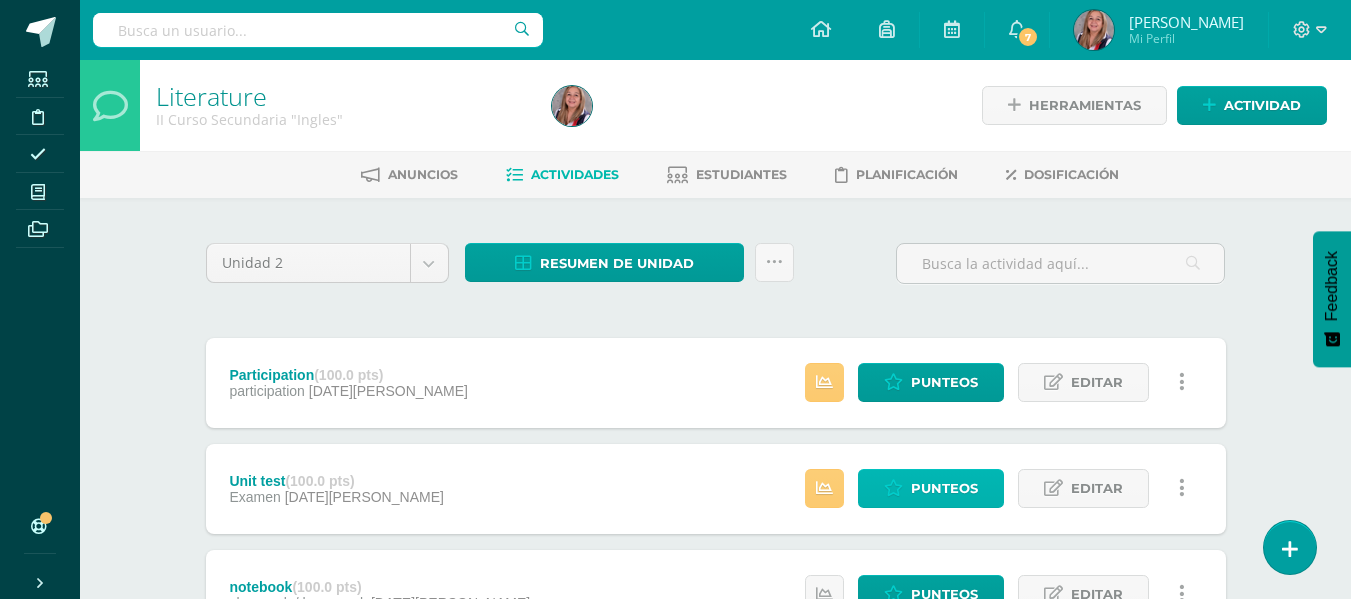 click on "Punteos" at bounding box center (944, 488) 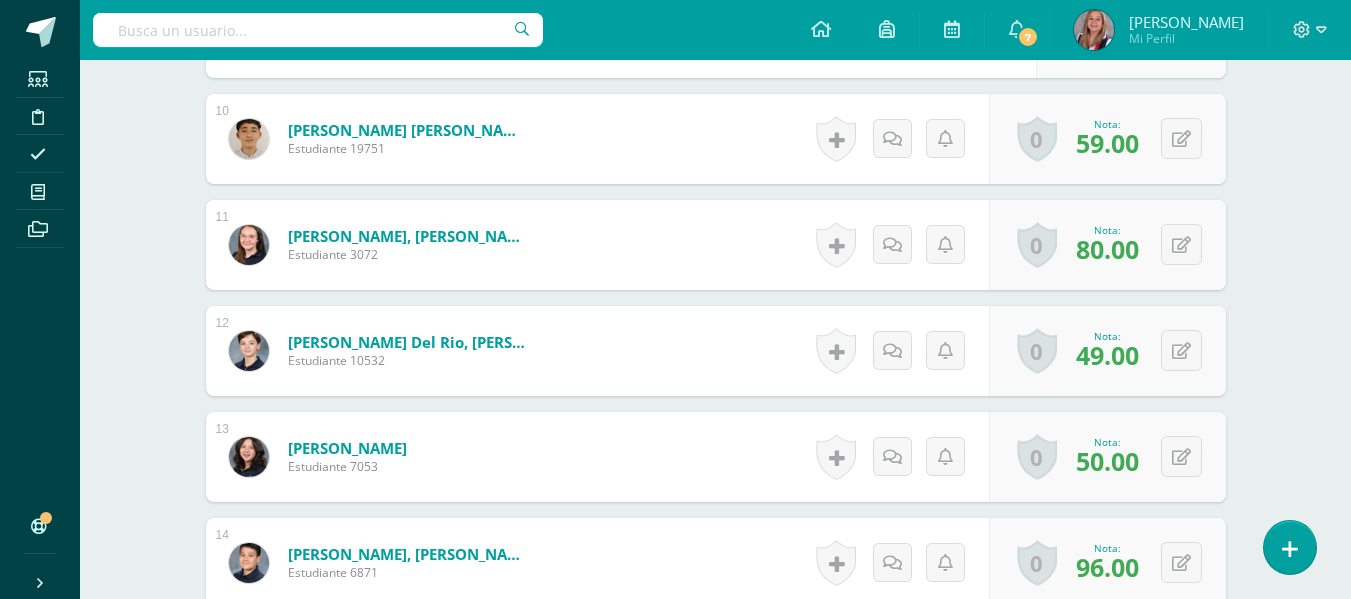 scroll, scrollTop: 1556, scrollLeft: 0, axis: vertical 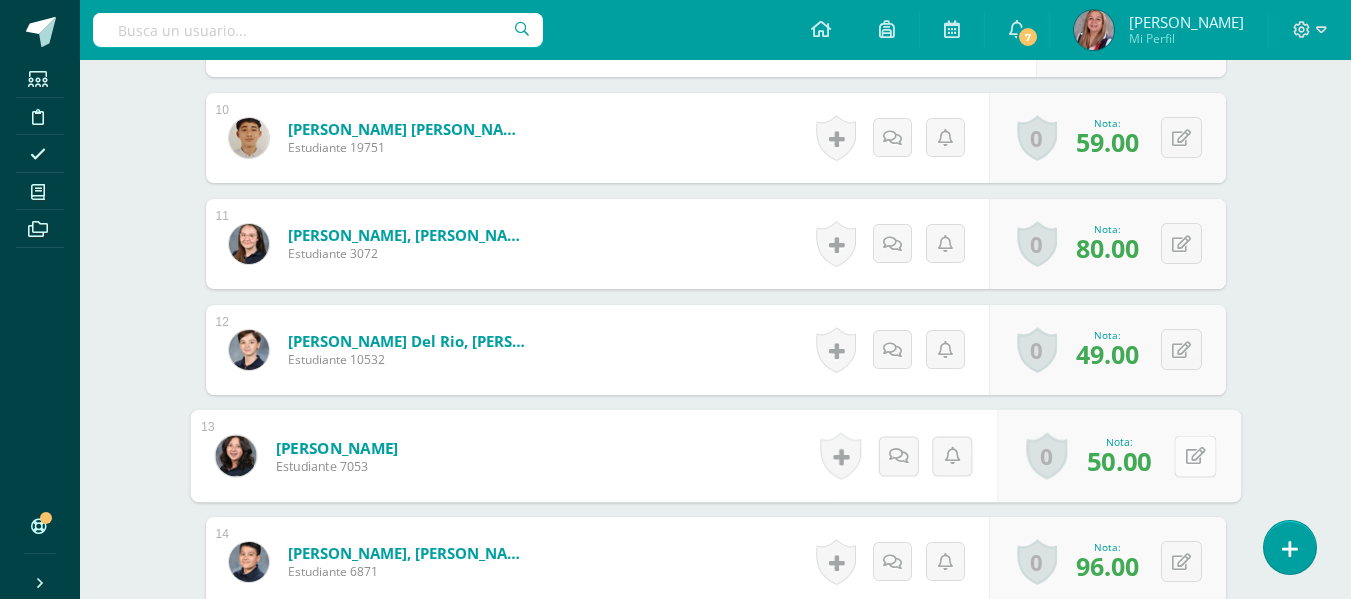 click at bounding box center [1195, 456] 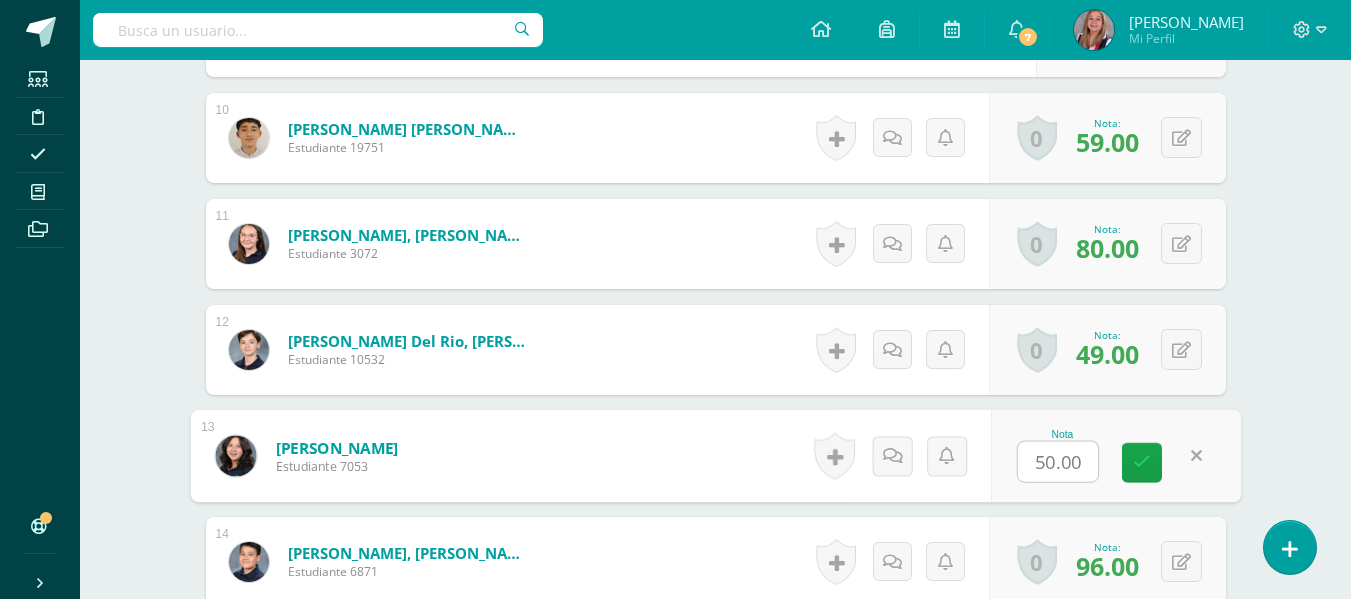 scroll, scrollTop: 1557, scrollLeft: 0, axis: vertical 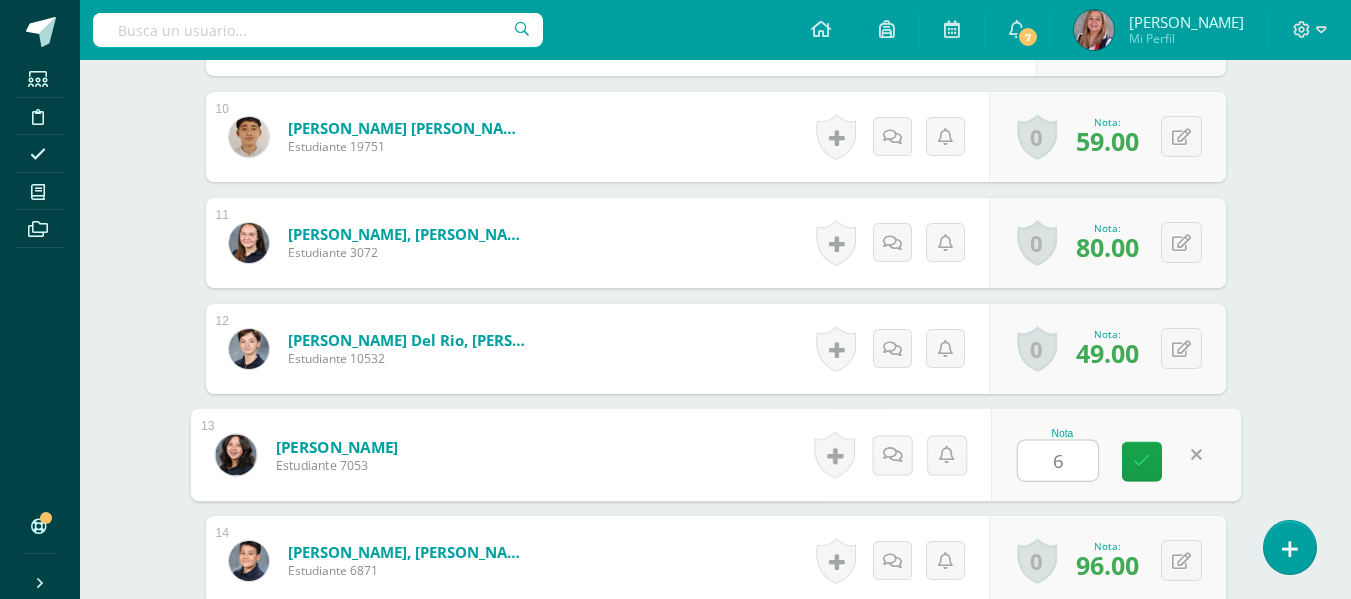 type on "60" 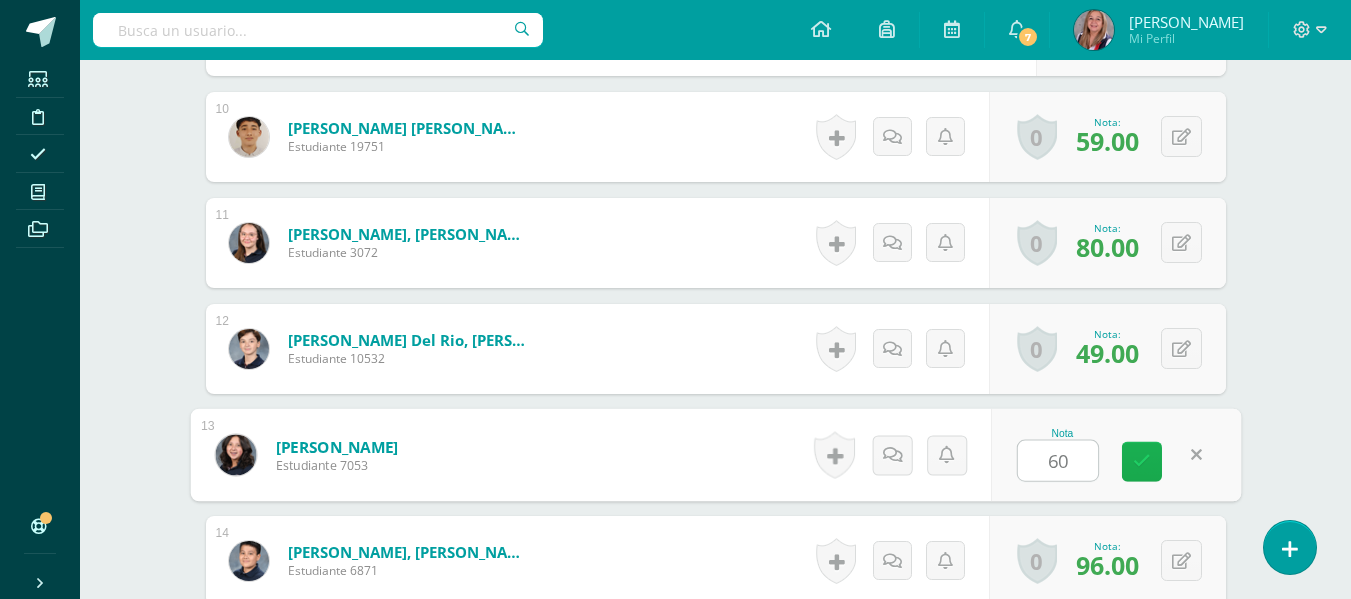 click at bounding box center (1142, 461) 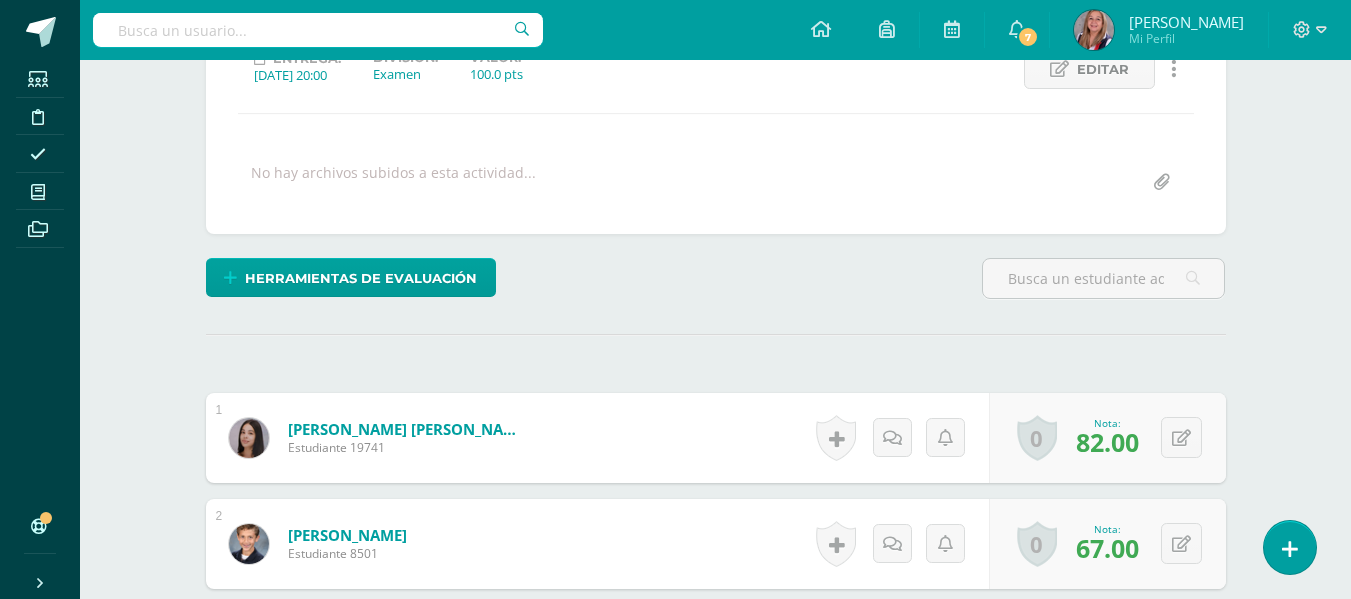 scroll, scrollTop: 0, scrollLeft: 0, axis: both 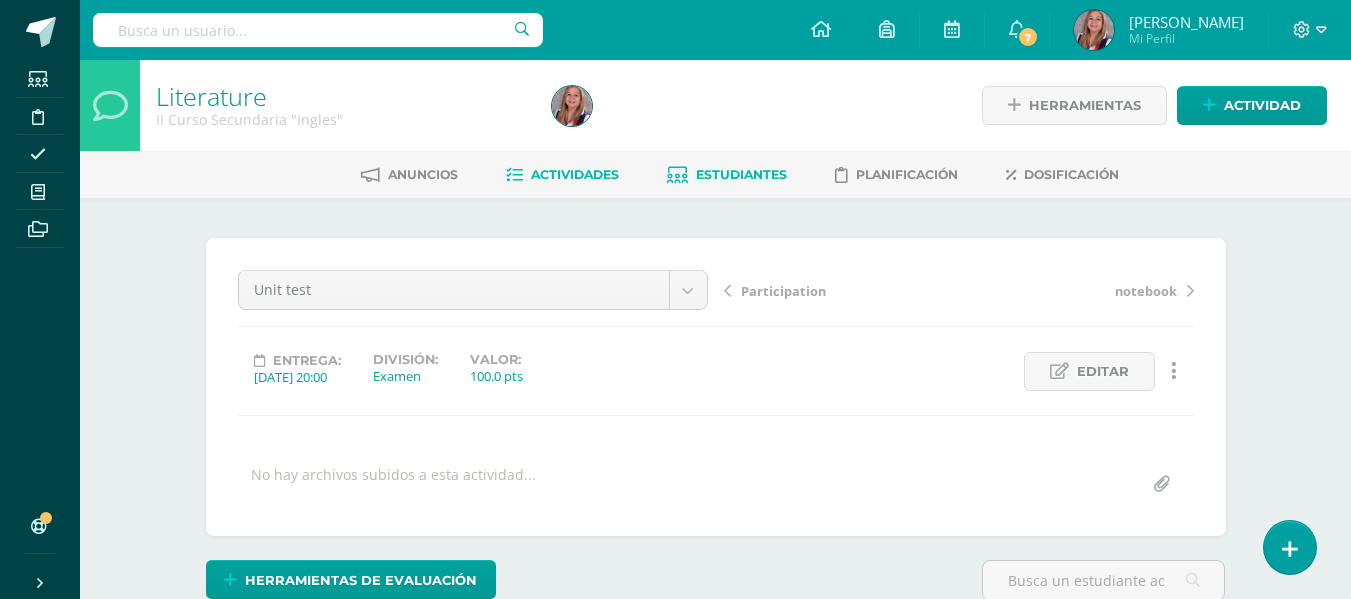 click on "Estudiantes" at bounding box center (727, 175) 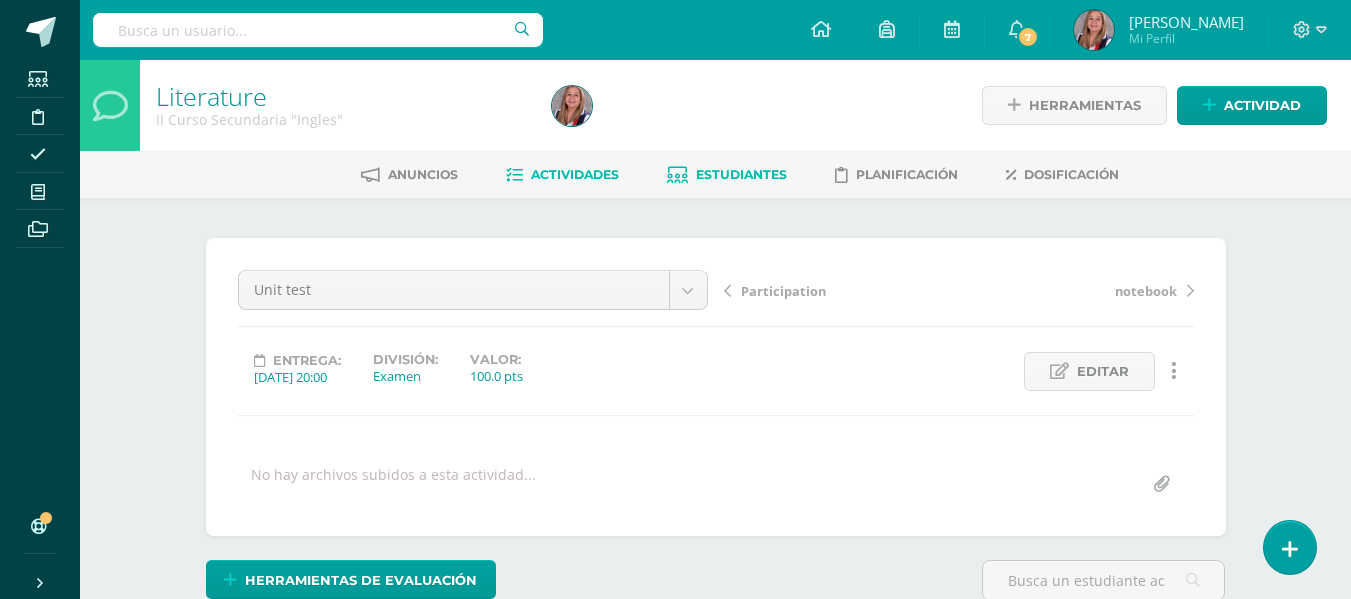 click on "Estudiantes" at bounding box center [741, 174] 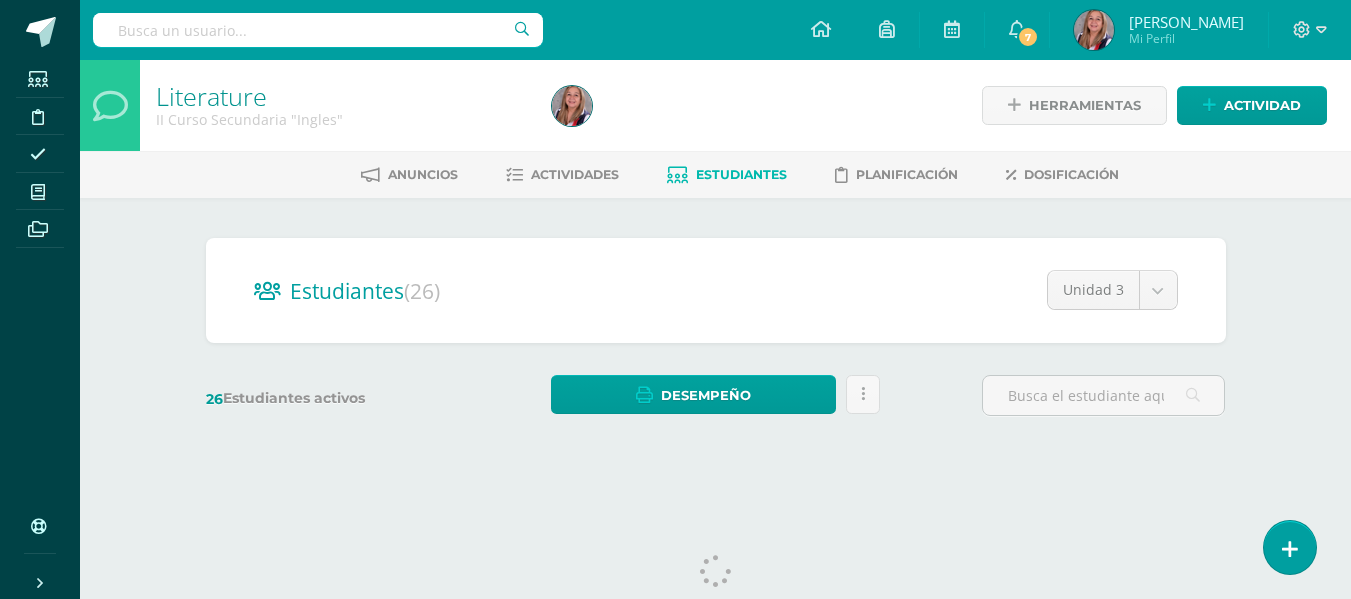 scroll, scrollTop: 0, scrollLeft: 0, axis: both 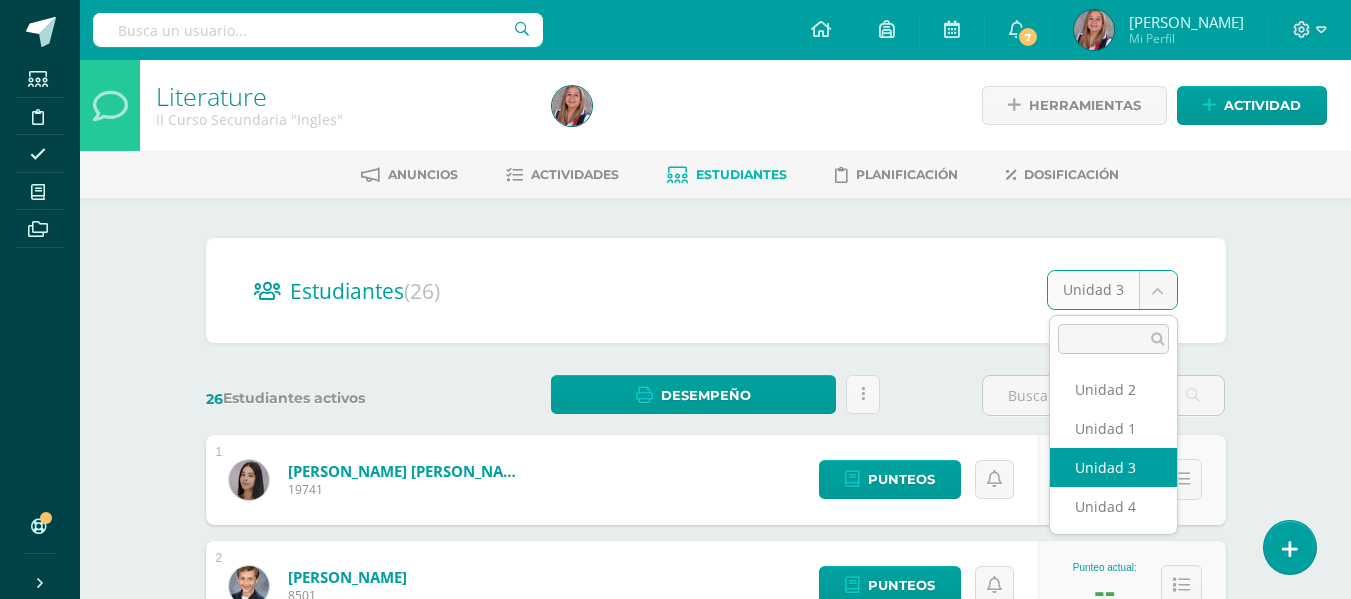 click on "Estudiantes Disciplina Asistencia Mis cursos Archivos Soporte
Centro de ayuda
Últimas actualizaciones
10+ Cerrar panel
Literature
I Curso
Secundaria
"Ingles"
Actividades Estudiantes Planificación Dosificación
Public Speaking And Debate
I Curso
Secundaria
"Ingles"
Actividades Estudiantes Planificación Dosificación
Literature
II Curso
Secundaria
"Ingles"
Actividades Estudiantes Planificación Dosificación
Public Speaking and Debate
Actividades Estudiantes 7" at bounding box center (675, 802) 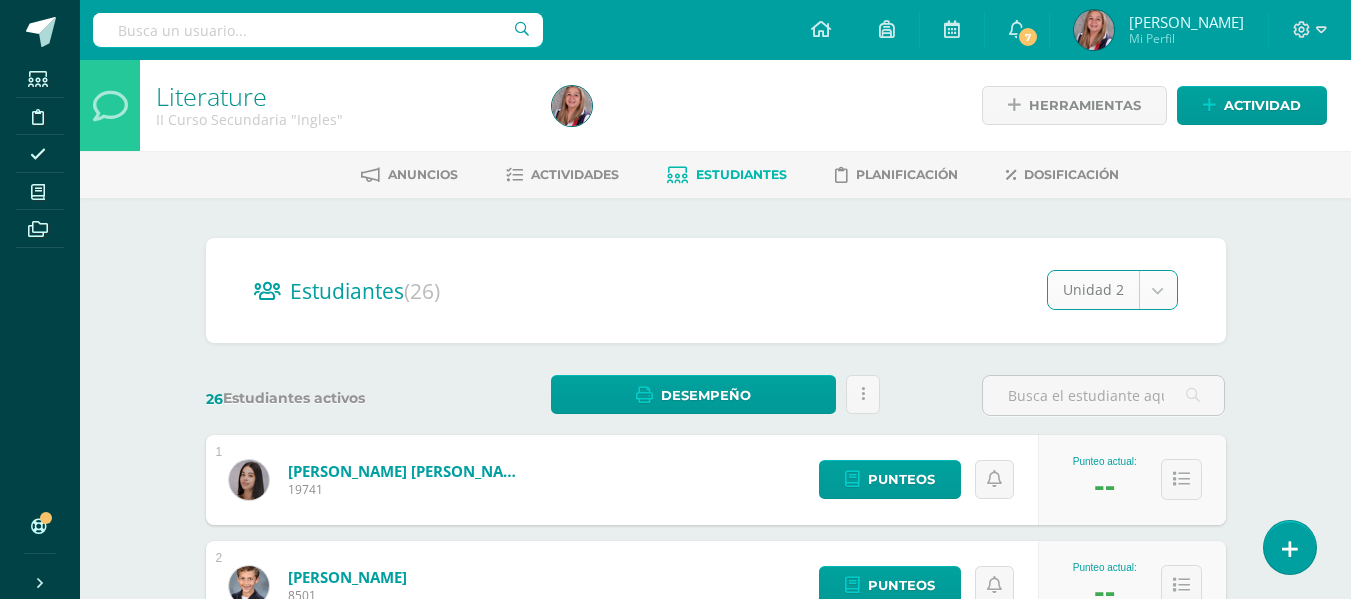 select on "/dashboard/teacher/section/4885/students/?unit=208396" 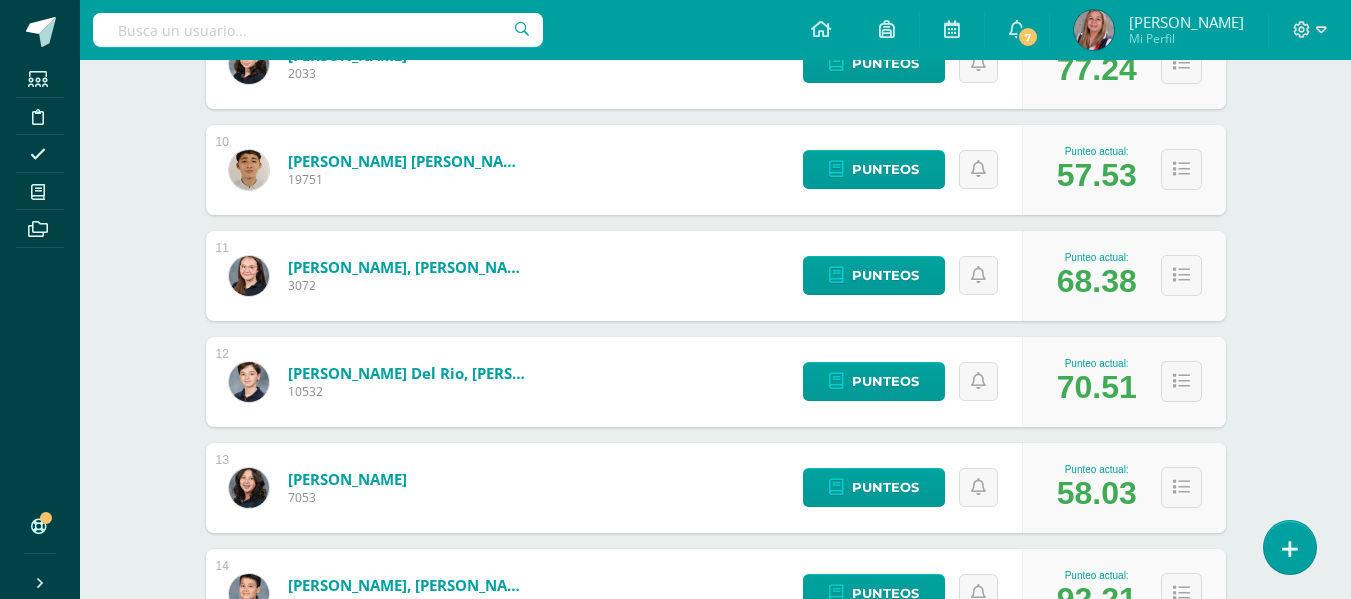 scroll, scrollTop: 1263, scrollLeft: 0, axis: vertical 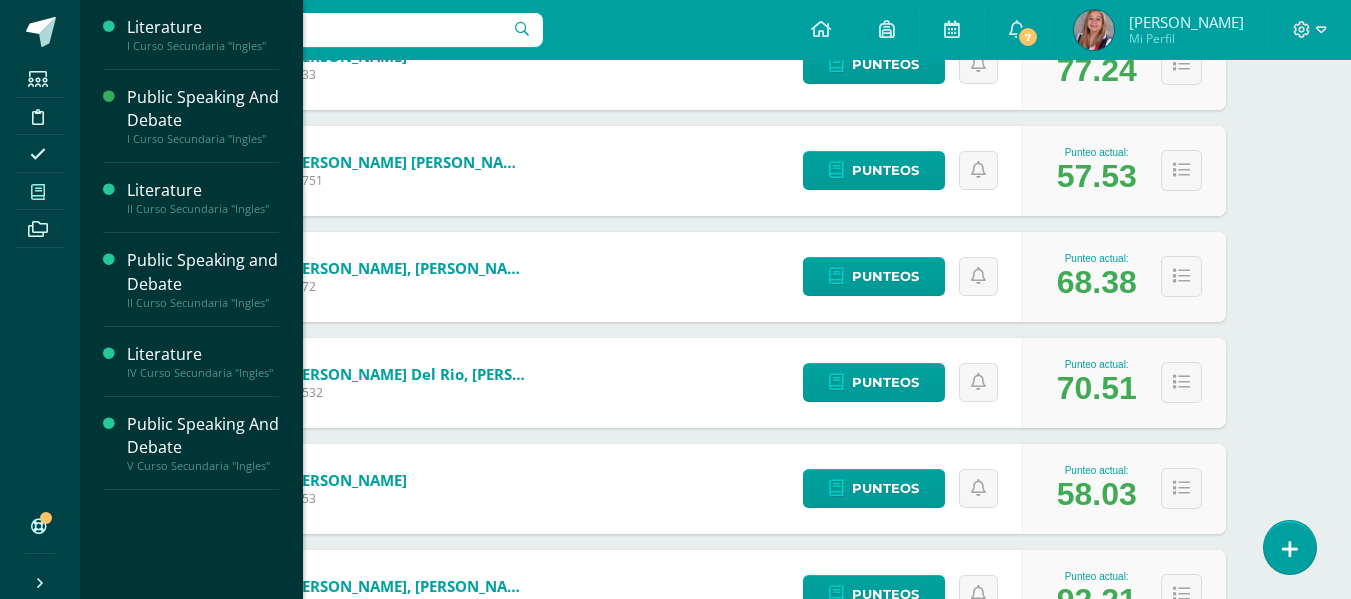 click at bounding box center [38, 191] 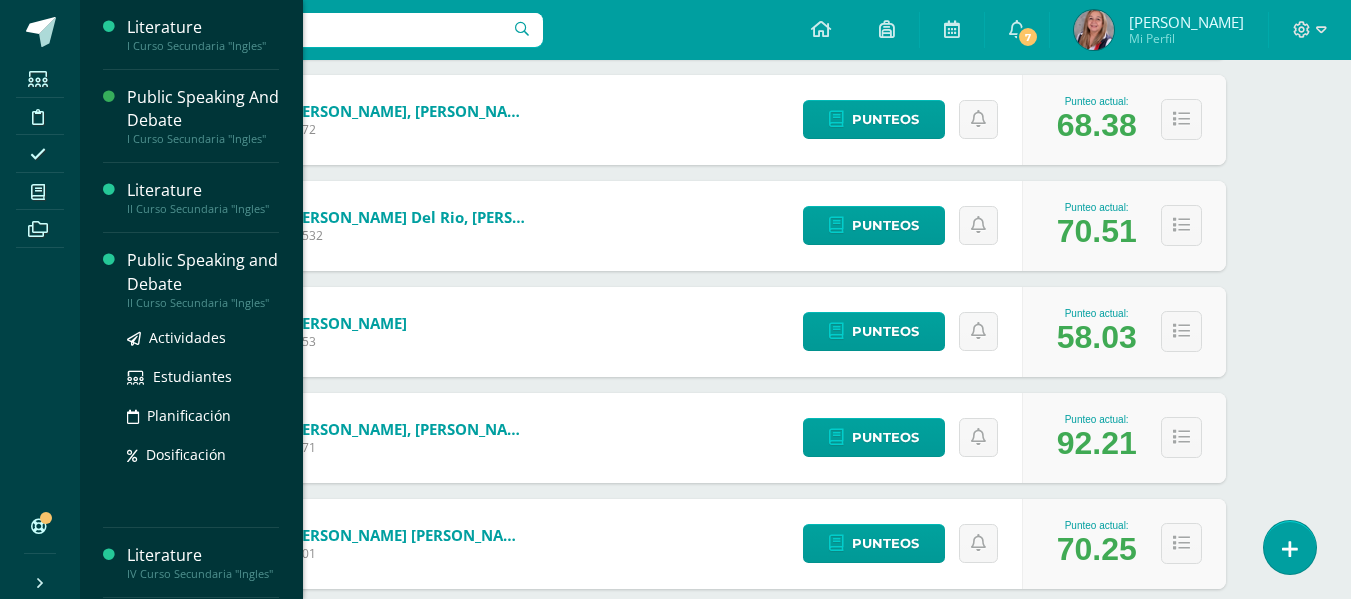 scroll, scrollTop: 1421, scrollLeft: 0, axis: vertical 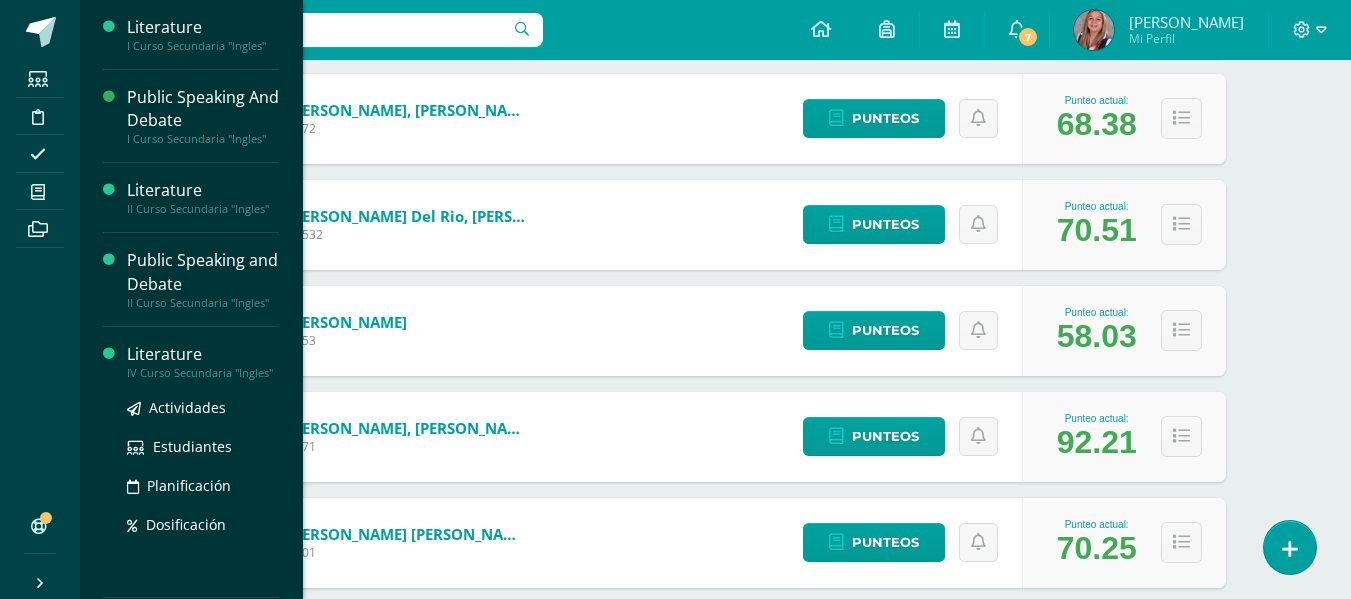 drag, startPoint x: 191, startPoint y: 472, endPoint x: 175, endPoint y: 353, distance: 120.070816 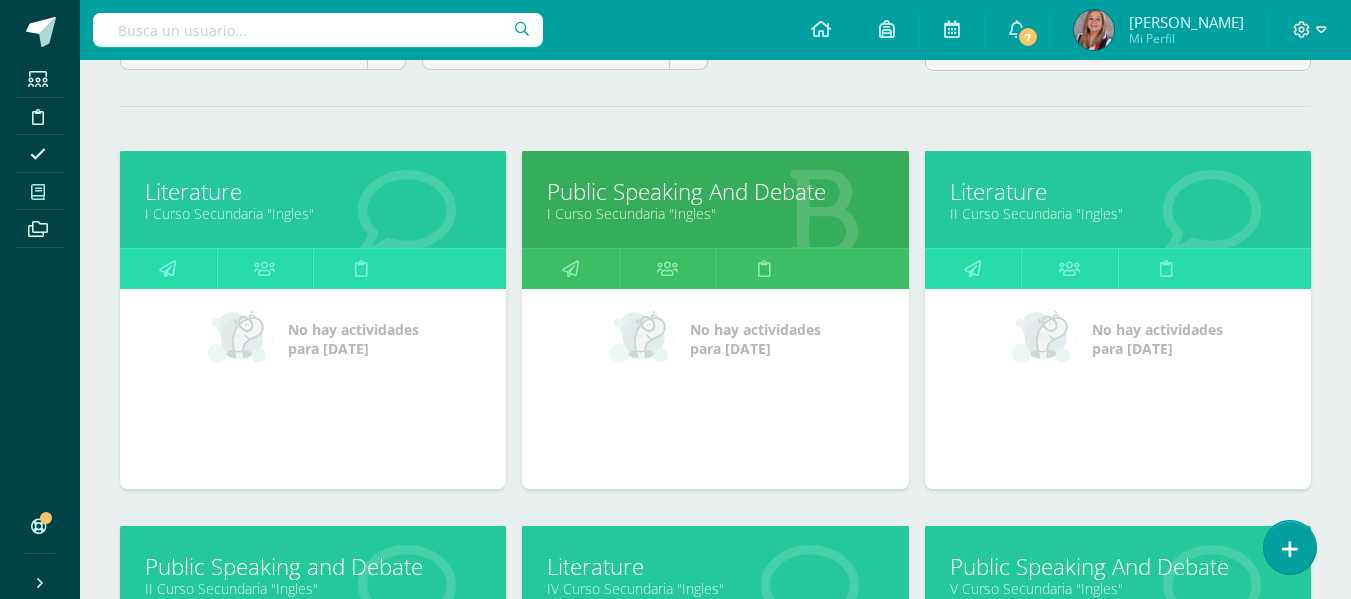 scroll, scrollTop: 230, scrollLeft: 0, axis: vertical 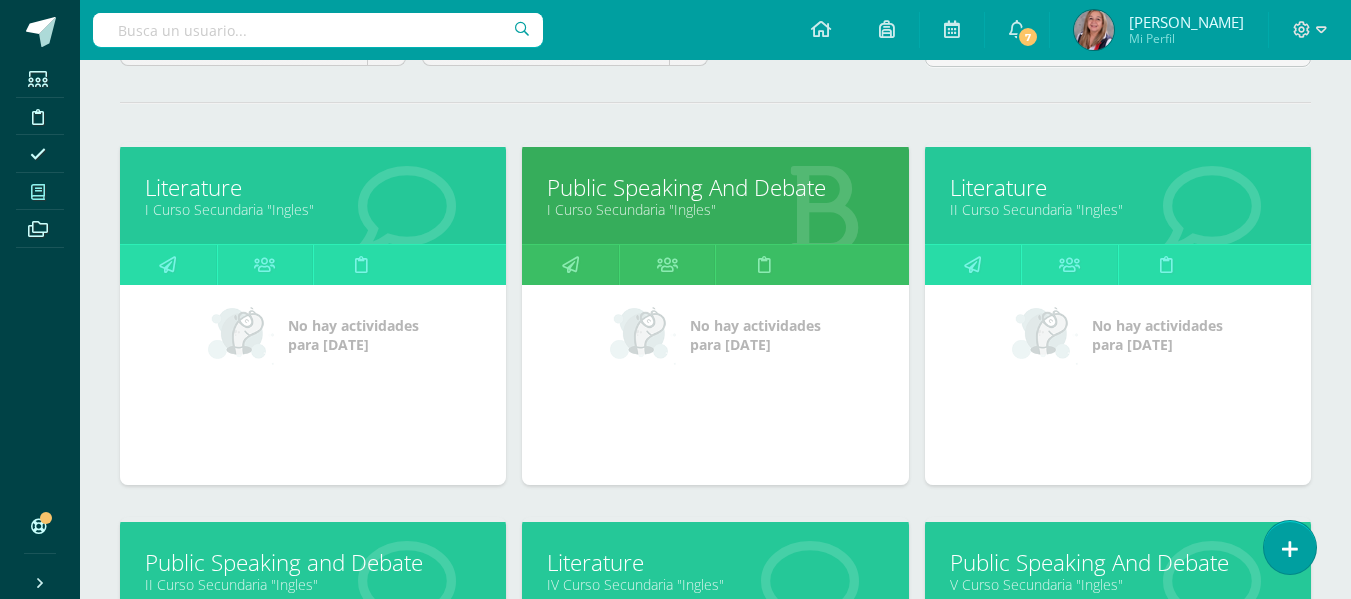 click on "Literature" at bounding box center (715, 562) 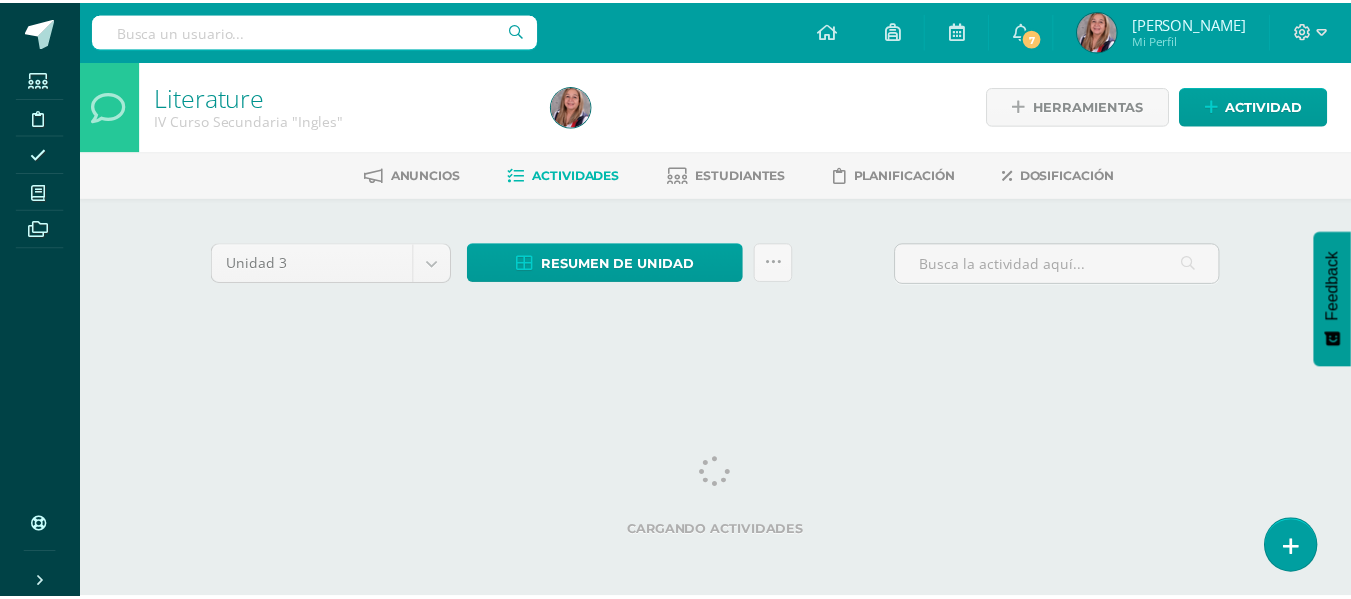scroll, scrollTop: 0, scrollLeft: 0, axis: both 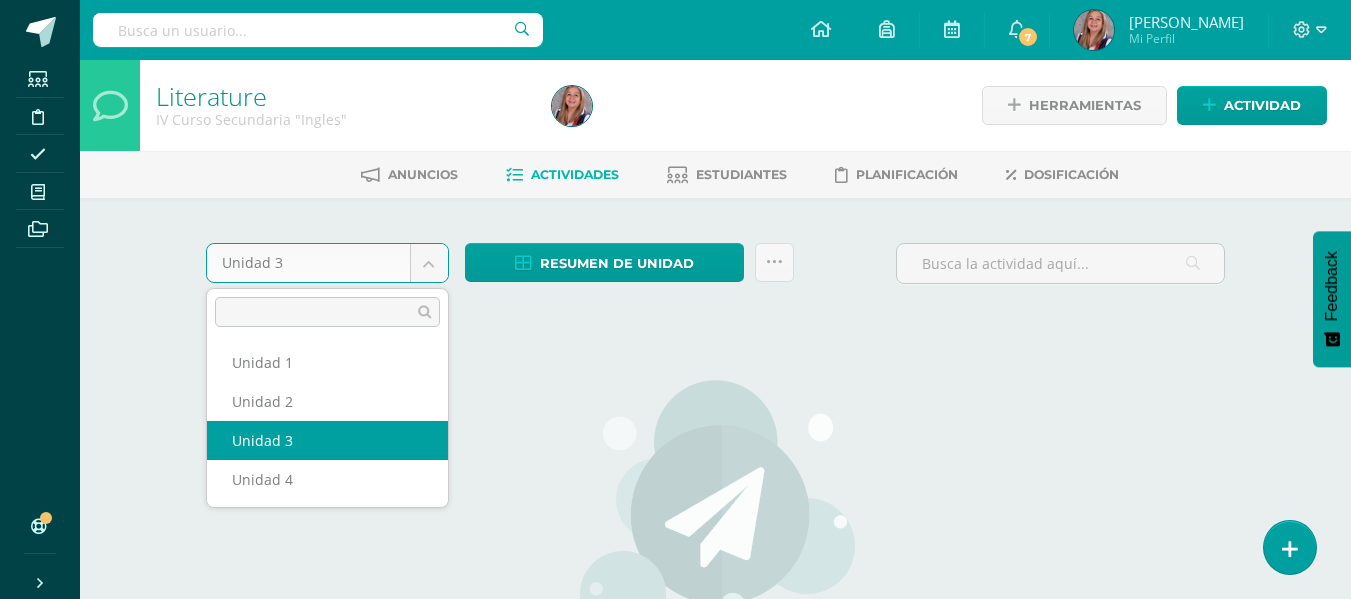 click on "Estudiantes Disciplina Asistencia Mis cursos Archivos Soporte
Centro de ayuda
Últimas actualizaciones
10+ Cerrar panel
Literature
I Curso
Secundaria
"Ingles"
Actividades Estudiantes Planificación Dosificación
Public Speaking And Debate
I Curso
Secundaria
"Ingles"
Actividades Estudiantes Planificación Dosificación
Literature
II Curso
Secundaria
"Ingles"
Actividades Estudiantes Planificación Dosificación
Public Speaking and Debate
Actividades Estudiantes 7" at bounding box center [675, 432] 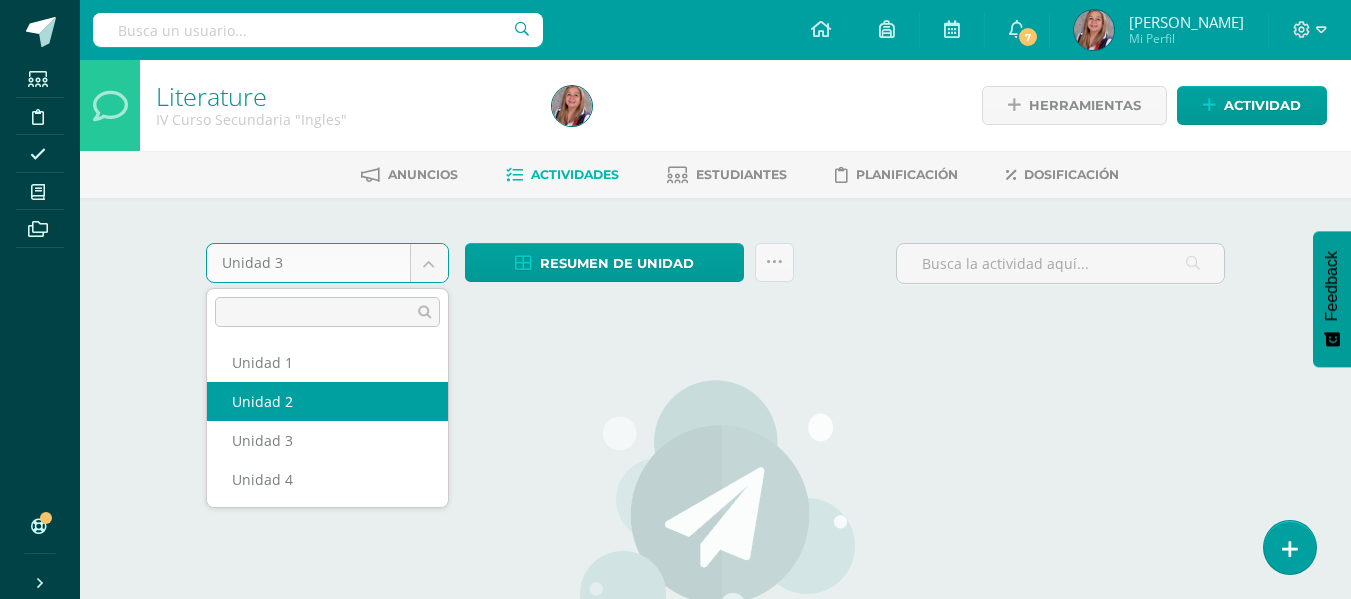 select on "Unidad 2" 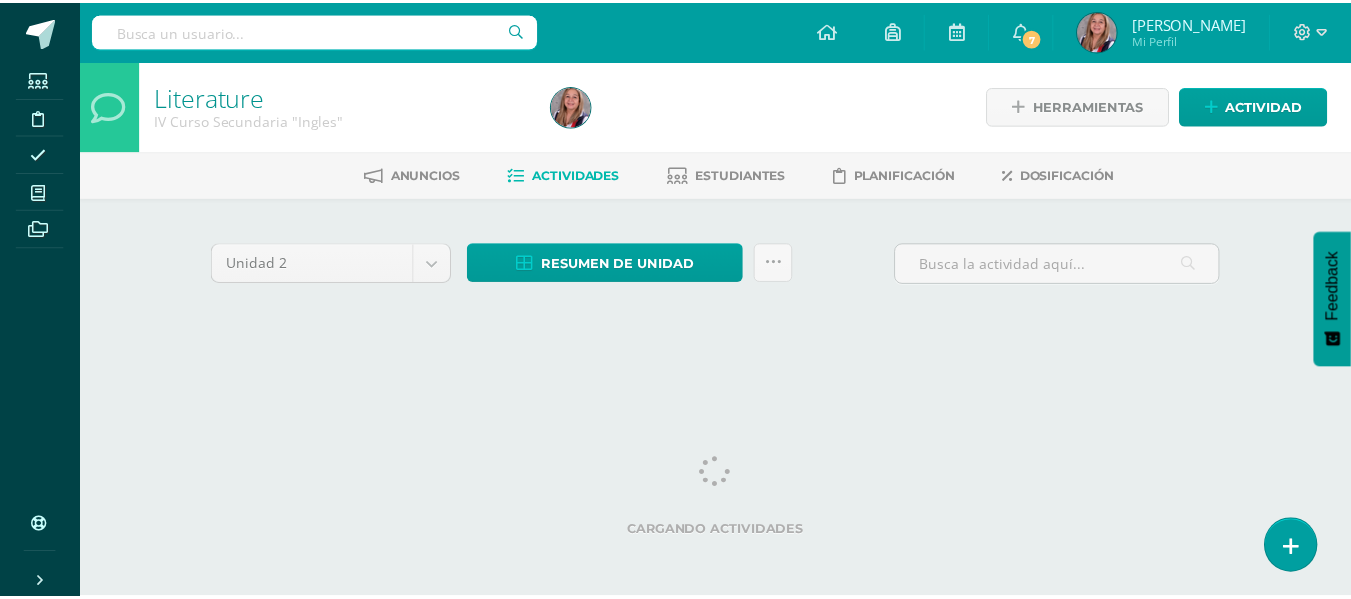 scroll, scrollTop: 0, scrollLeft: 0, axis: both 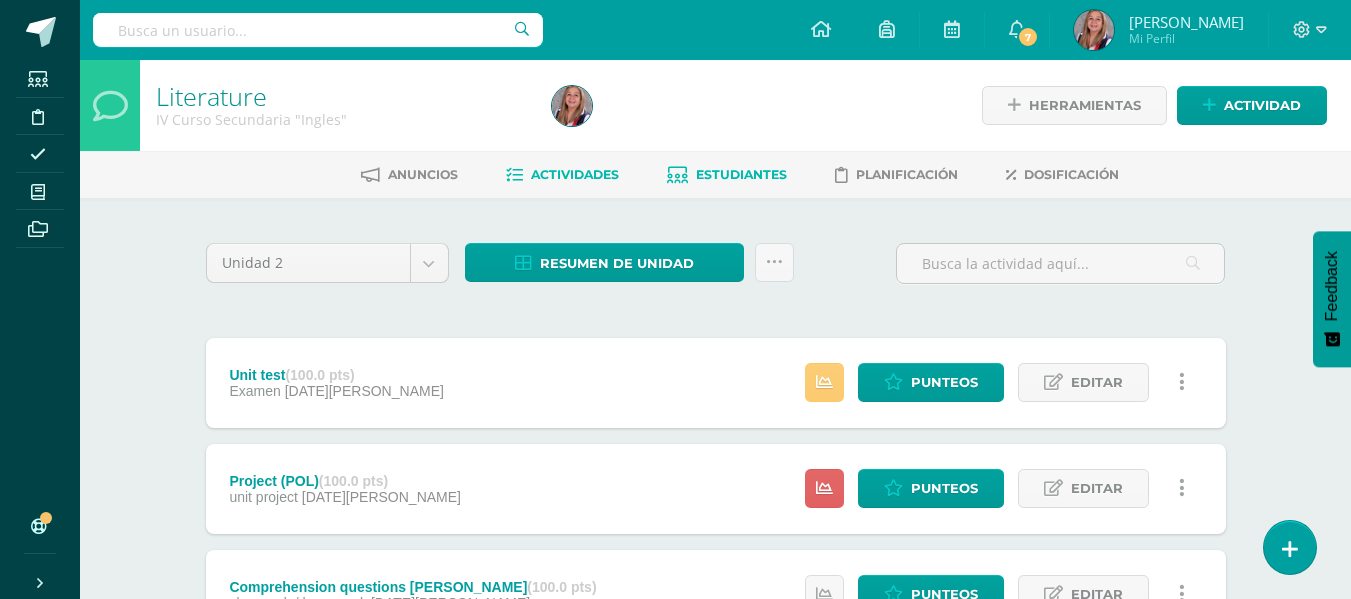 click on "Estudiantes" at bounding box center [741, 174] 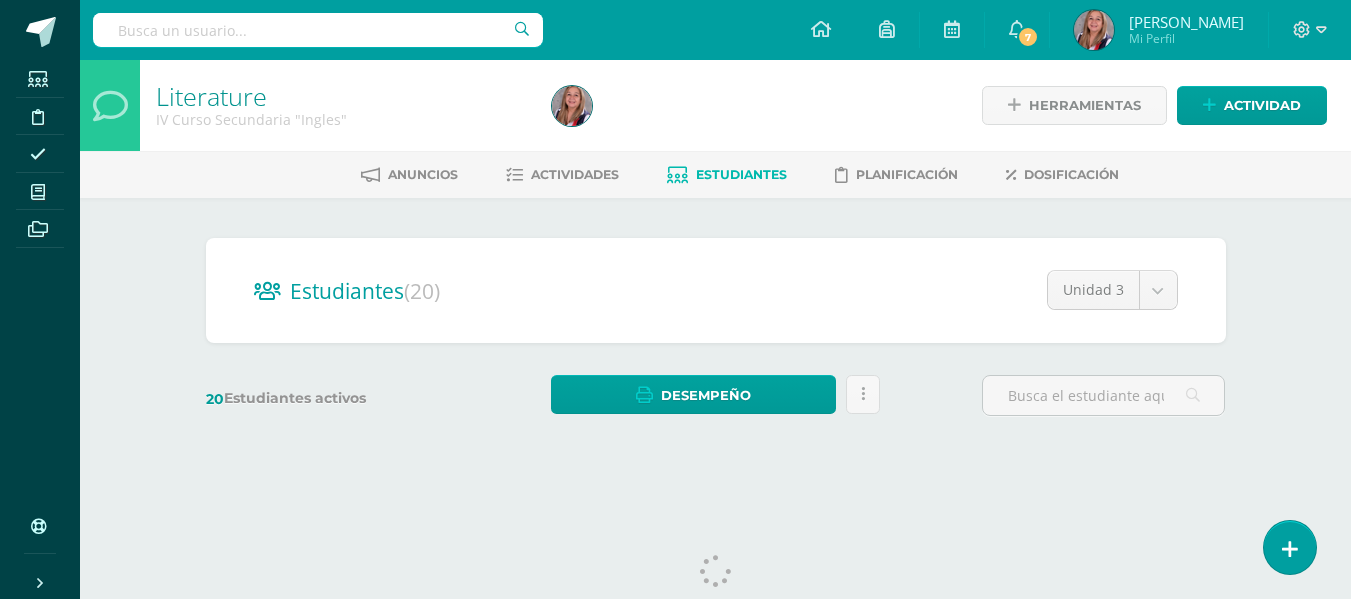 scroll, scrollTop: 0, scrollLeft: 0, axis: both 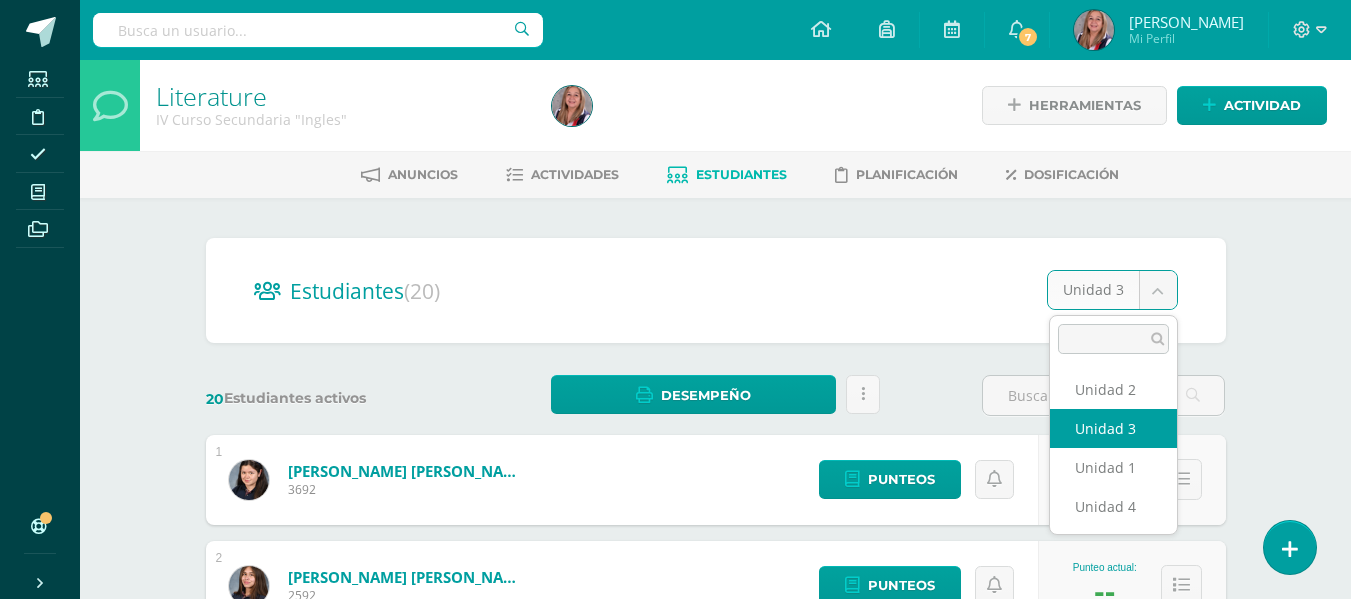 click on "Estudiantes Disciplina Asistencia Mis cursos Archivos Soporte
Centro de ayuda
Últimas actualizaciones
10+ Cerrar panel
Literature
I Curso
Secundaria
"Ingles"
Actividades Estudiantes Planificación Dosificación
Public Speaking And Debate
I Curso
Secundaria
"Ingles"
Actividades Estudiantes Planificación Dosificación
Literature
II Curso
Secundaria
"Ingles"
Actividades Estudiantes Planificación Dosificación
Public Speaking and Debate
Actividades Estudiantes 7" at bounding box center (675, 802) 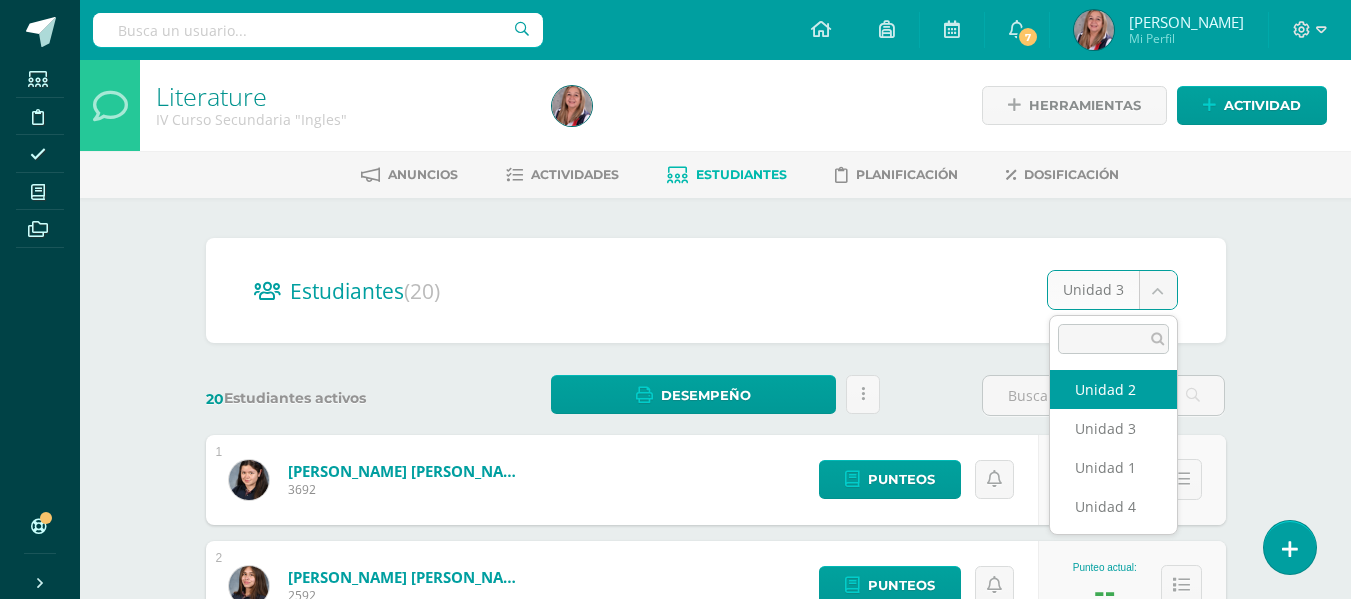select on "/dashboard/teacher/section/4939/students/?unit=208776" 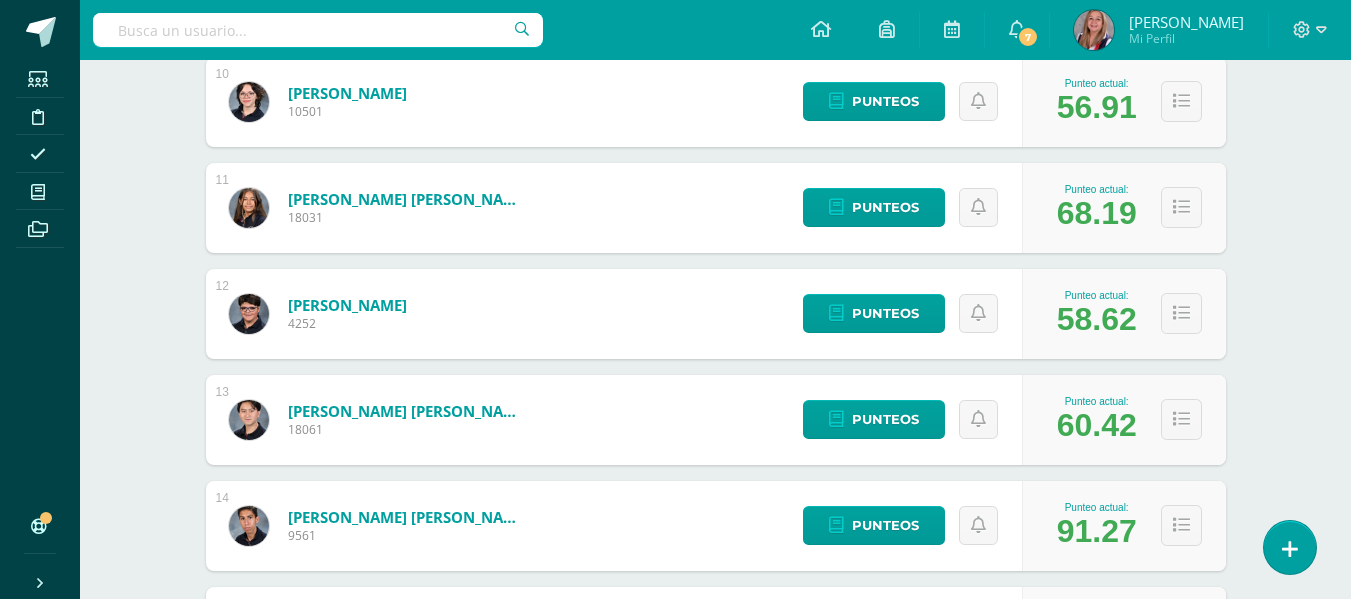 scroll, scrollTop: 1350, scrollLeft: 0, axis: vertical 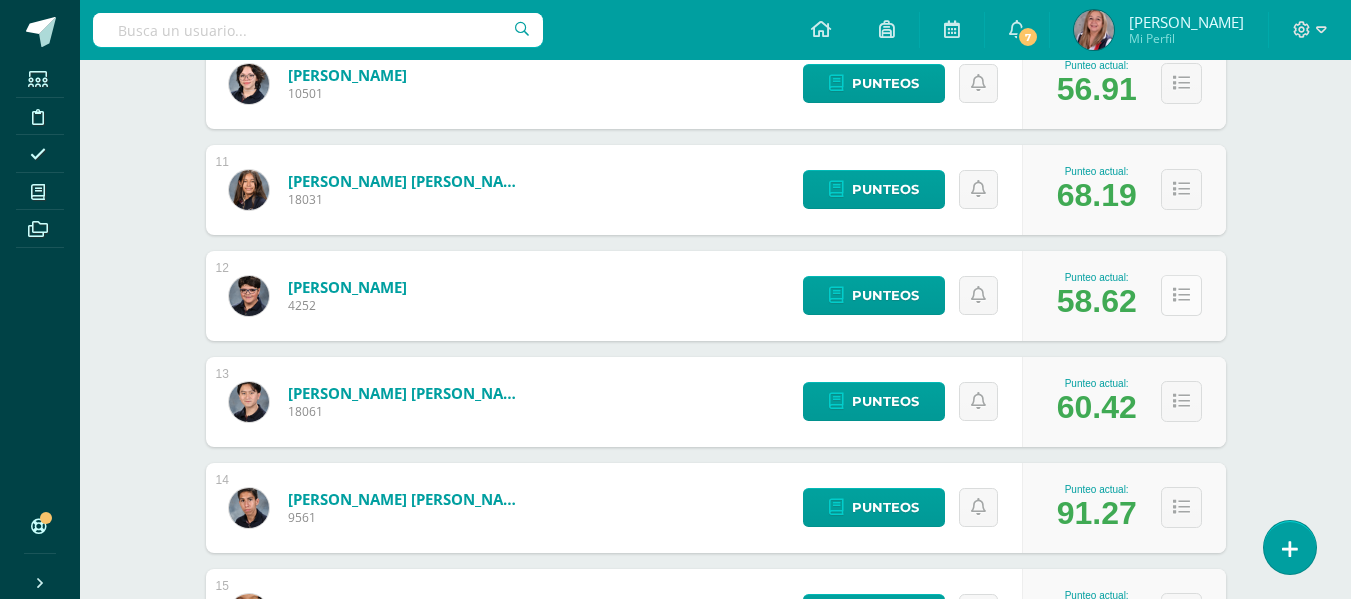 click at bounding box center (1181, 295) 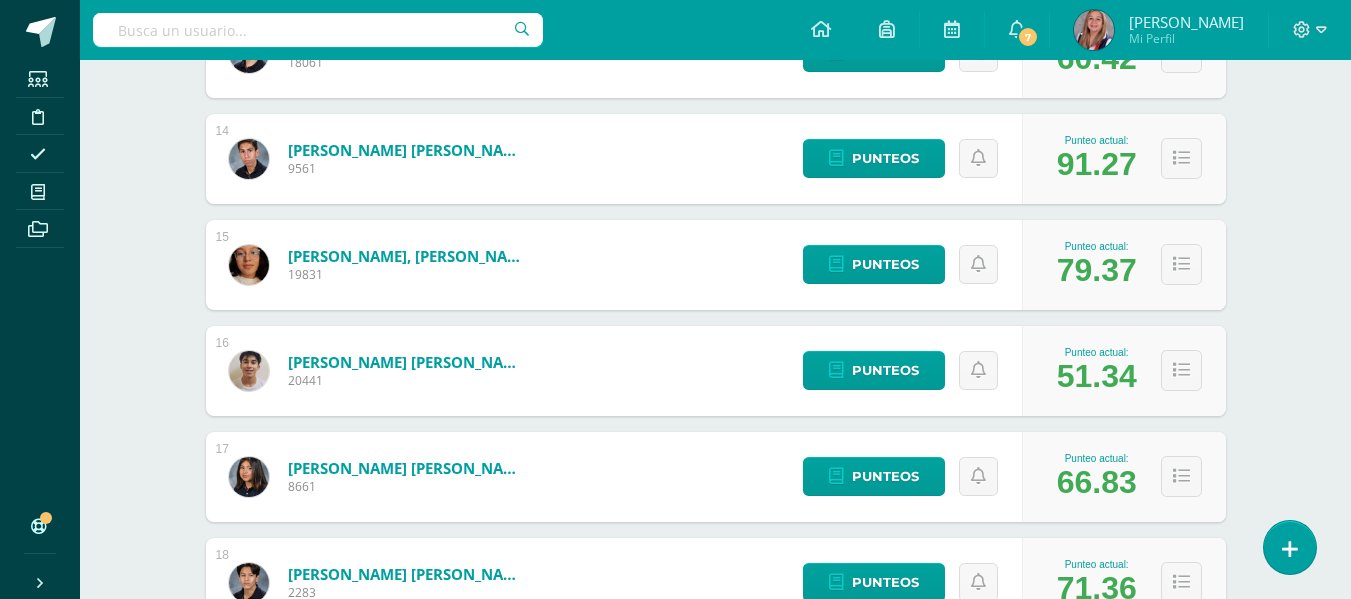 scroll, scrollTop: 2288, scrollLeft: 0, axis: vertical 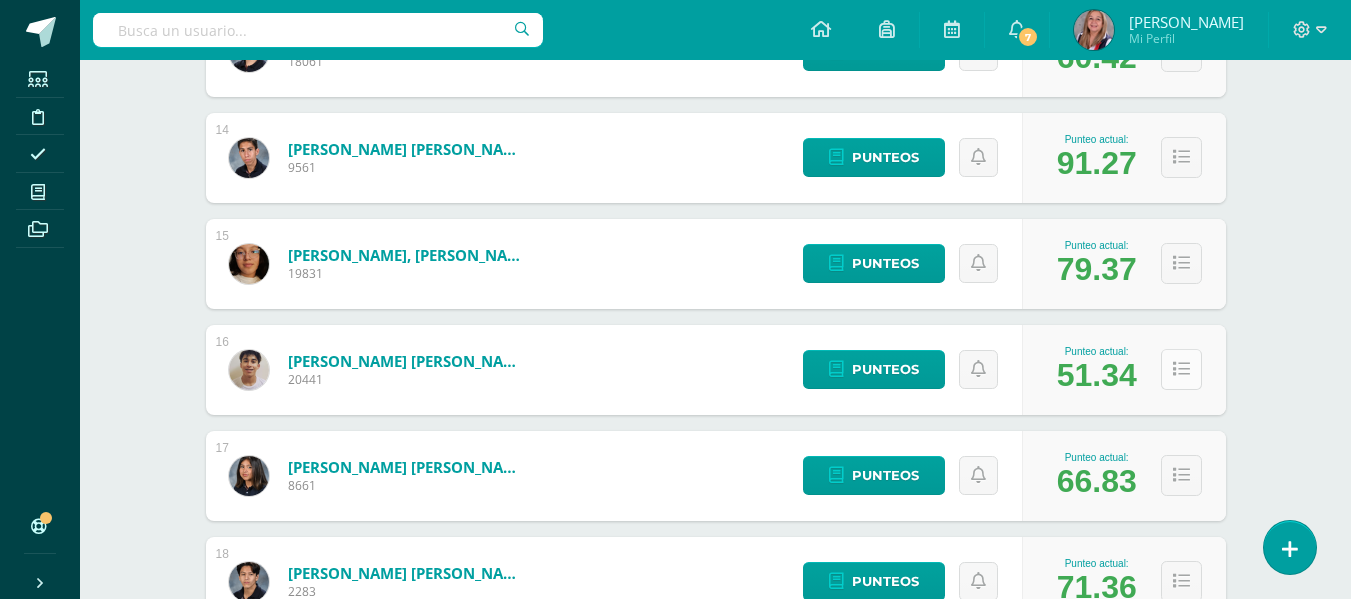 click at bounding box center [1181, 369] 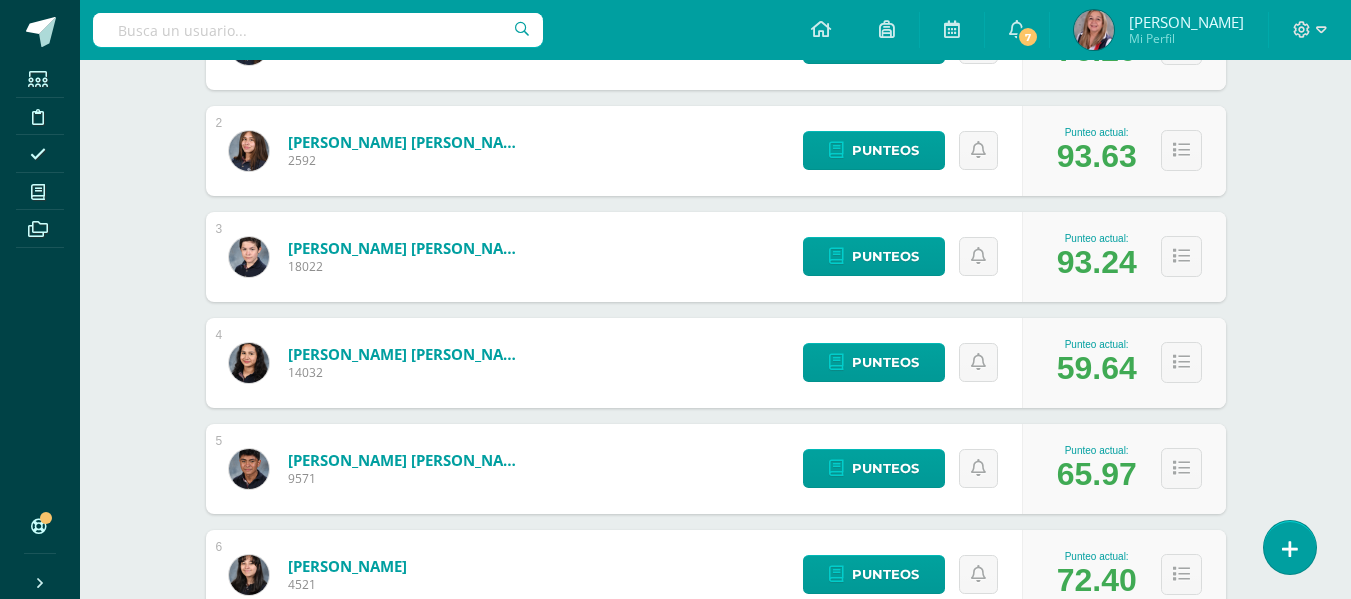 scroll, scrollTop: 0, scrollLeft: 0, axis: both 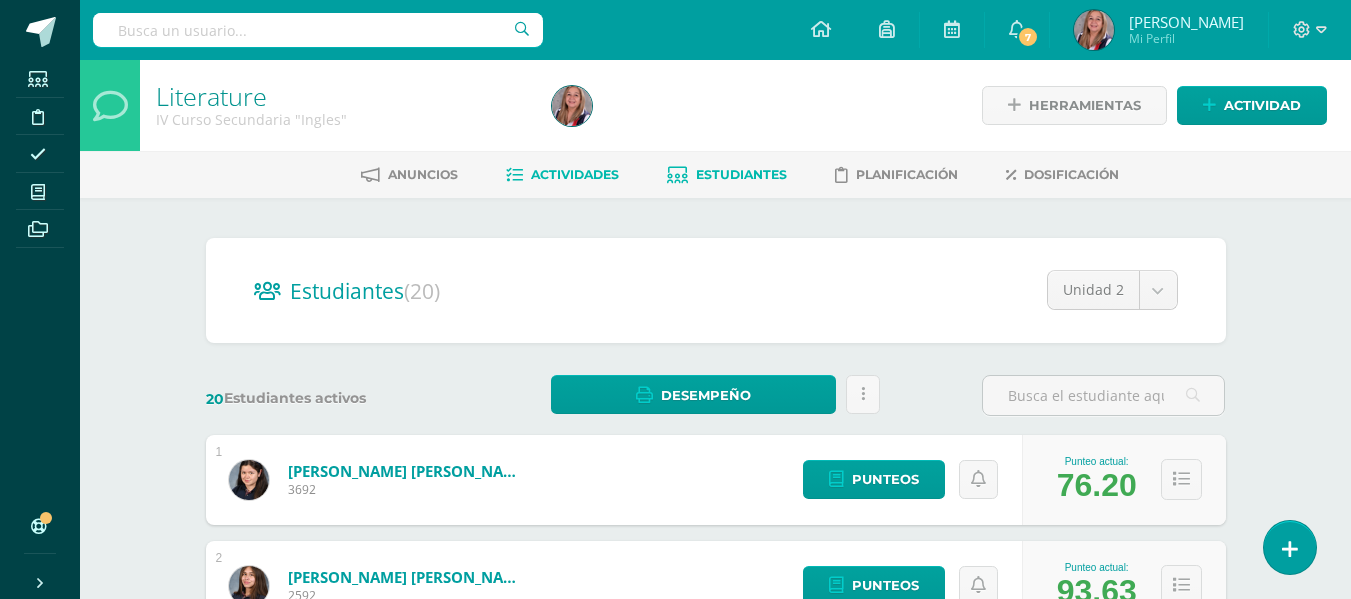 click on "Actividades" at bounding box center (575, 174) 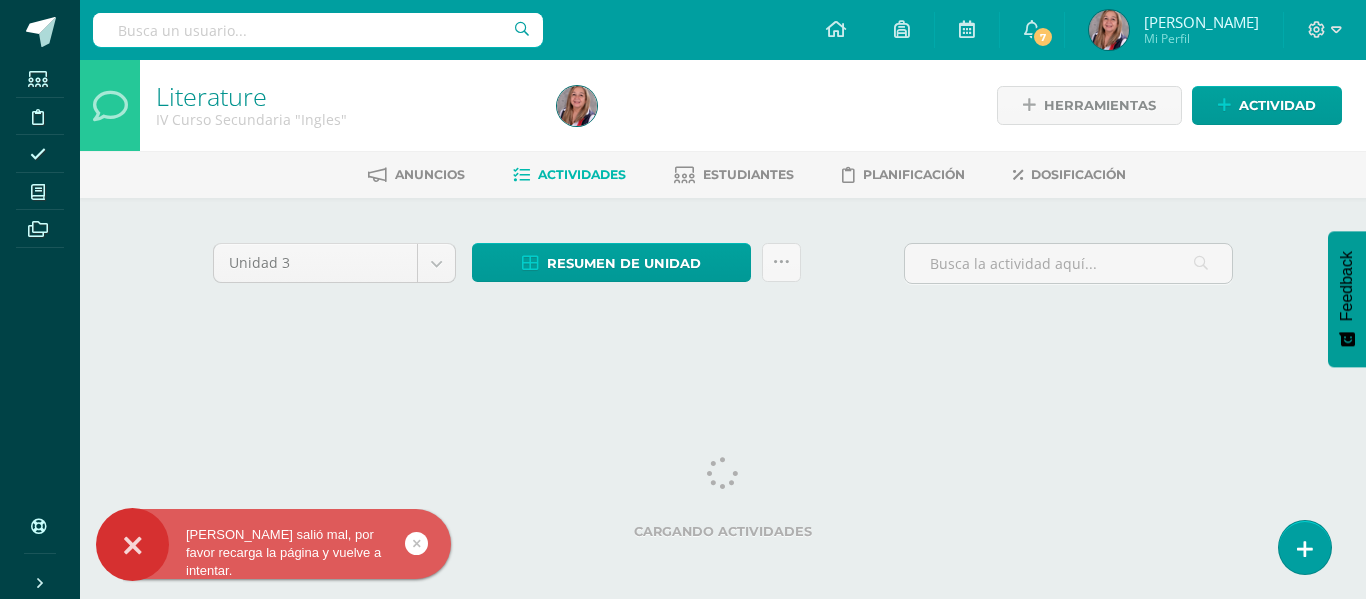 scroll, scrollTop: 0, scrollLeft: 0, axis: both 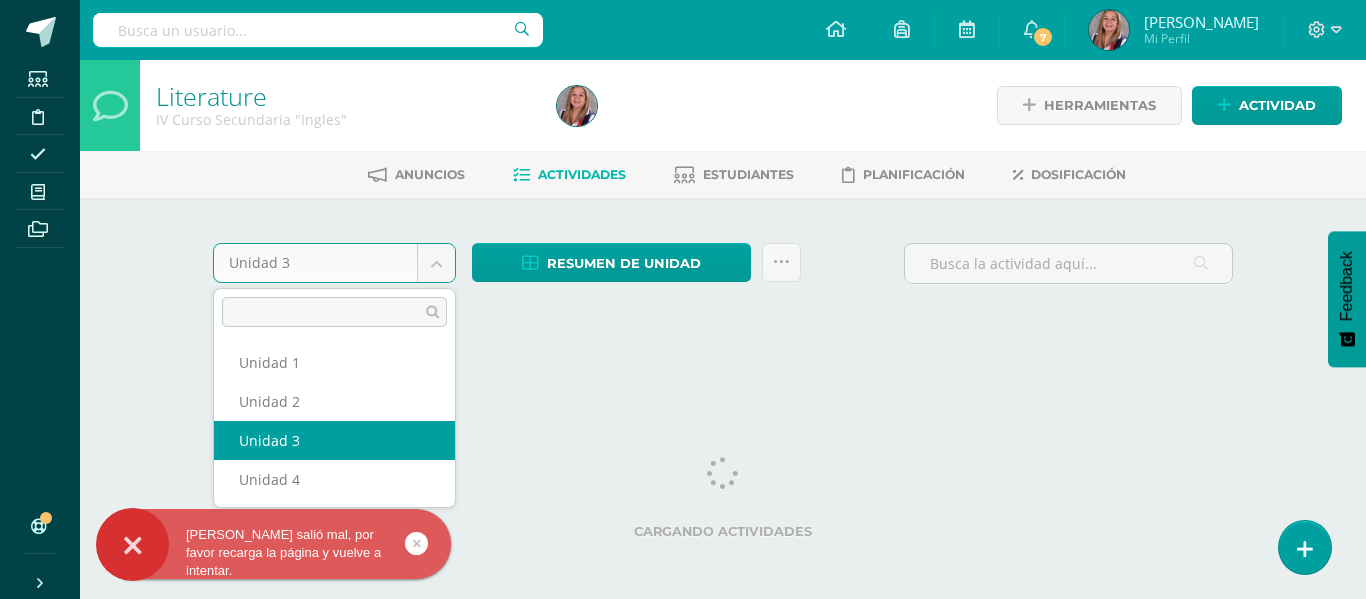 click on "Algo salió mal, por favor recarga la página y vuelve a intentar.         Estudiantes Disciplina Asistencia Mis cursos Archivos Soporte
Centro de ayuda
Últimas actualizaciones
10+ Cerrar panel
Literature
I Curso
Secundaria
"Ingles"
Actividades Estudiantes Planificación Dosificación
Public Speaking And Debate
I Curso
Secundaria
"Ingles"
Actividades Estudiantes Planificación Dosificación
Literature
II Curso
Secundaria
"Ingles"
Actividades Estudiantes Planificación Dosificación Actividades 7 7" at bounding box center [683, 189] 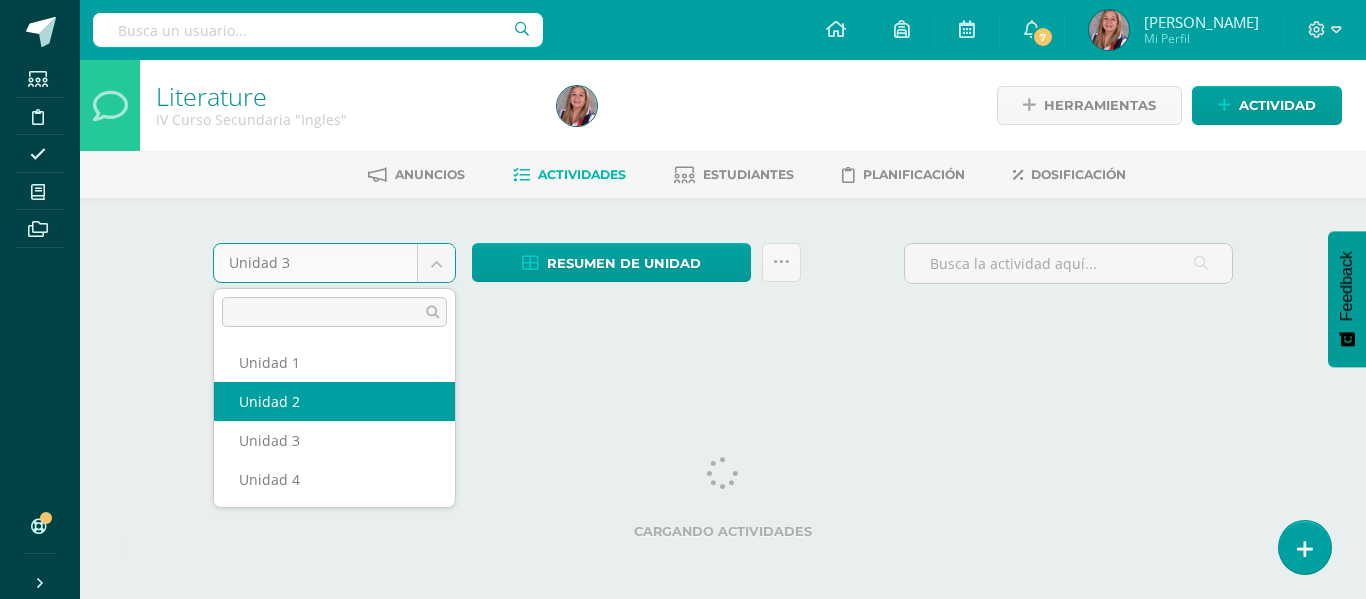 select on "Unidad 2" 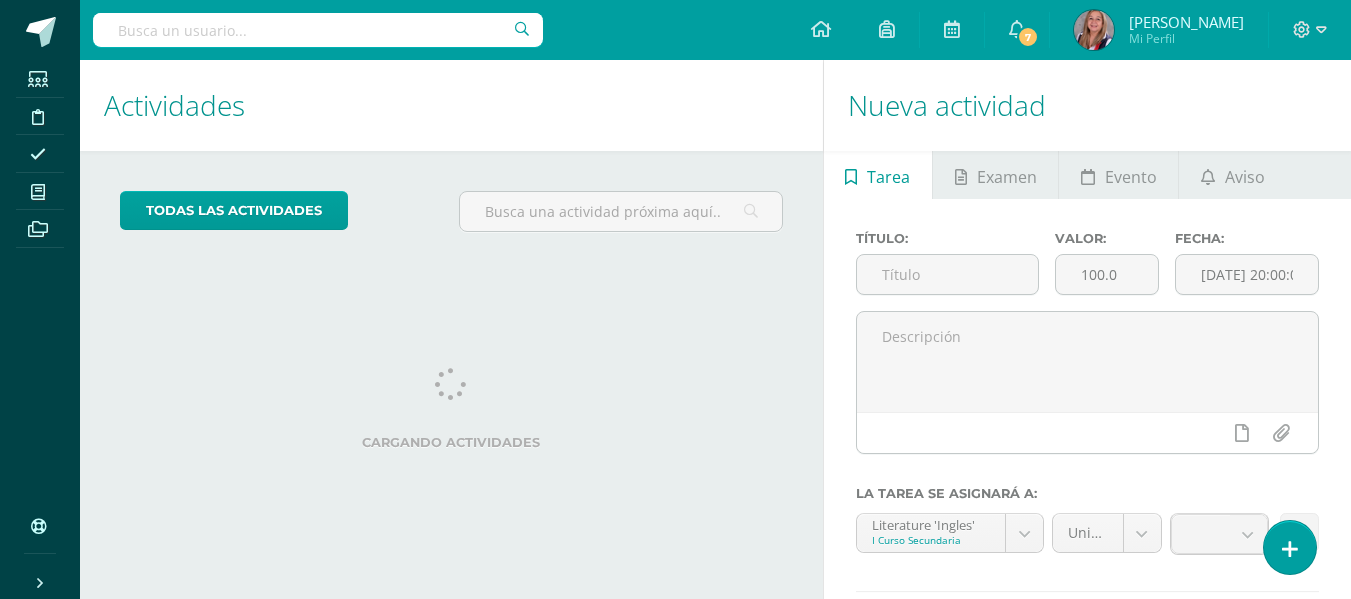 scroll, scrollTop: 0, scrollLeft: 0, axis: both 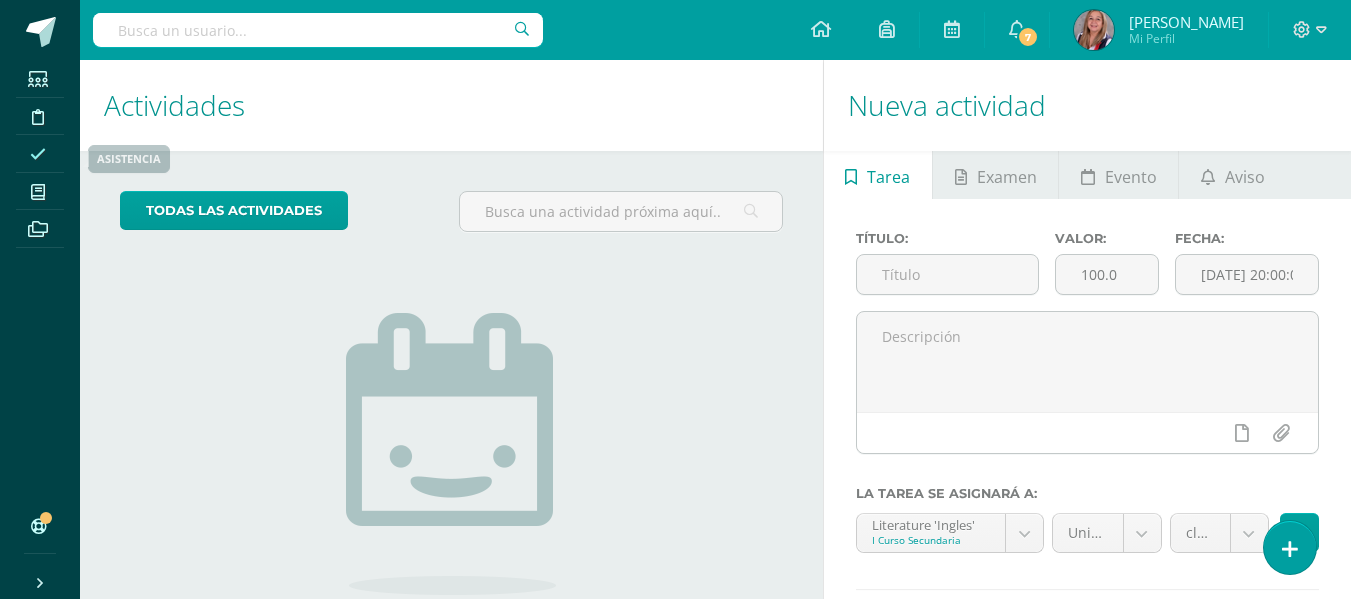 click on "Asistencia" at bounding box center [40, 154] 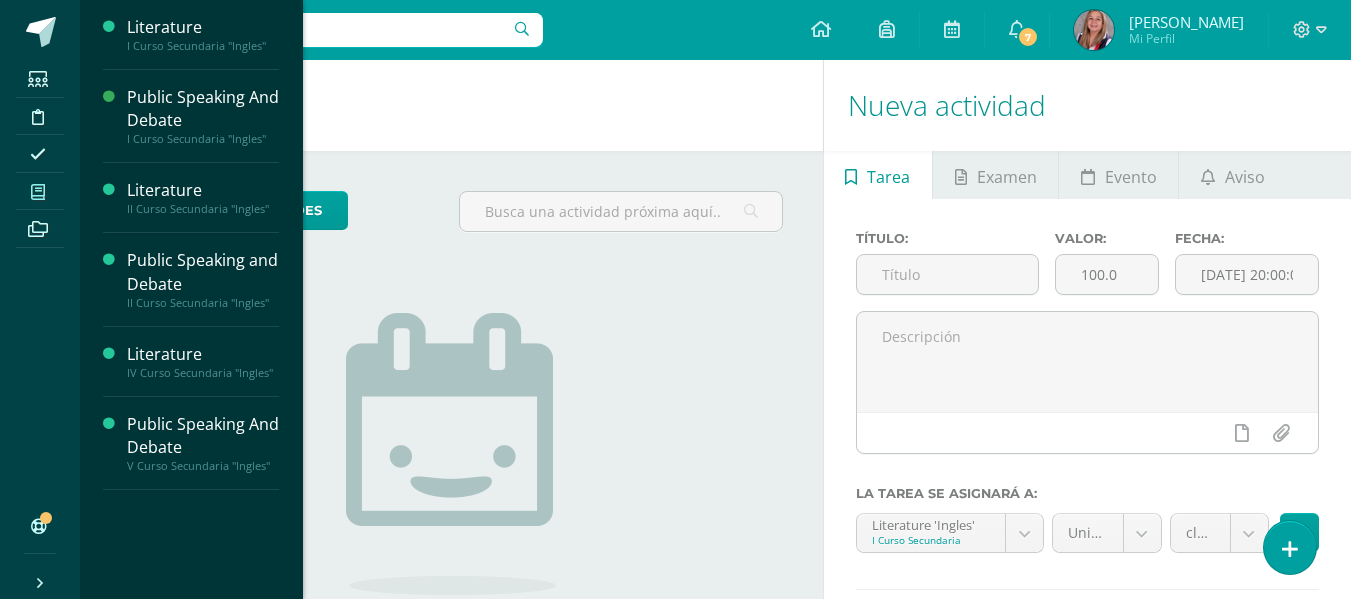 click at bounding box center (38, 191) 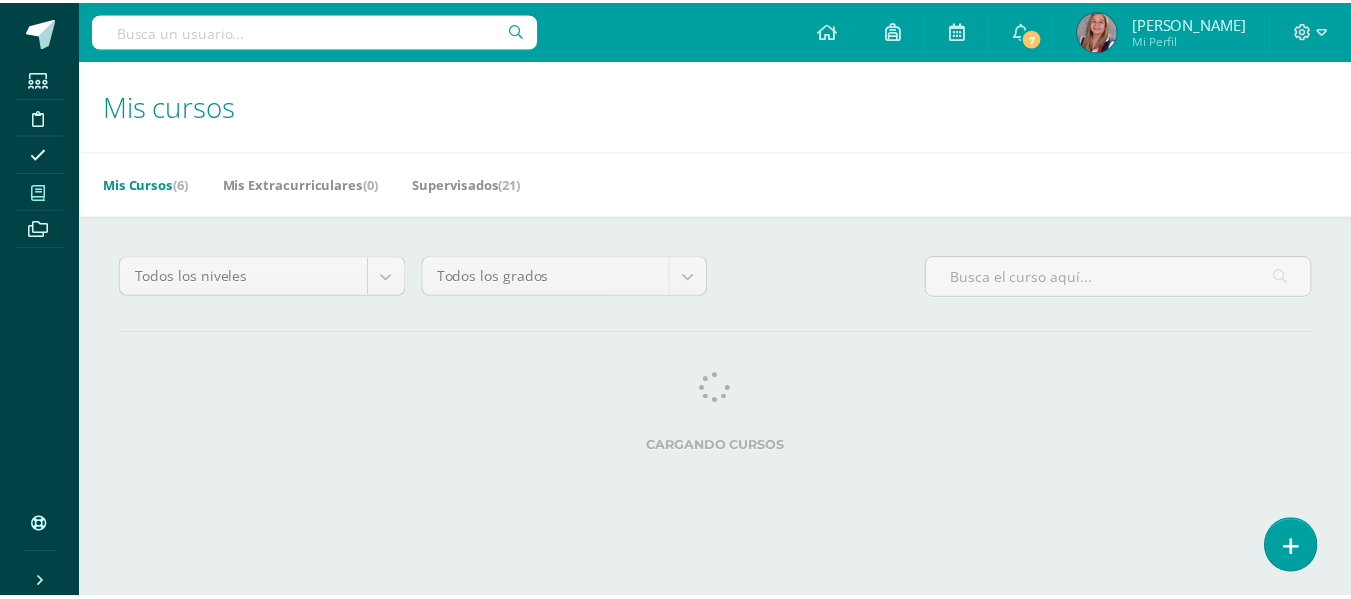 scroll, scrollTop: 0, scrollLeft: 0, axis: both 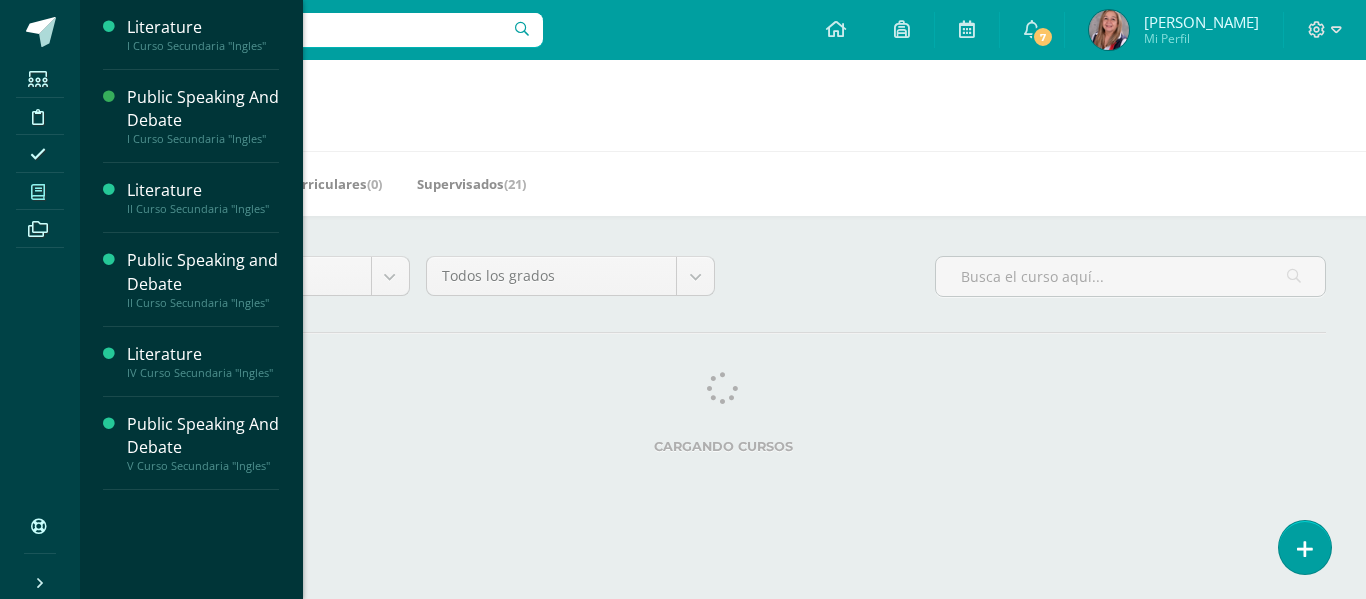 click at bounding box center (38, 191) 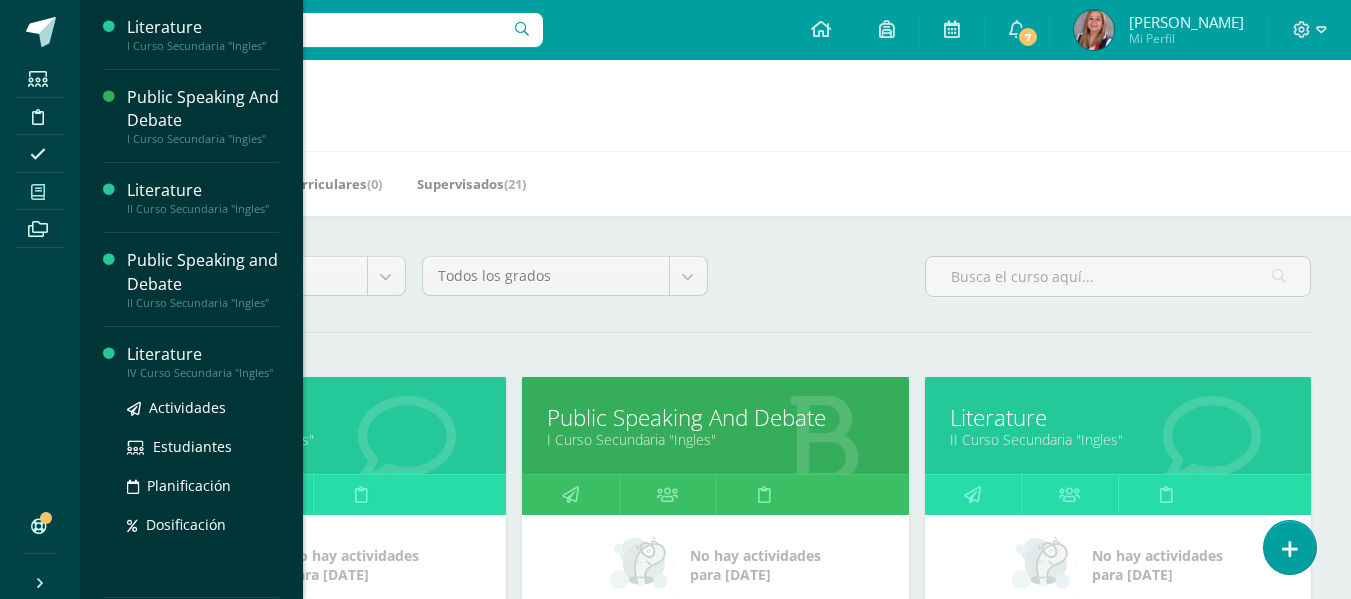 click on "IV Curso
Secundaria
"Ingles"" at bounding box center [203, 373] 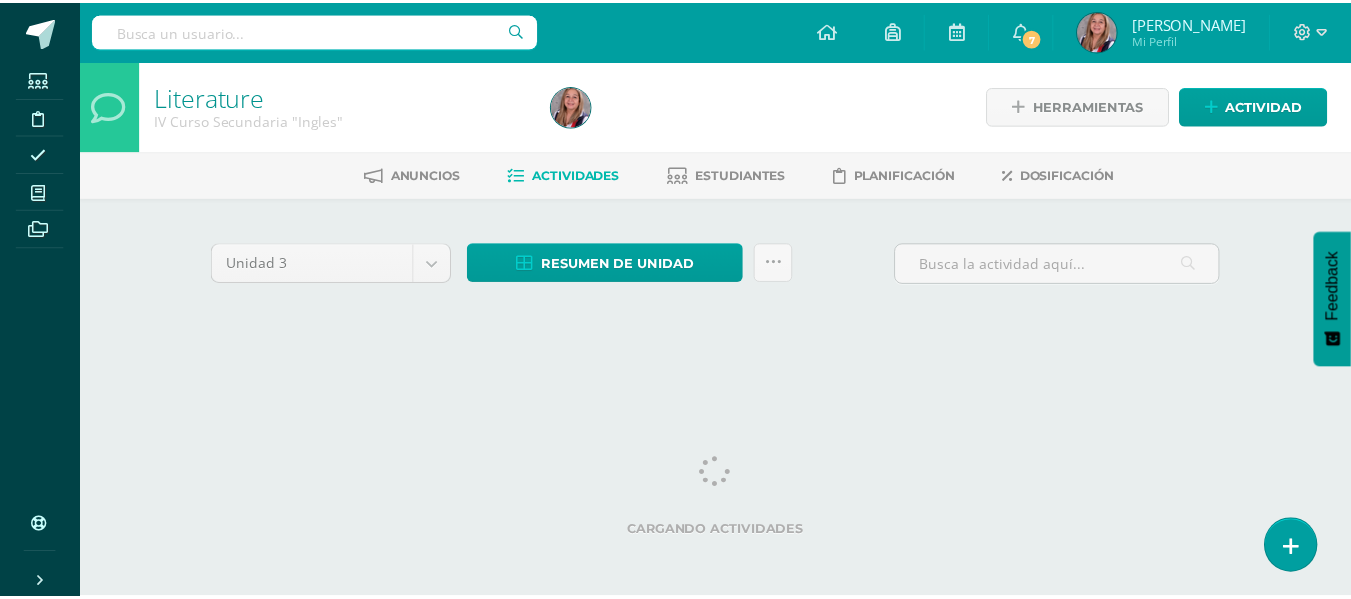 scroll, scrollTop: 0, scrollLeft: 0, axis: both 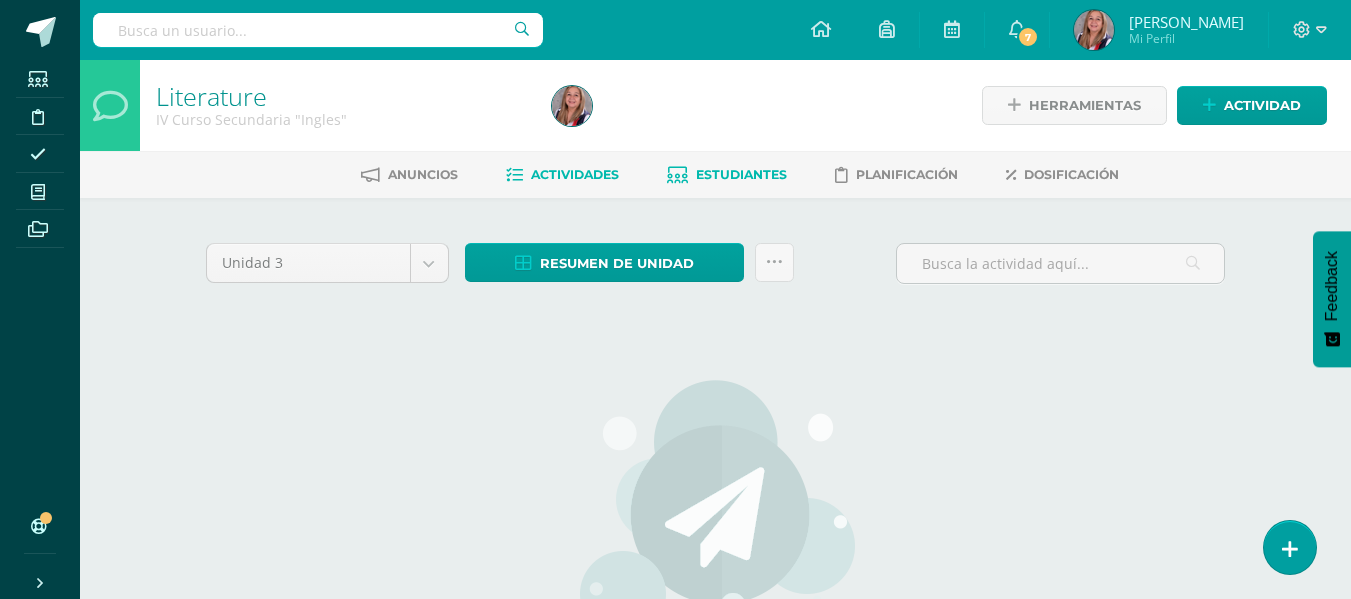 click on "Estudiantes" at bounding box center [741, 174] 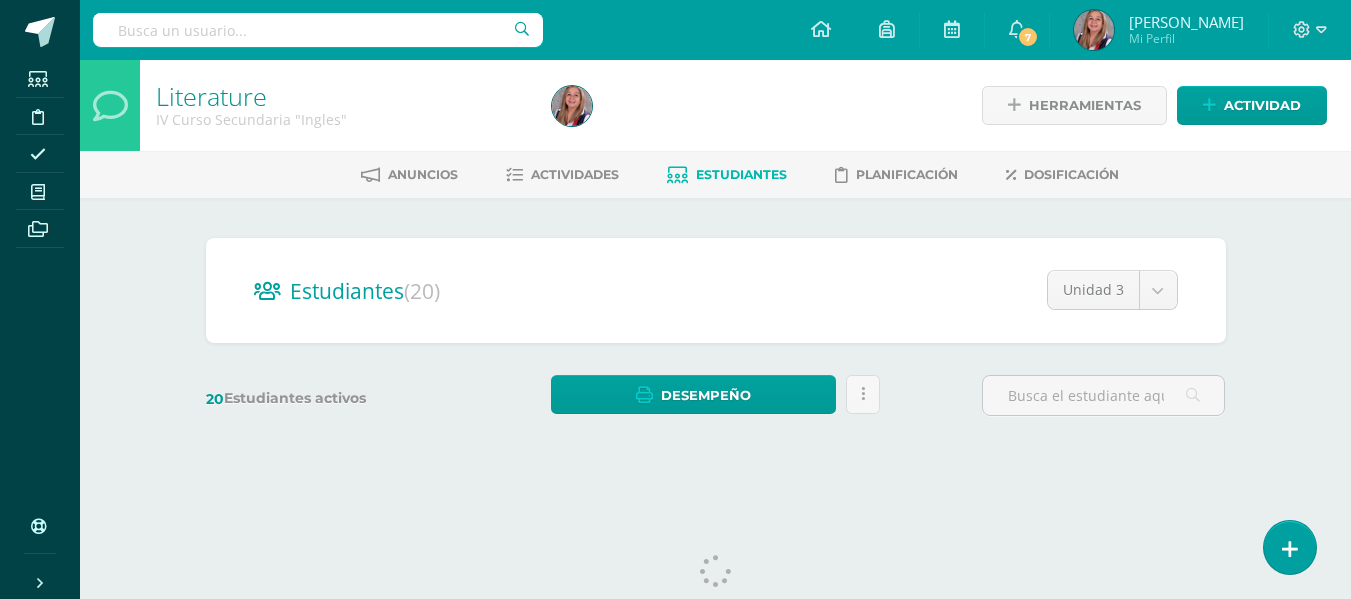scroll, scrollTop: 0, scrollLeft: 0, axis: both 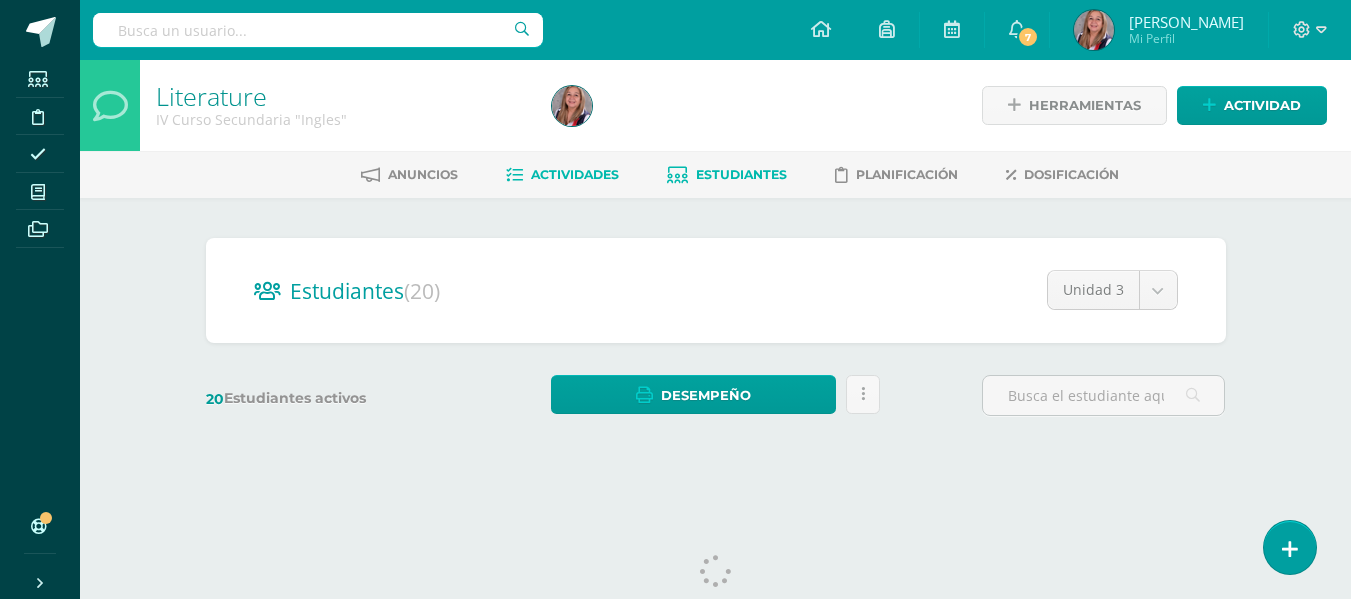 click on "Actividades" at bounding box center [575, 174] 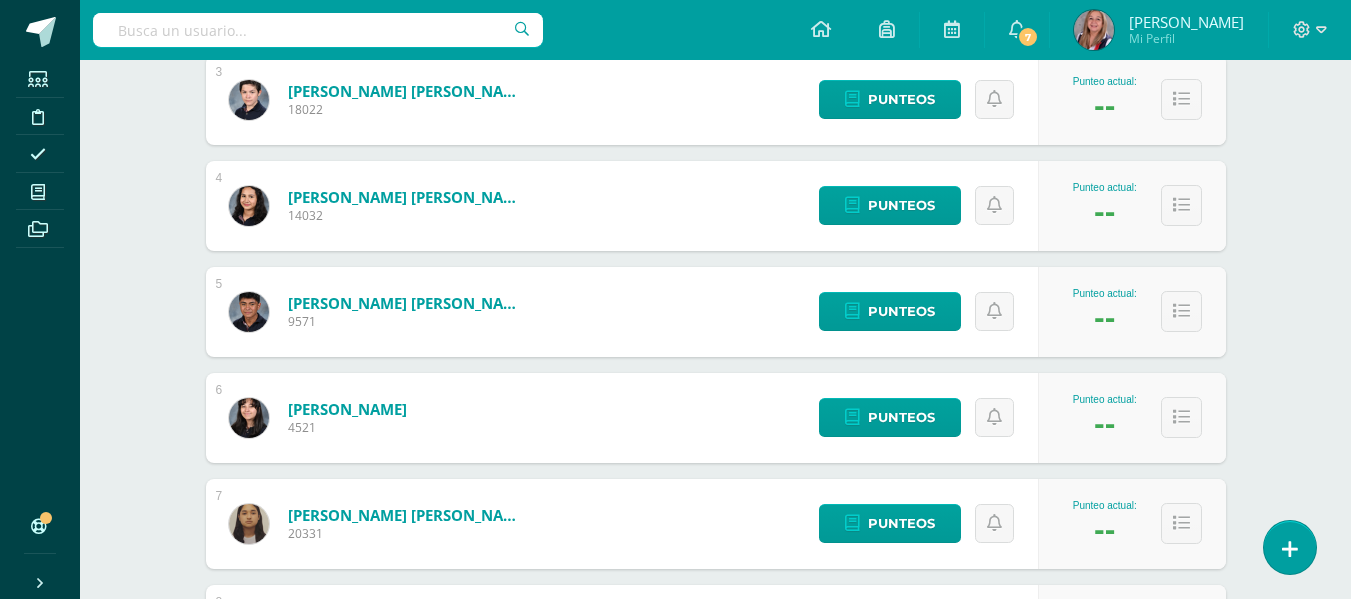 scroll, scrollTop: 597, scrollLeft: 0, axis: vertical 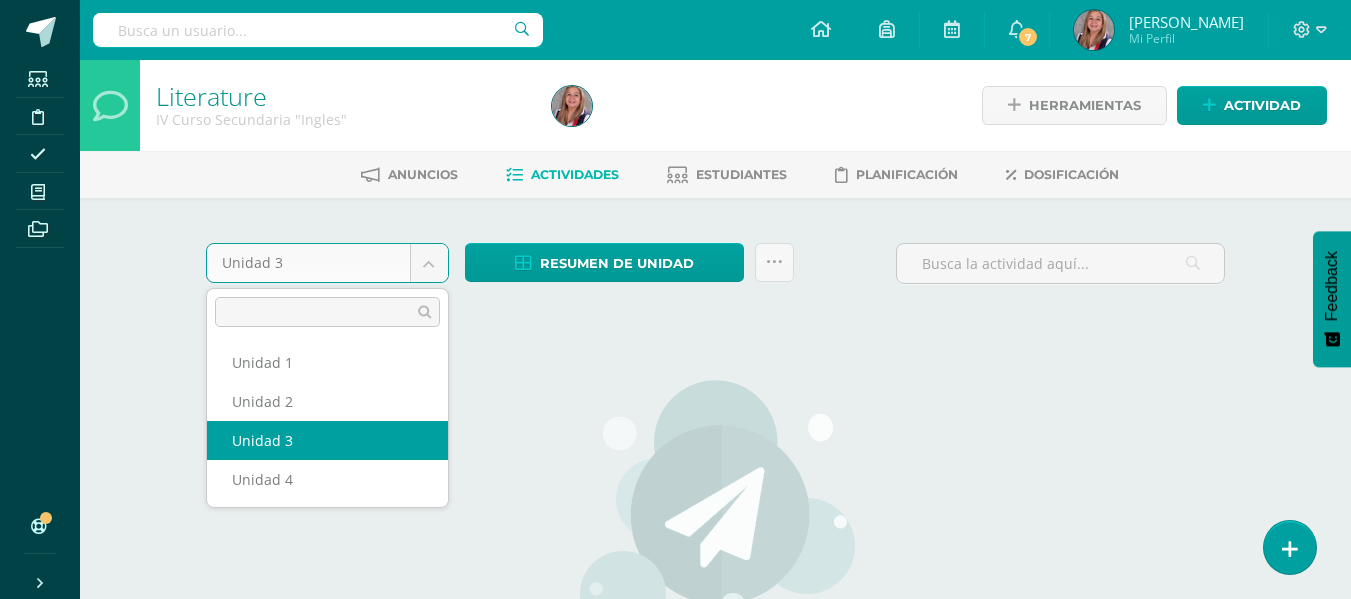 click on "Estudiantes Disciplina Asistencia Mis cursos Archivos Soporte
Centro de ayuda
Últimas actualizaciones
10+ Cerrar panel
Literature
I Curso
Secundaria
"Ingles"
Actividades Estudiantes Planificación Dosificación
Public Speaking And Debate
I Curso
Secundaria
"Ingles"
Actividades Estudiantes Planificación Dosificación
Literature
II Curso
Secundaria
"Ingles"
Actividades Estudiantes Planificación Dosificación
Public Speaking and Debate
Actividades Estudiantes 7" at bounding box center (675, 432) 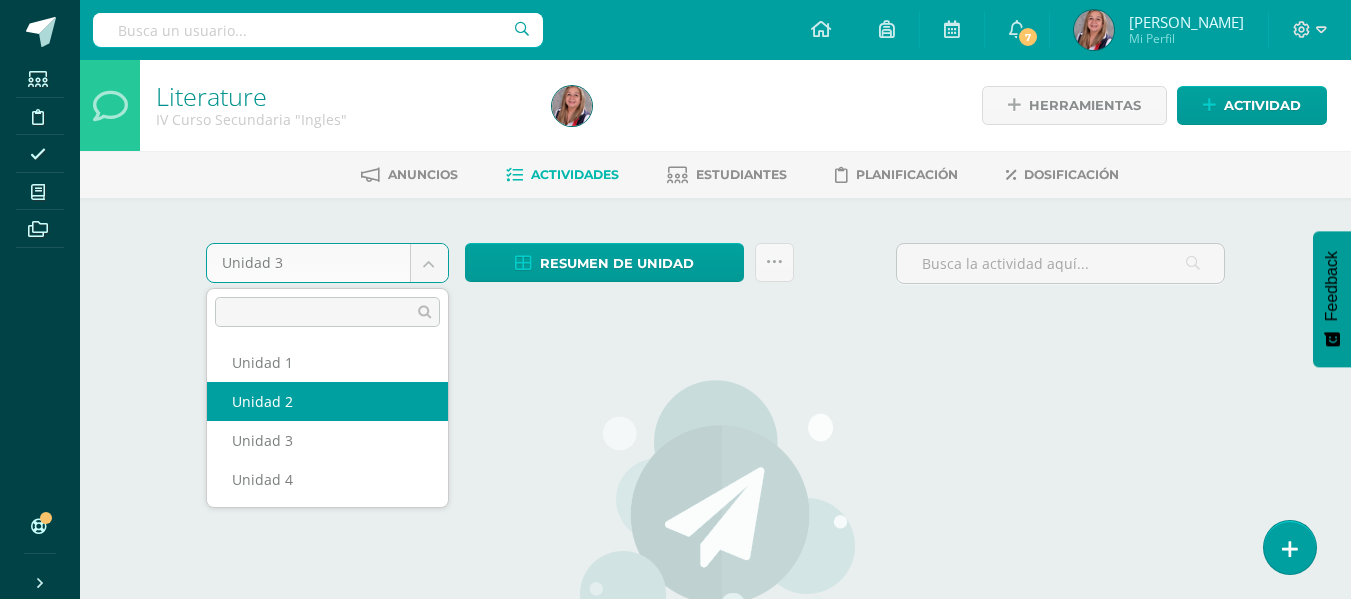 select on "Unidad 2" 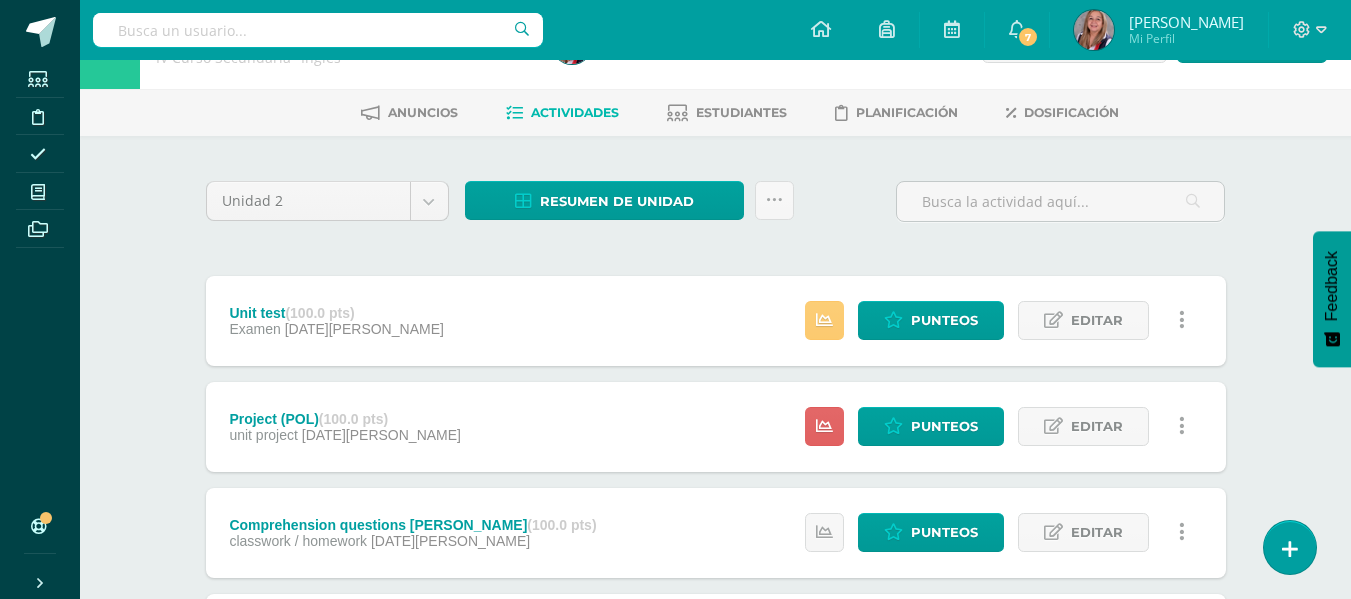 scroll, scrollTop: 107, scrollLeft: 0, axis: vertical 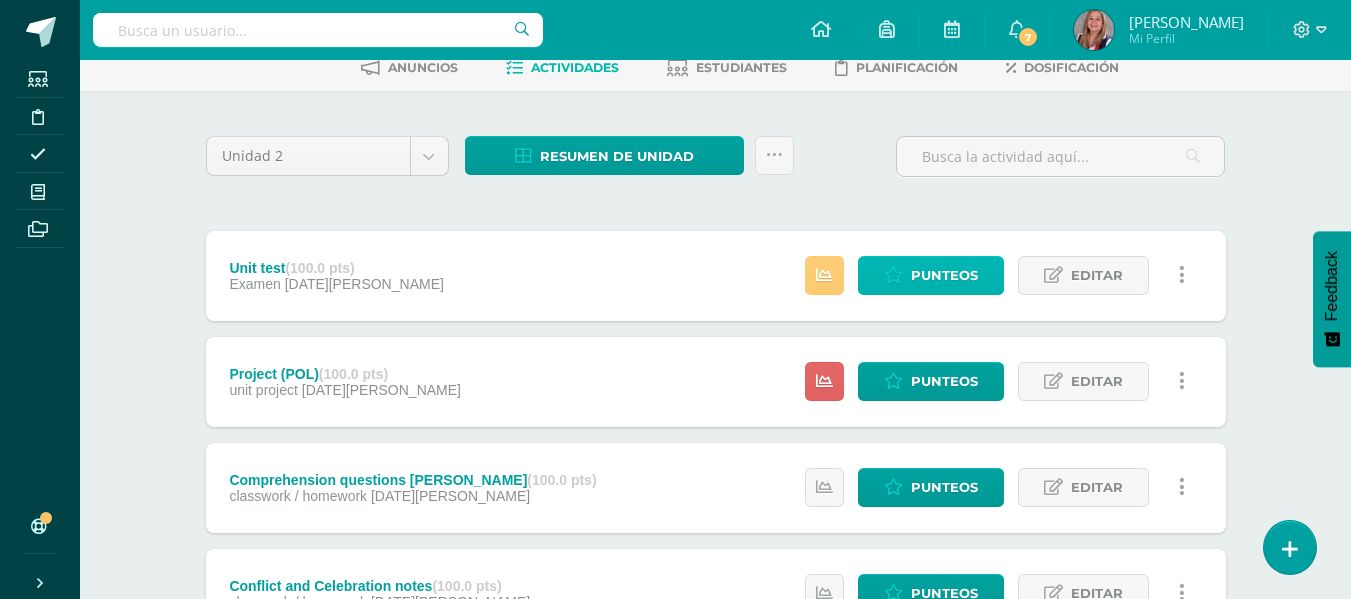 click on "Punteos" at bounding box center [944, 275] 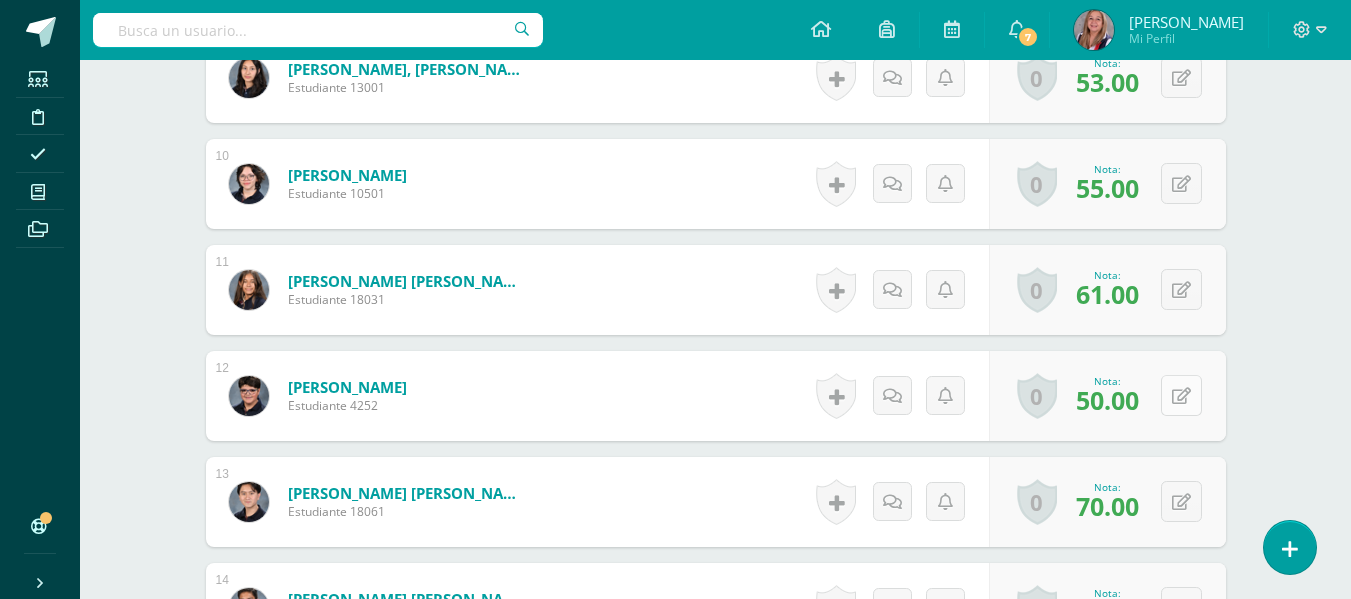 scroll, scrollTop: 1511, scrollLeft: 0, axis: vertical 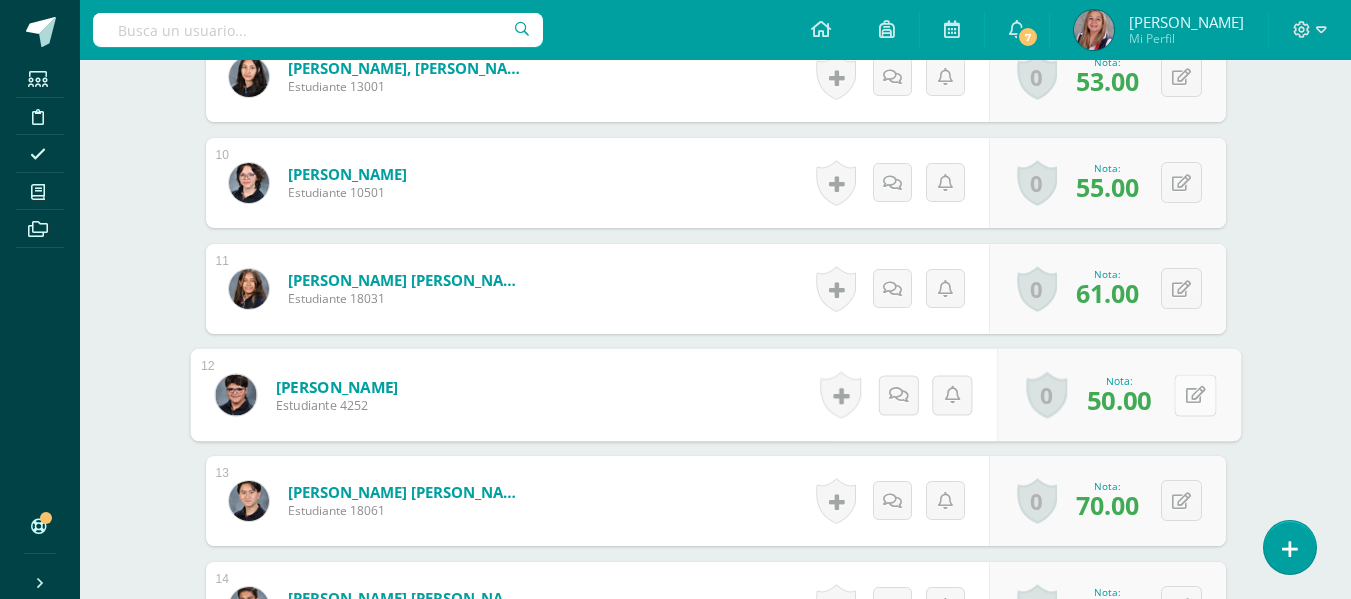 click at bounding box center [1195, 395] 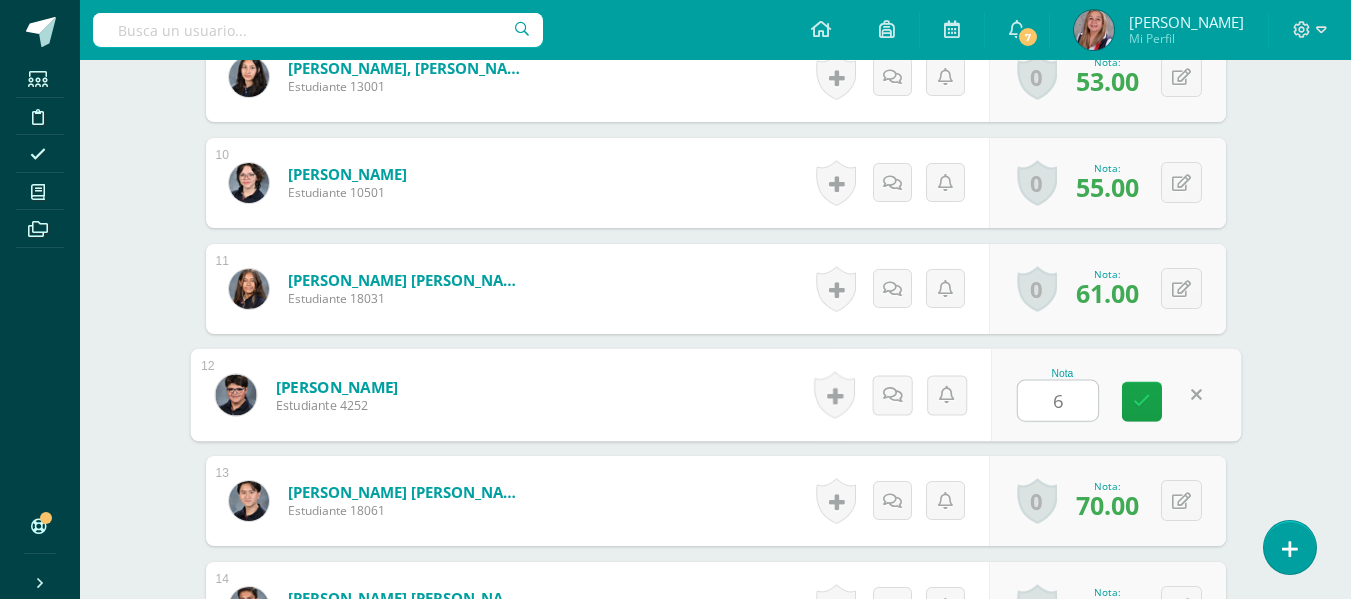 type on "60" 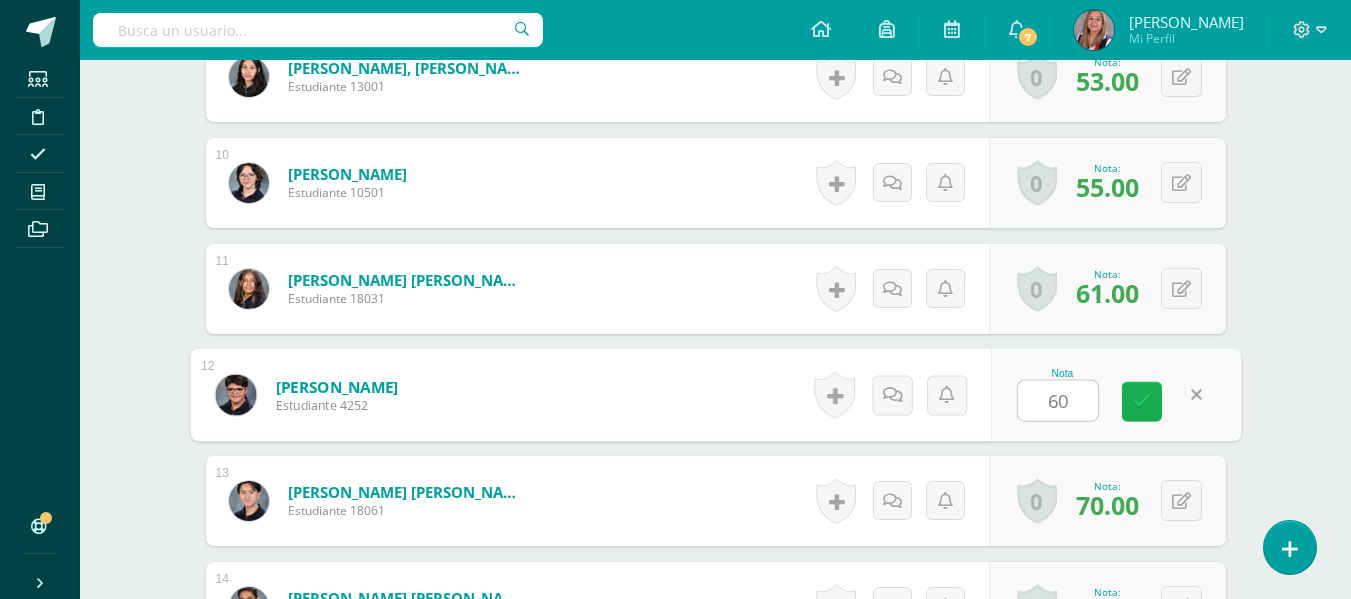 click at bounding box center (1142, 402) 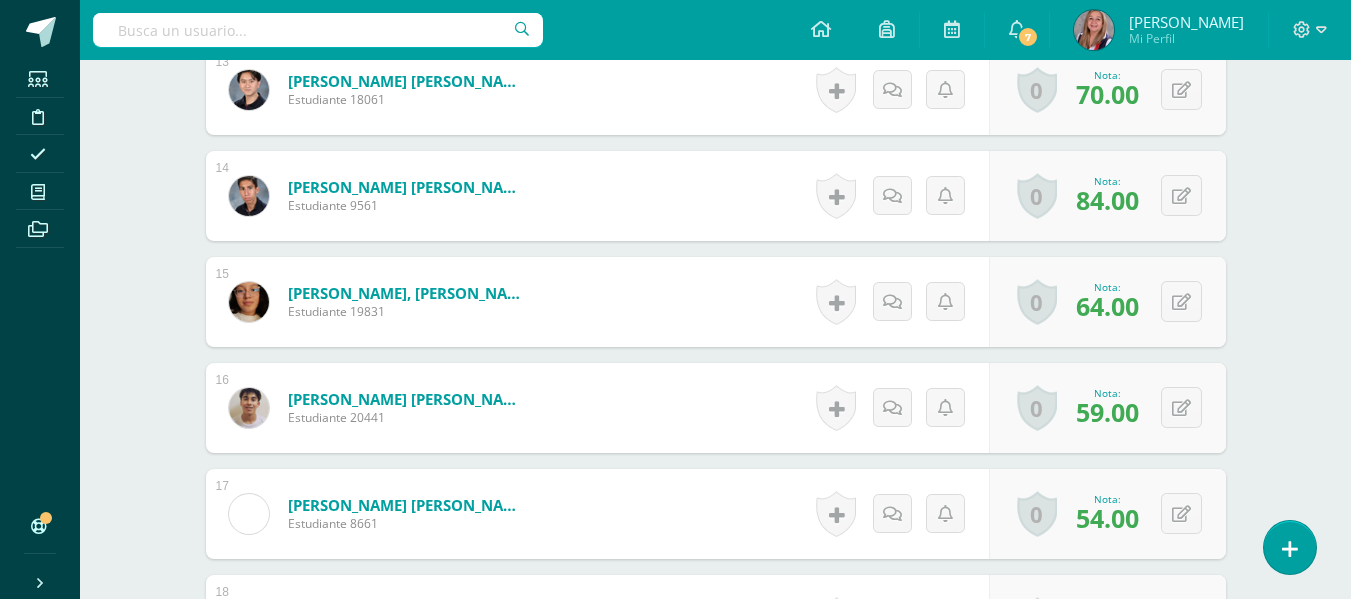 scroll, scrollTop: 1923, scrollLeft: 0, axis: vertical 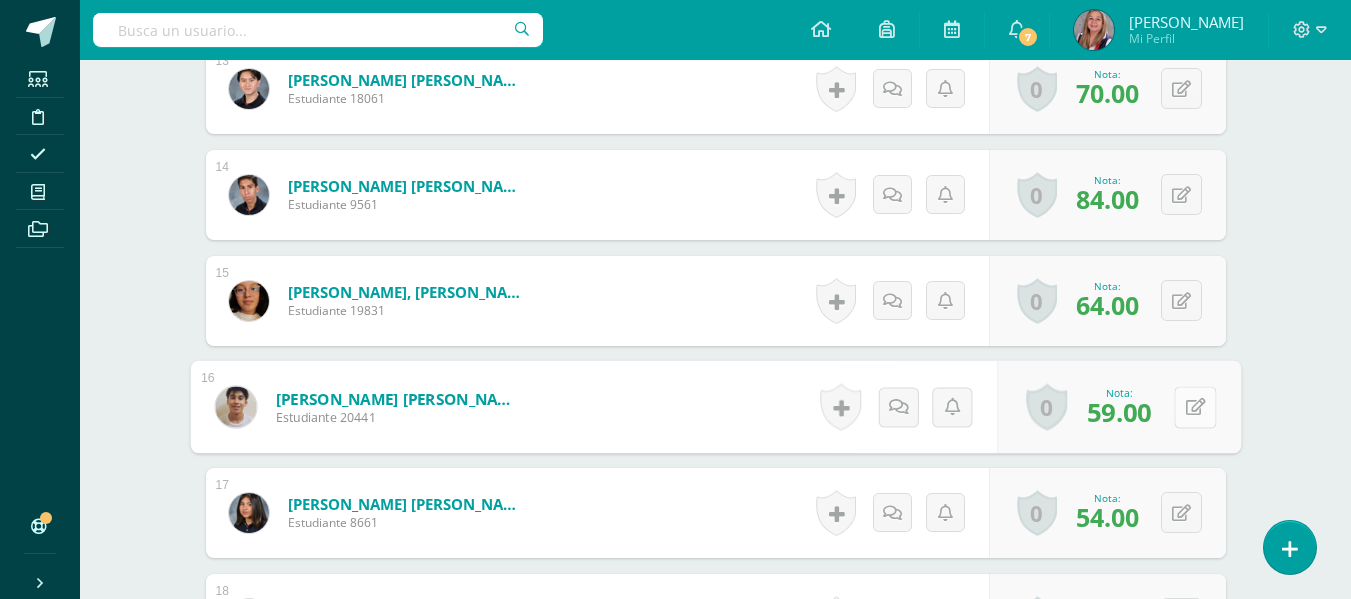 click at bounding box center [1195, 407] 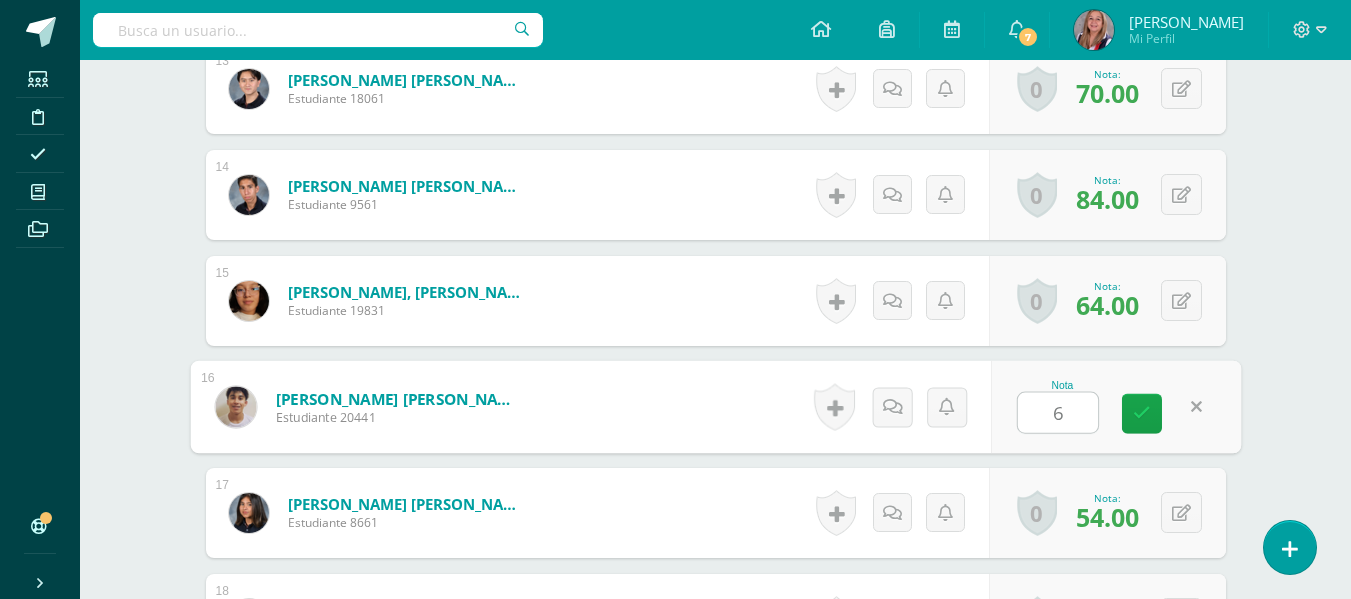 type on "60" 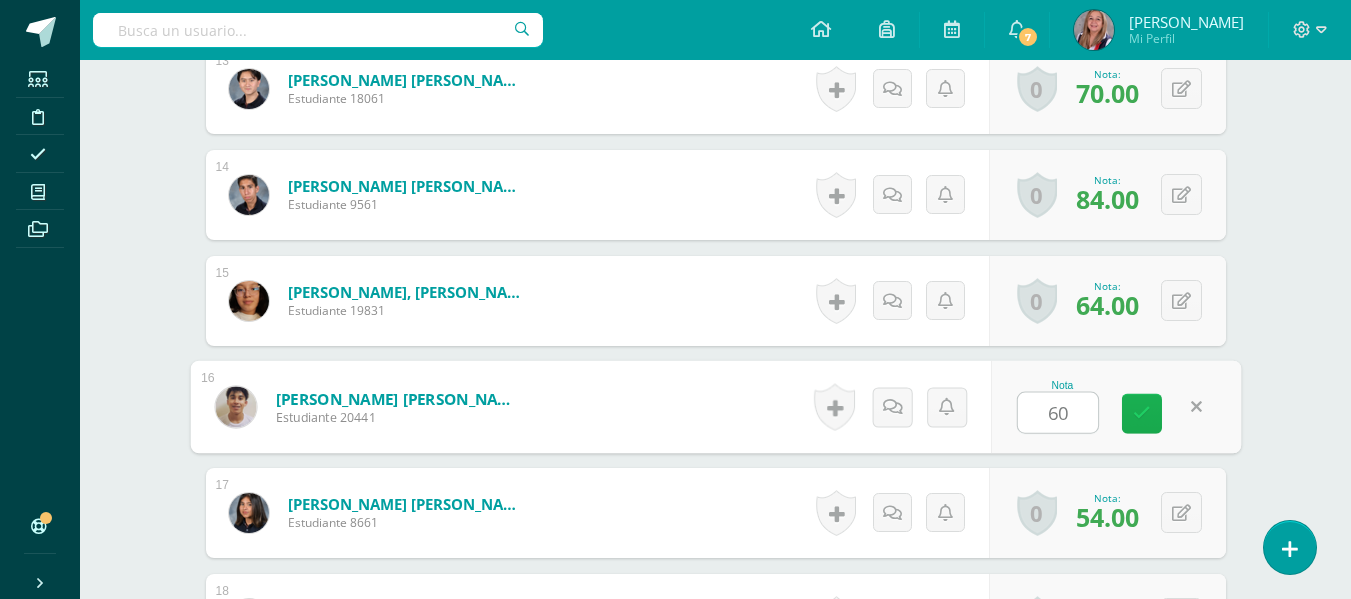 click at bounding box center (1142, 414) 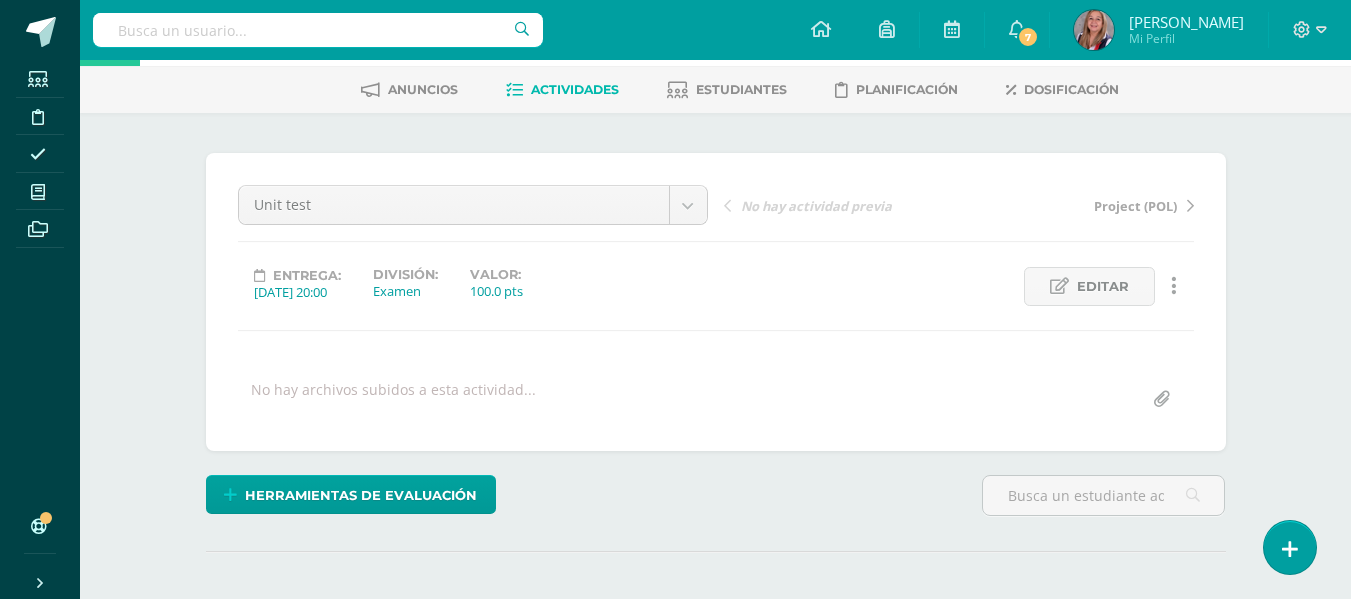 scroll, scrollTop: 0, scrollLeft: 0, axis: both 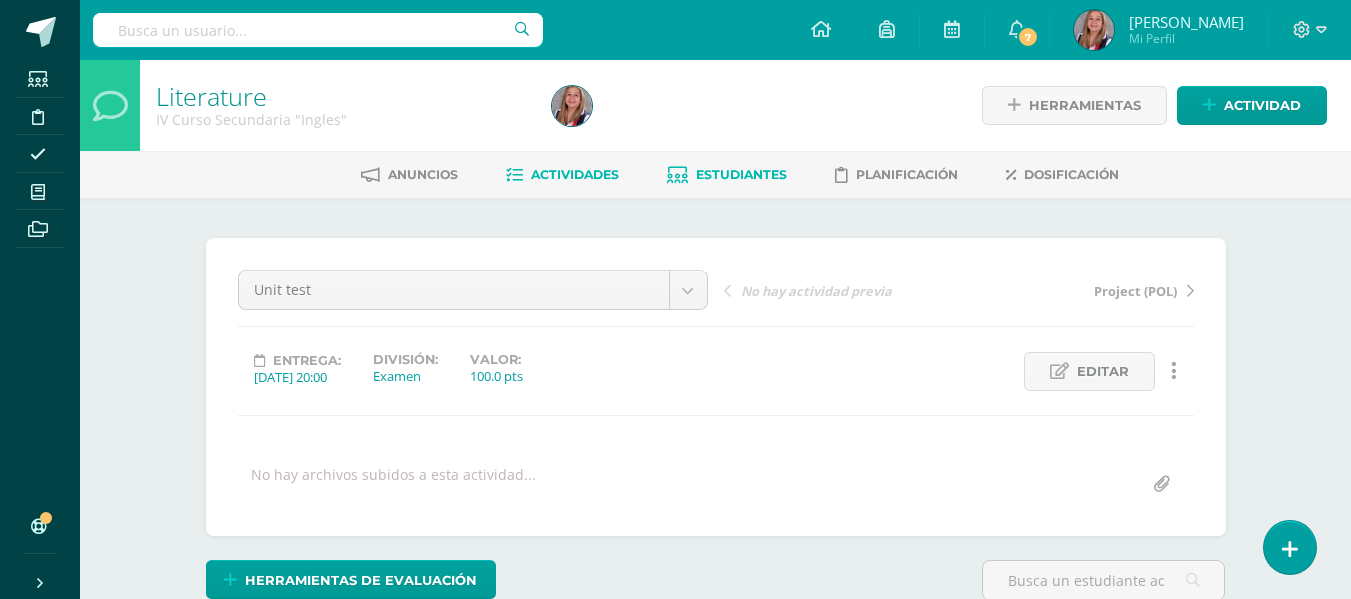click on "Estudiantes" at bounding box center (741, 174) 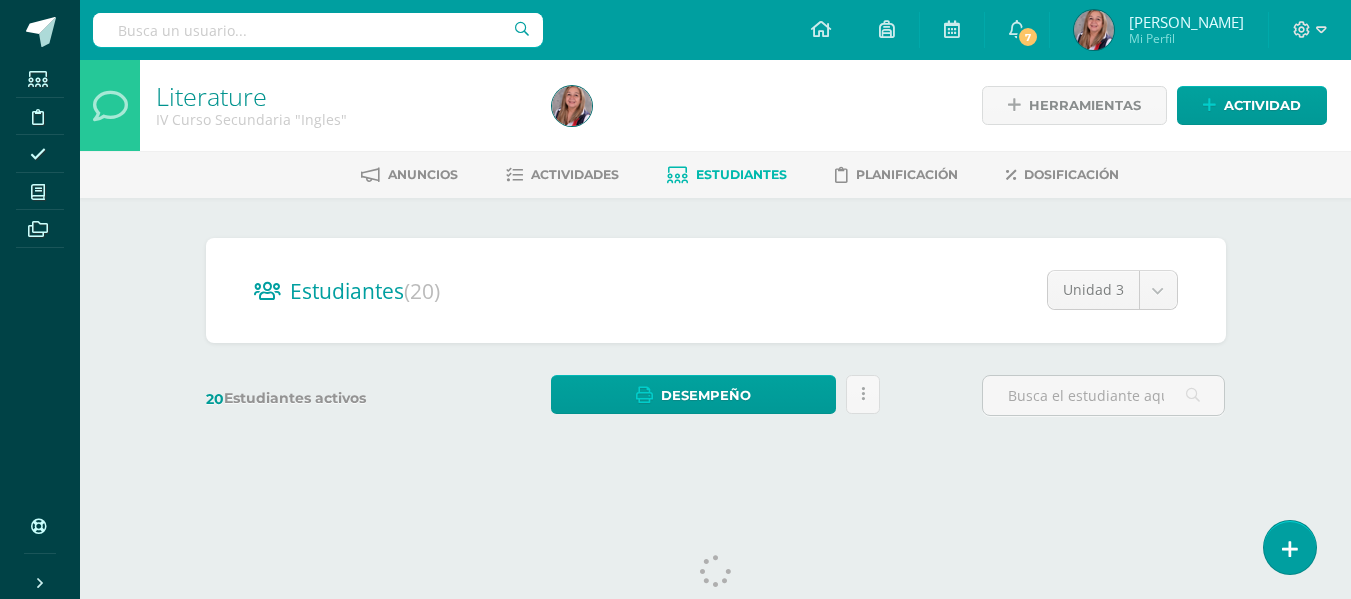 scroll, scrollTop: 0, scrollLeft: 0, axis: both 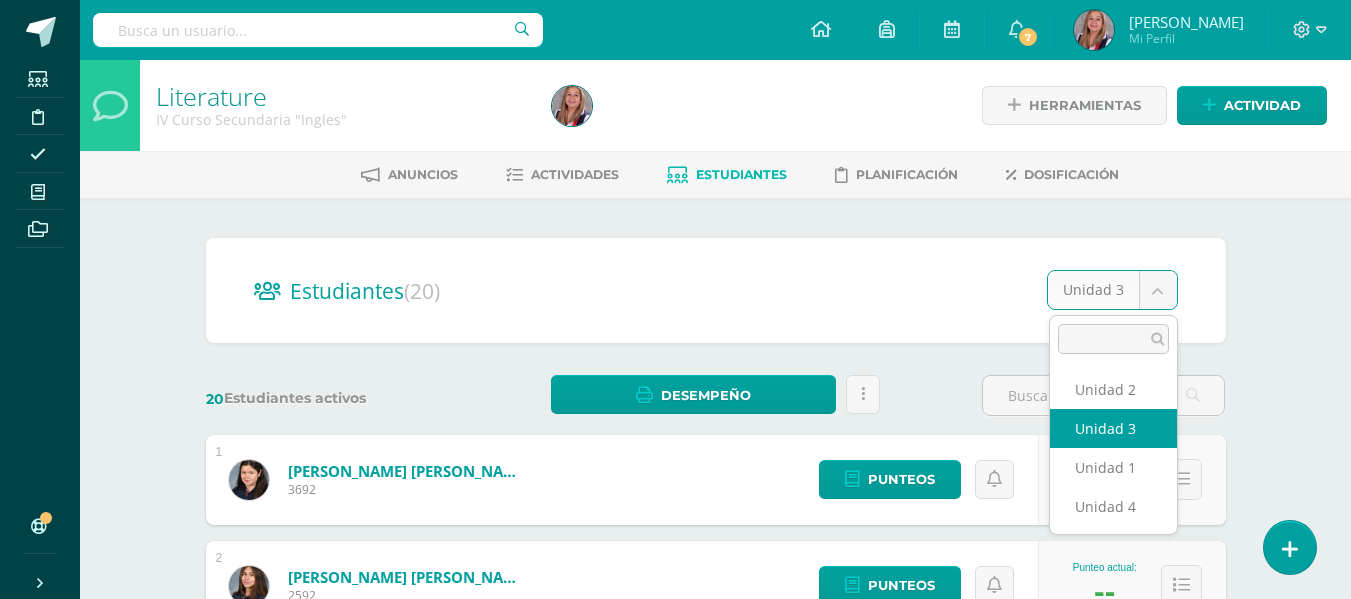 click on "Estudiantes Disciplina Asistencia Mis cursos Archivos Soporte
Centro de ayuda
Últimas actualizaciones
10+ Cerrar panel
Literature
I Curso
Secundaria
"Ingles"
Actividades Estudiantes Planificación Dosificación
Public Speaking And Debate
I Curso
Secundaria
"Ingles"
Actividades Estudiantes Planificación Dosificación
Literature
II Curso
Secundaria
"Ingles"
Actividades Estudiantes Planificación Dosificación
Public Speaking and Debate
Actividades Estudiantes 7" at bounding box center [675, 802] 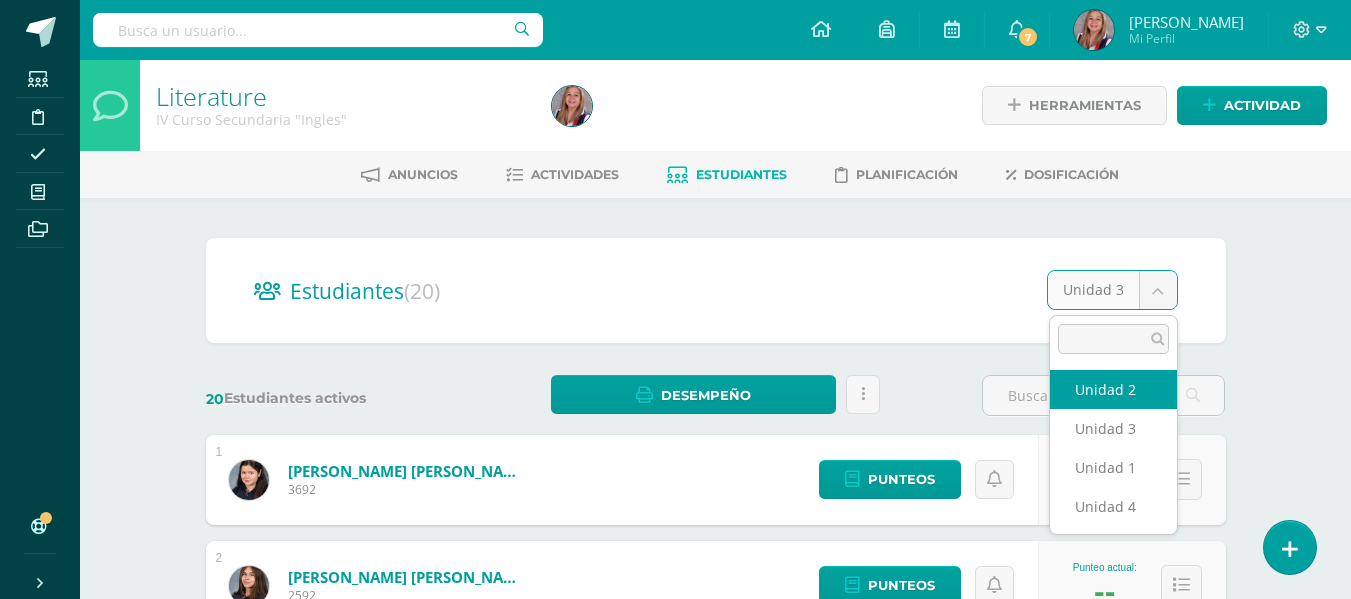 select on "/dashboard/teacher/section/4939/students/?unit=208776" 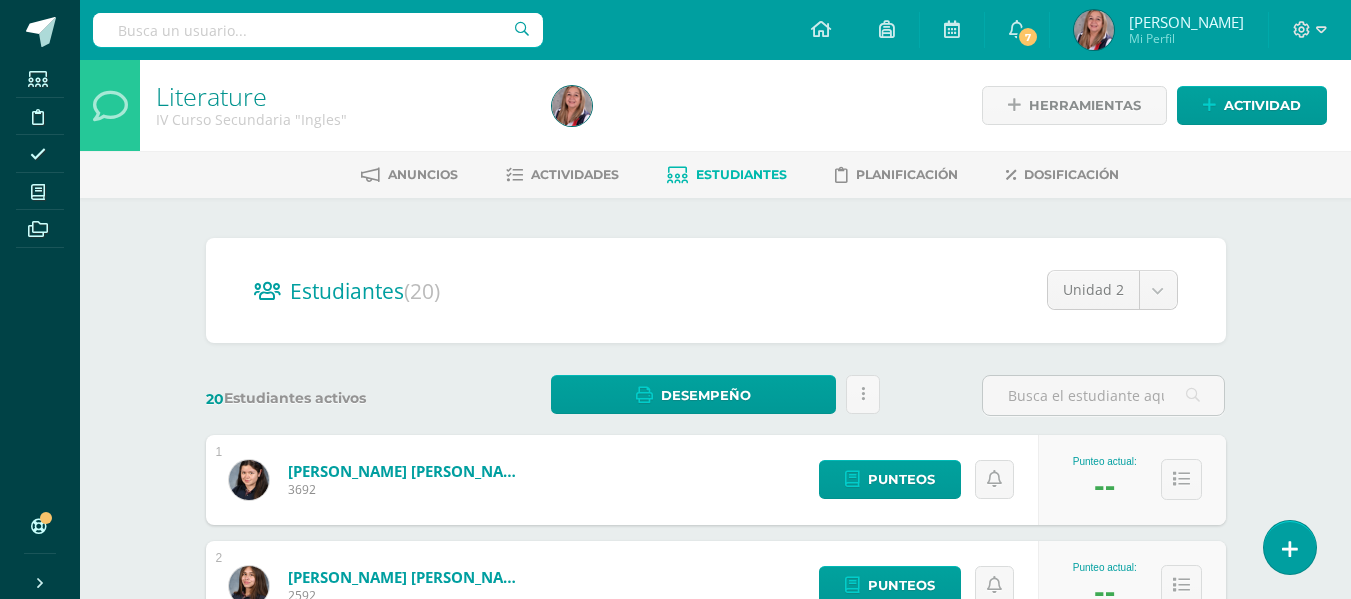 click on "Estudiantes" at bounding box center (741, 174) 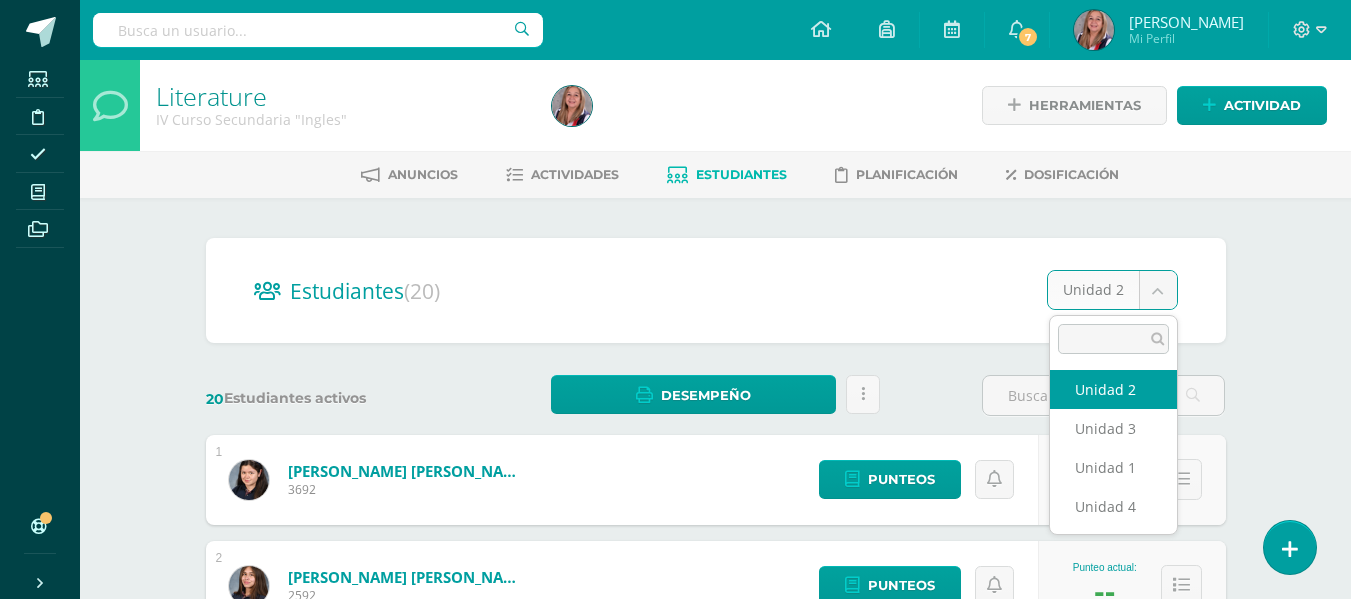 click on "Estudiantes Disciplina Asistencia Mis cursos Archivos Soporte
Centro de ayuda
Últimas actualizaciones
10+ Cerrar panel
Literature
I Curso
Secundaria
"Ingles"
Actividades Estudiantes Planificación Dosificación
Public Speaking And Debate
I Curso
Secundaria
"Ingles"
Actividades Estudiantes Planificación Dosificación
Literature
II Curso
Secundaria
"Ingles"
Actividades Estudiantes Planificación Dosificación
Public Speaking and Debate
Actividades Estudiantes 7" at bounding box center [675, 802] 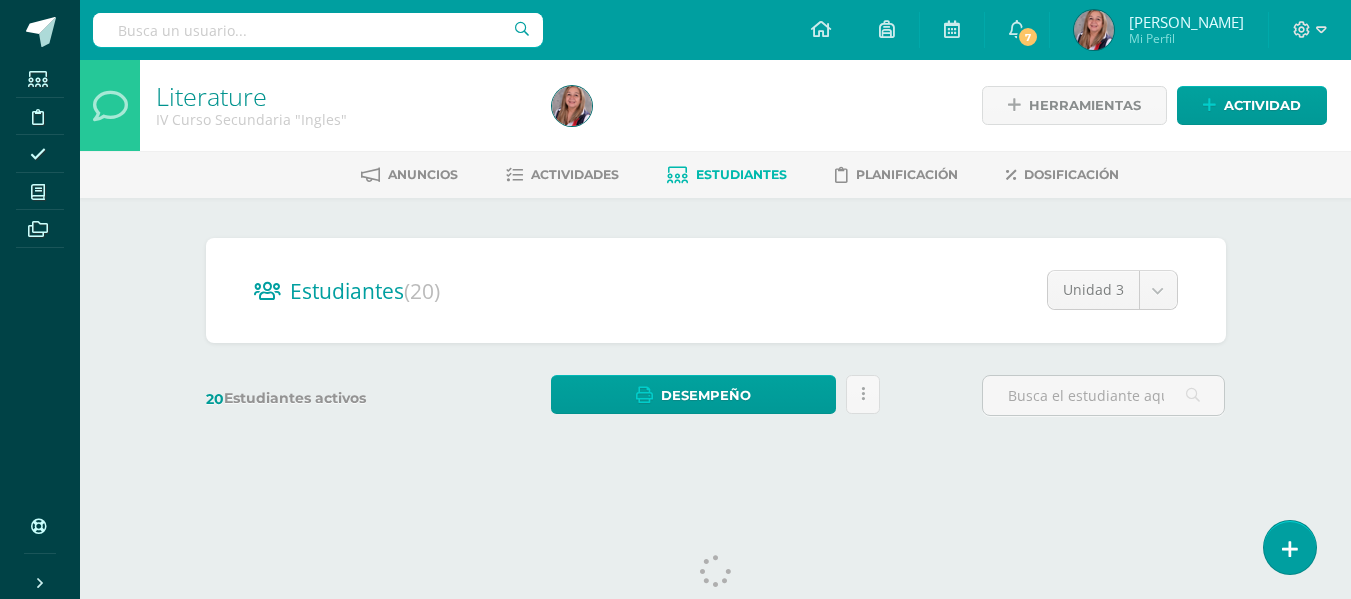 scroll, scrollTop: 0, scrollLeft: 0, axis: both 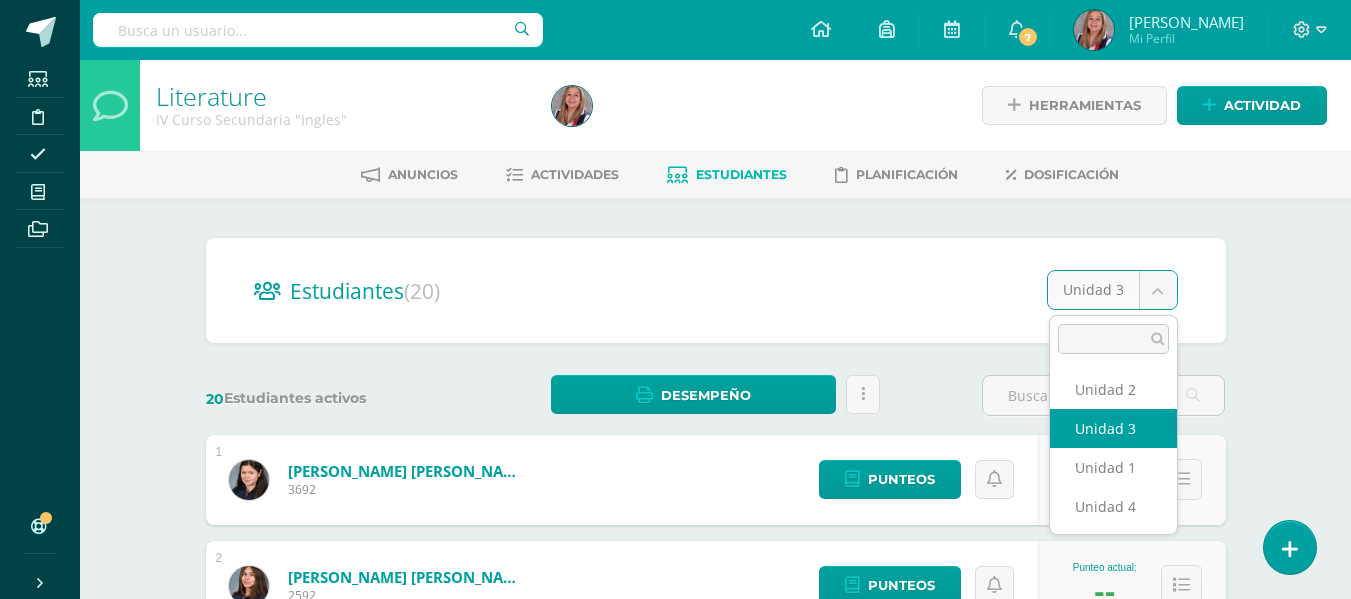 click on "Estudiantes Disciplina Asistencia Mis cursos Archivos Soporte
Centro de ayuda
Últimas actualizaciones
10+ Cerrar panel
Literature
I Curso
Secundaria
"Ingles"
Actividades Estudiantes Planificación Dosificación
Public Speaking And Debate
I Curso
Secundaria
"Ingles"
Actividades Estudiantes Planificación Dosificación
Literature
II Curso
Secundaria
"Ingles"
Actividades Estudiantes Planificación Dosificación
Public Speaking and Debate
Actividades Estudiantes 7" at bounding box center (675, 802) 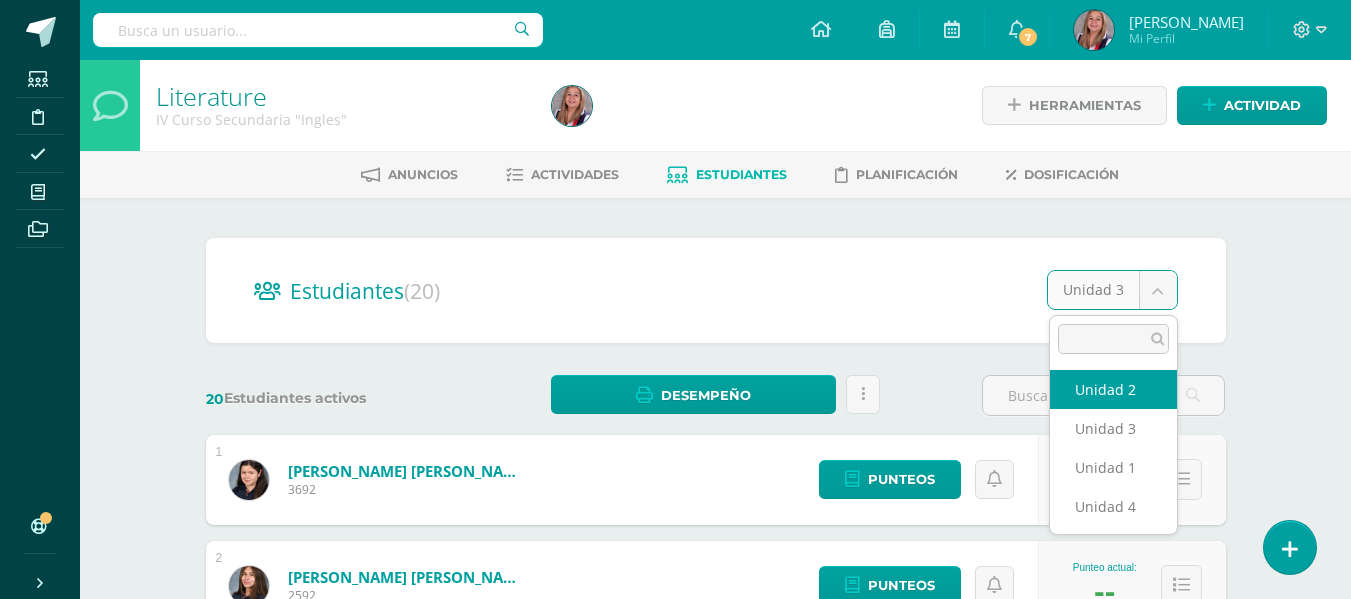 select on "/dashboard/teacher/section/4939/students/?unit=208776" 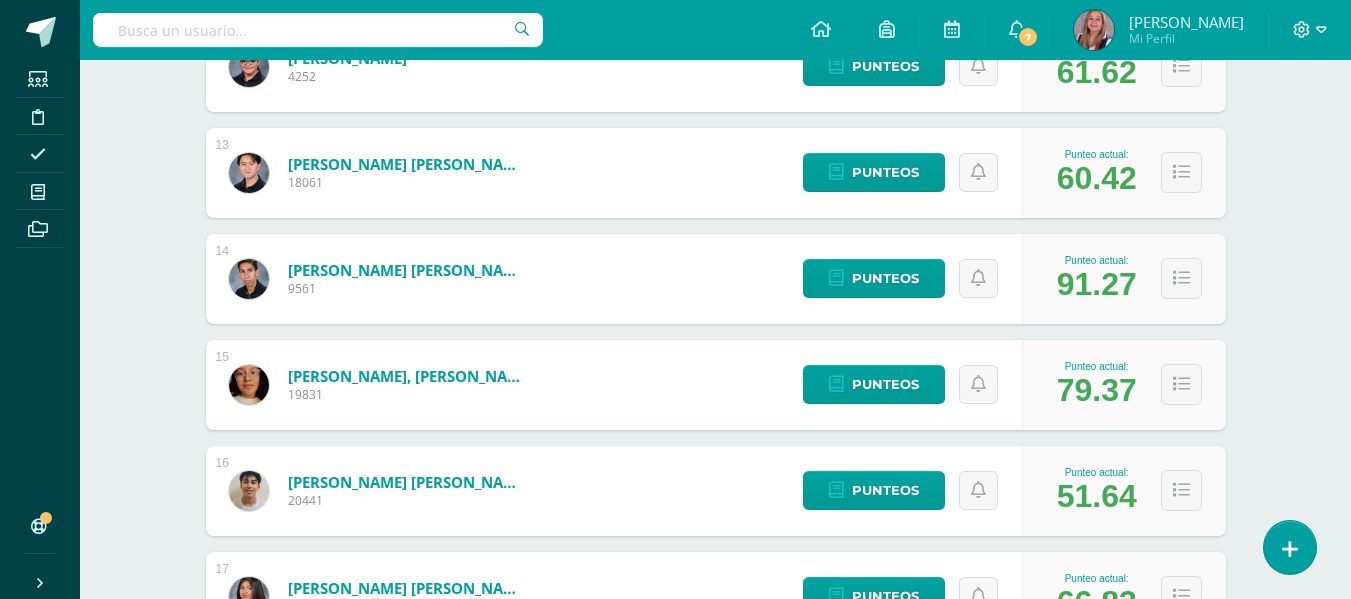 scroll, scrollTop: 1595, scrollLeft: 0, axis: vertical 